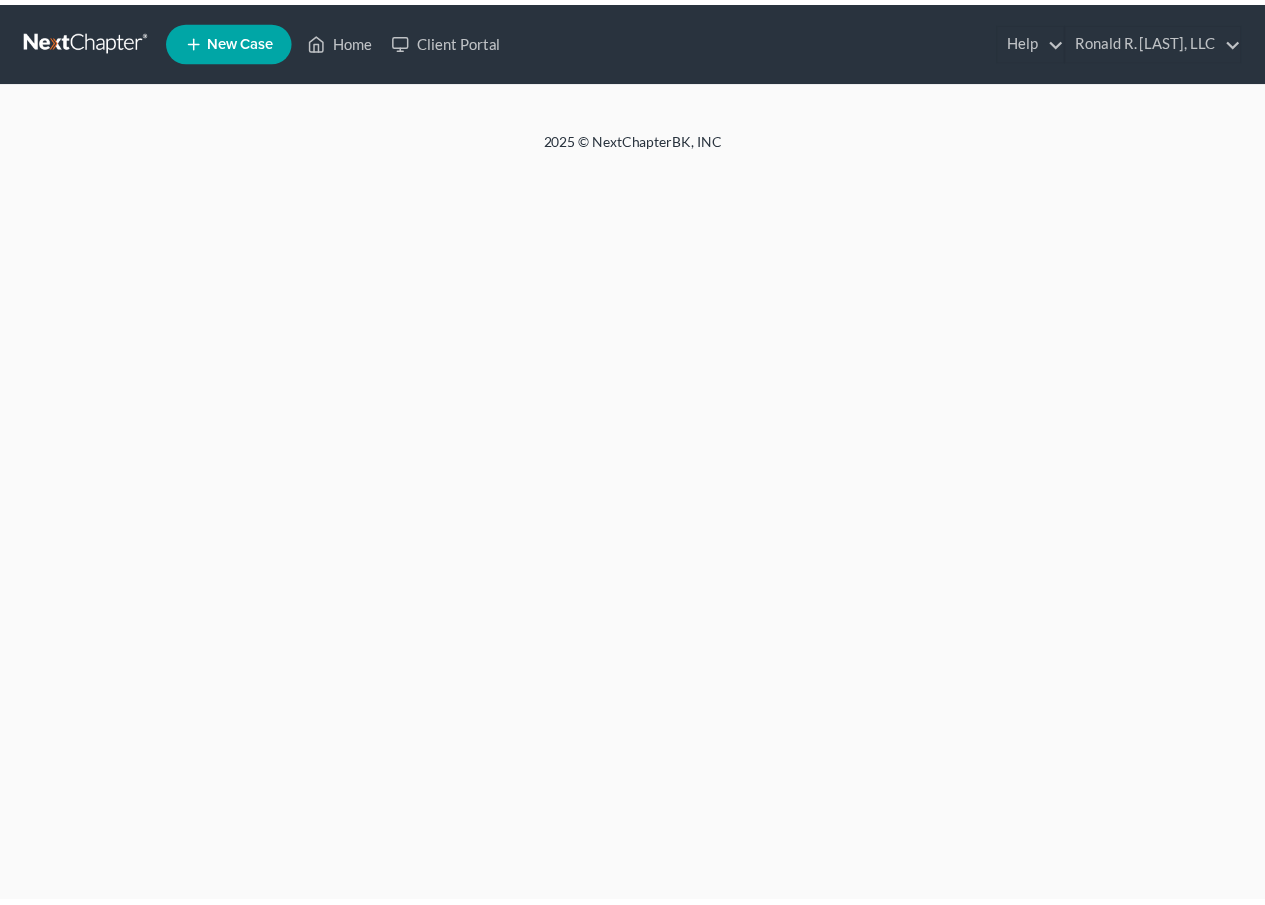 scroll, scrollTop: 0, scrollLeft: 0, axis: both 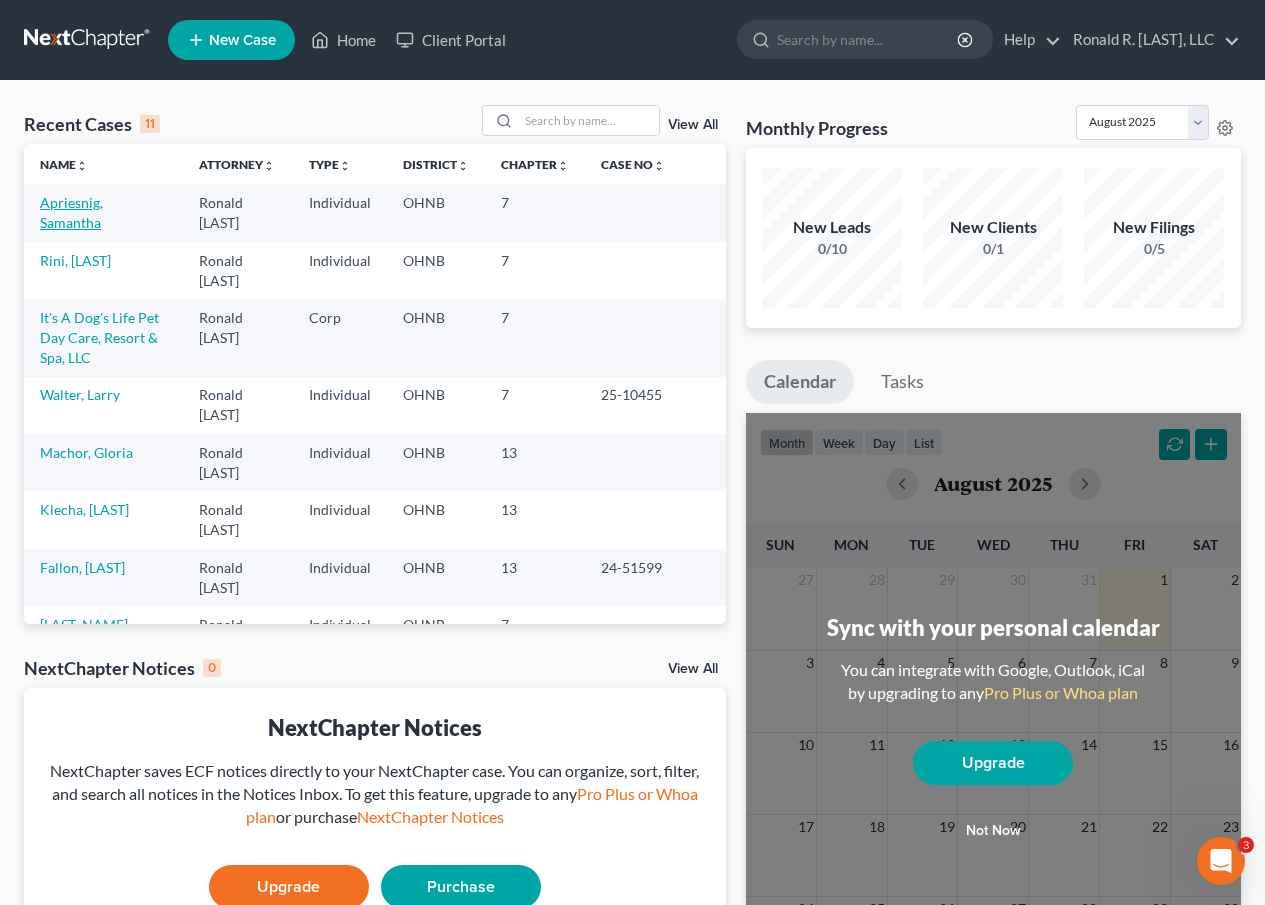 click on "Apriesnig, Samantha" at bounding box center (71, 212) 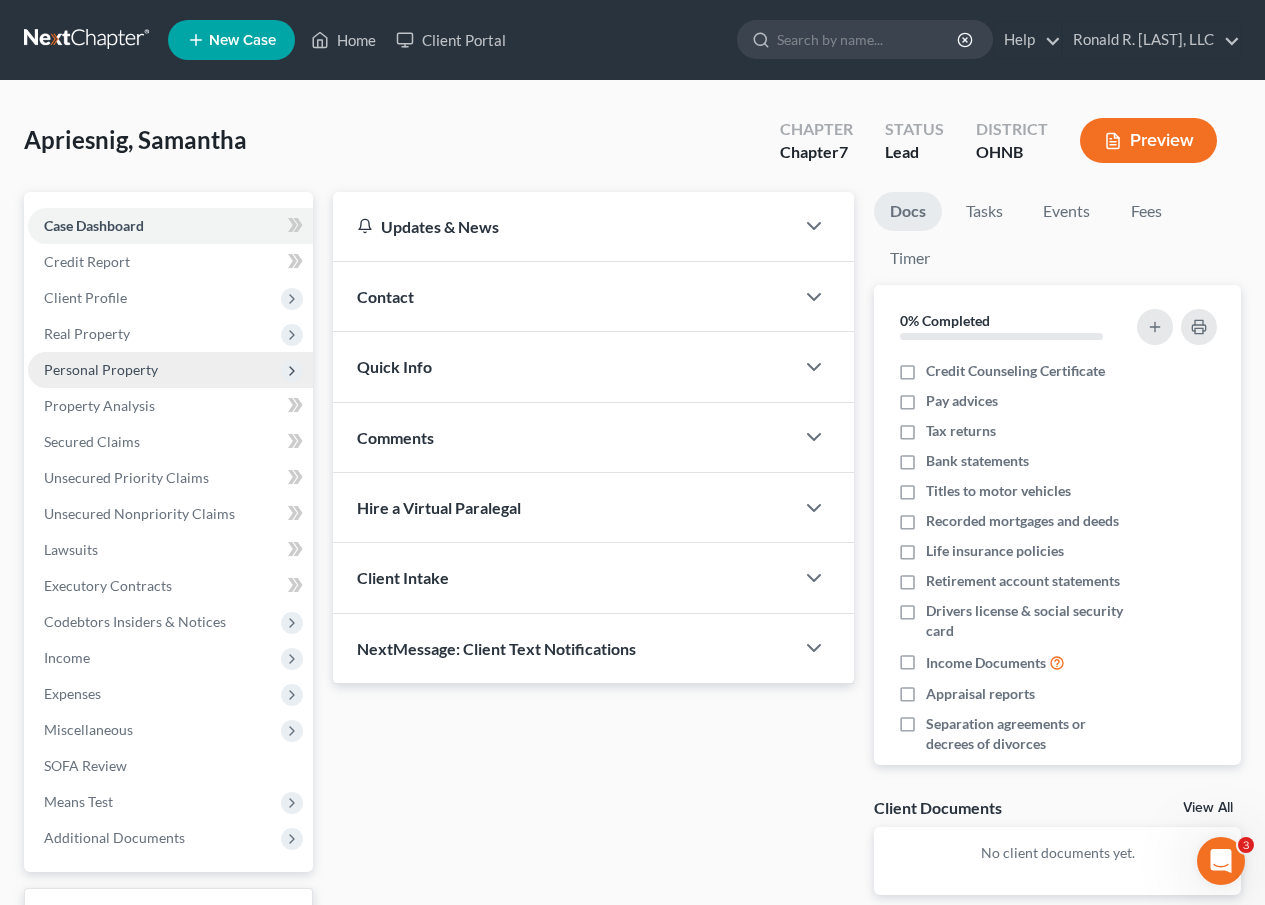 click on "Personal Property" at bounding box center (101, 369) 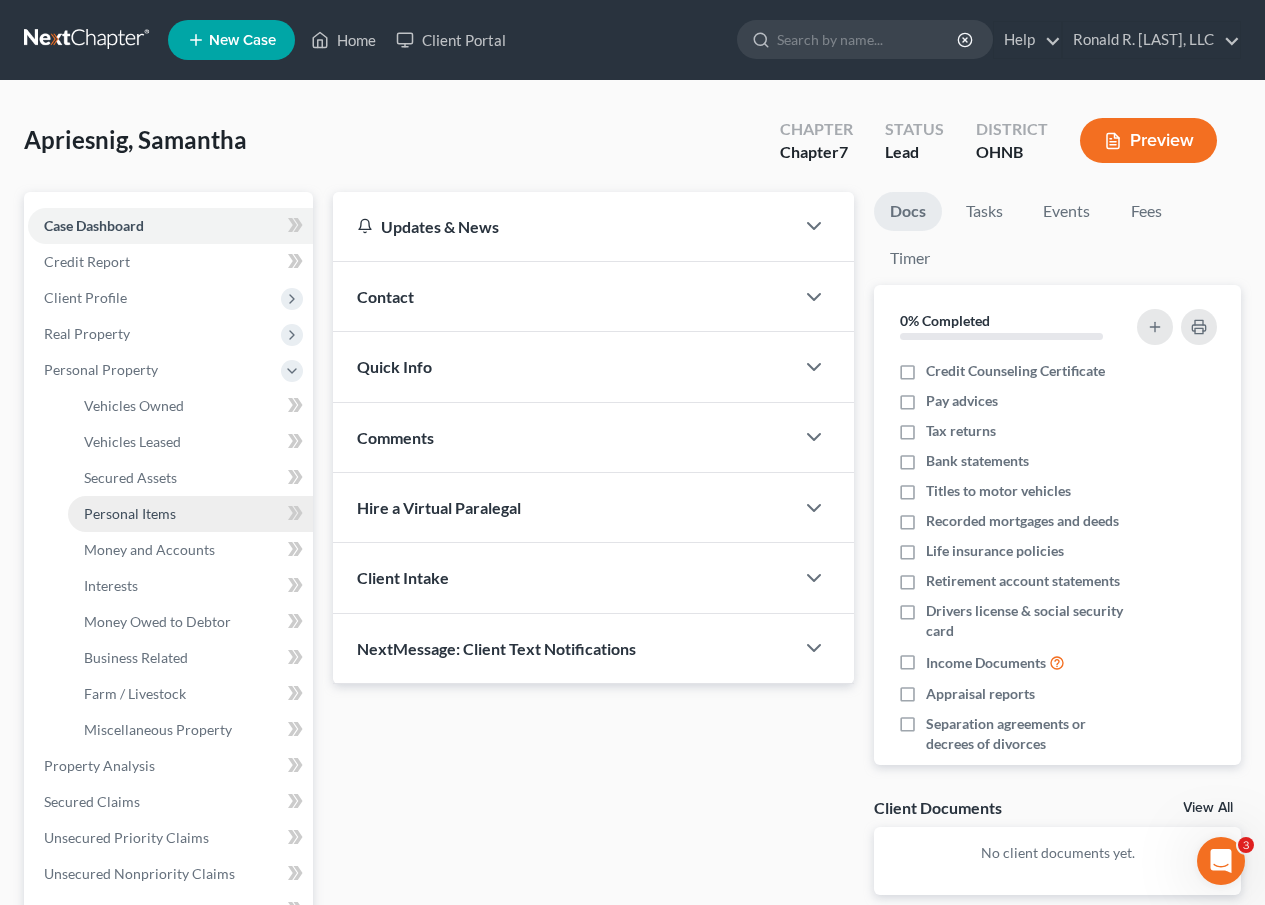 click on "Personal Items" at bounding box center (130, 513) 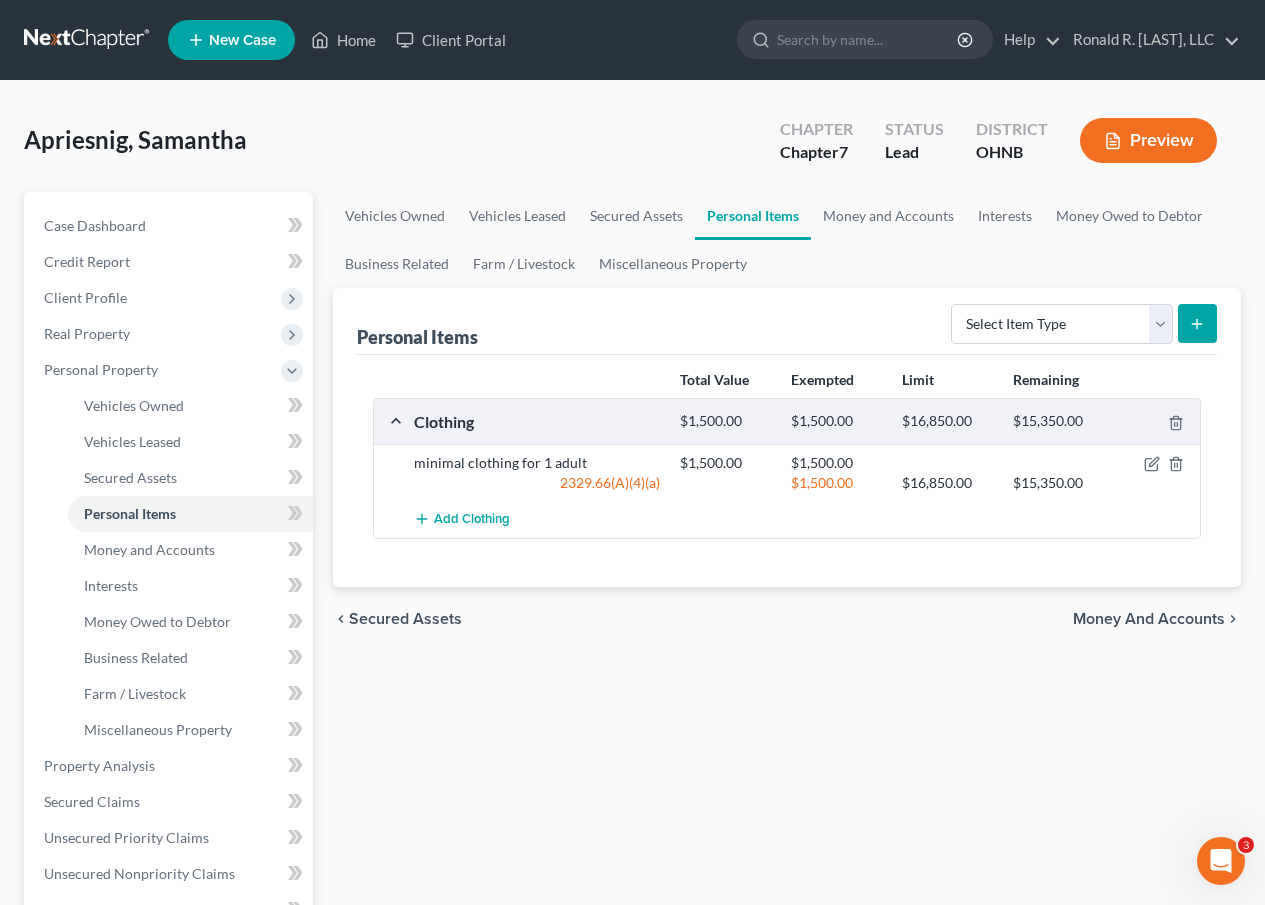 click on "$1,500.00" at bounding box center (725, 421) 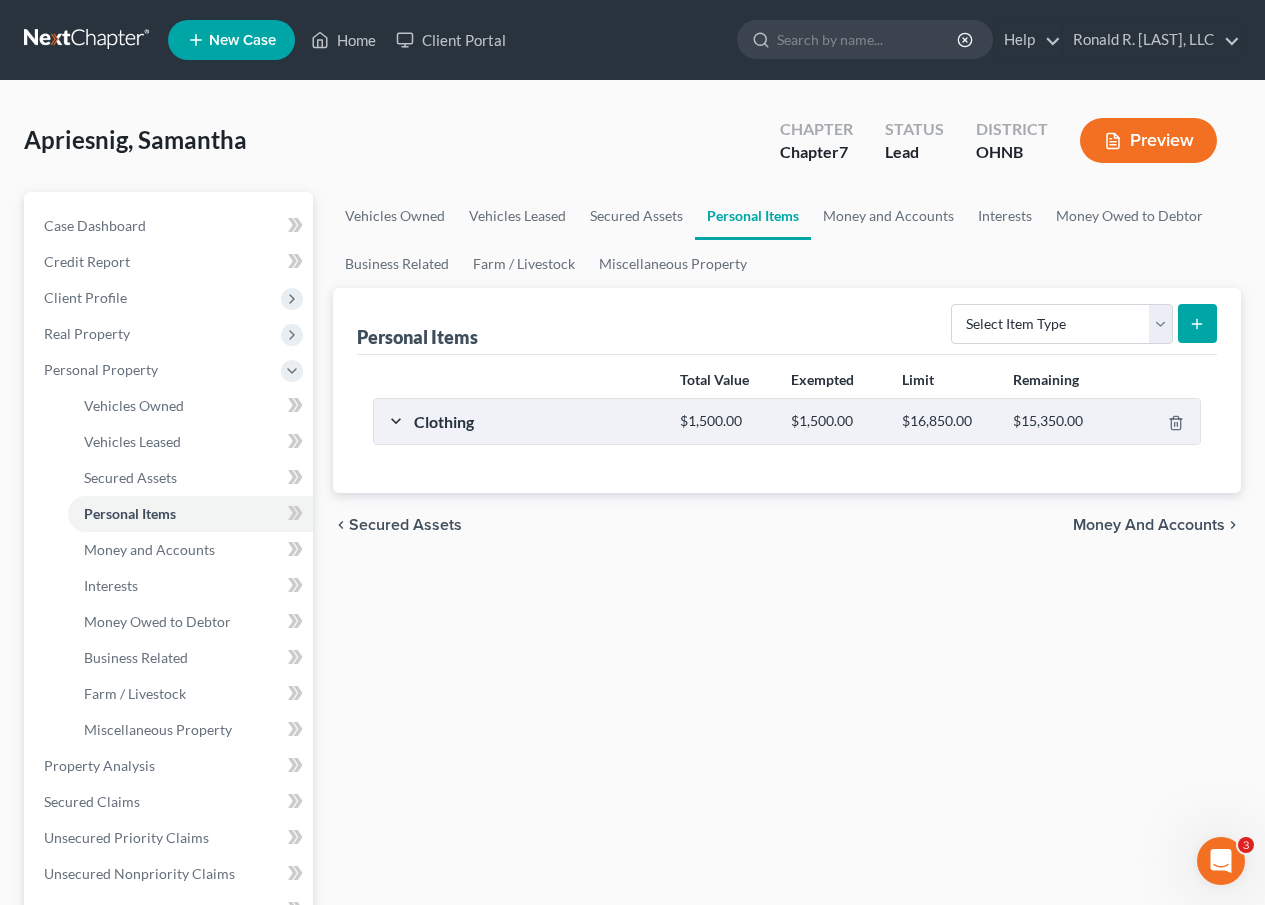 click on "$1,500.00" at bounding box center (725, 421) 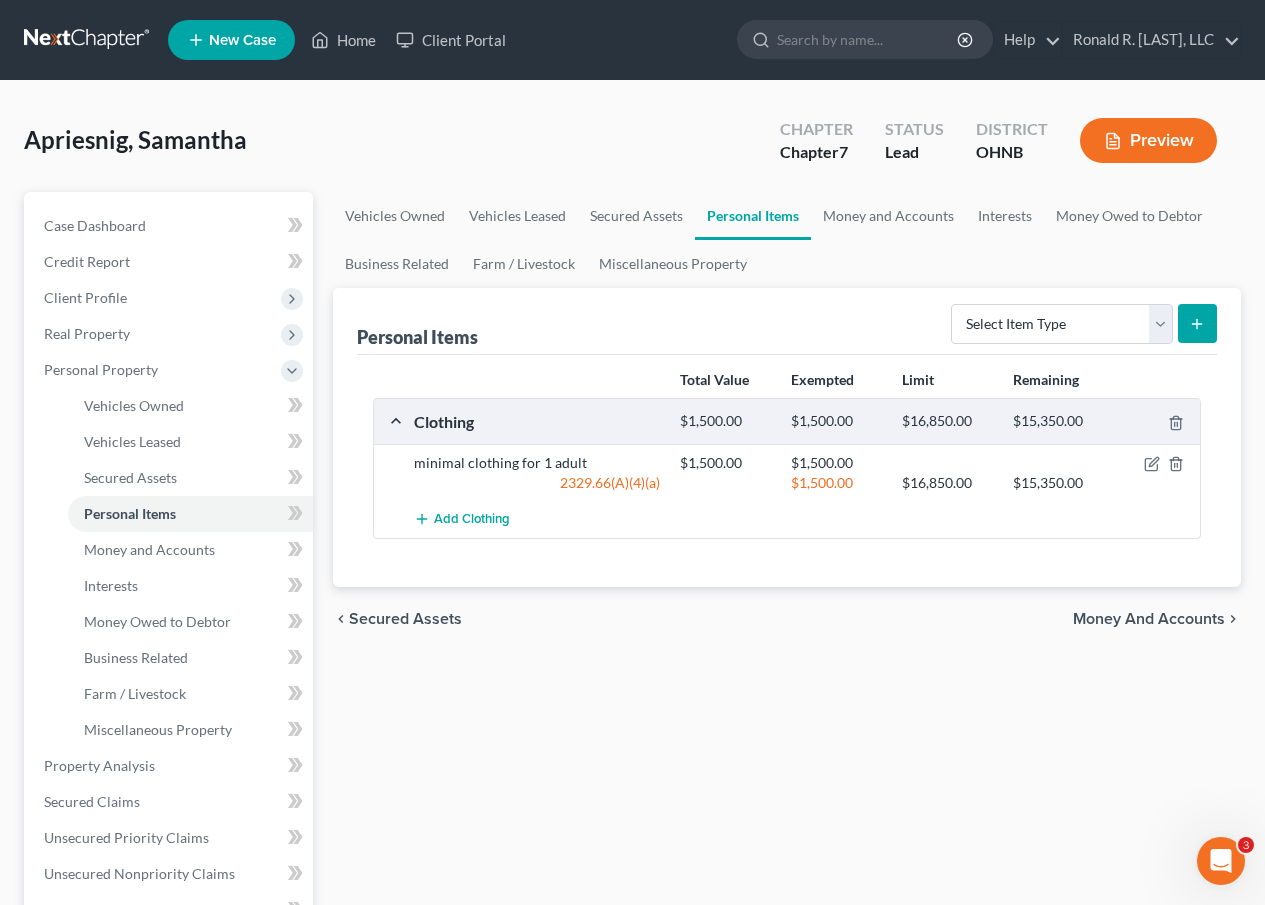 click on "$1,500.00" at bounding box center [725, 421] 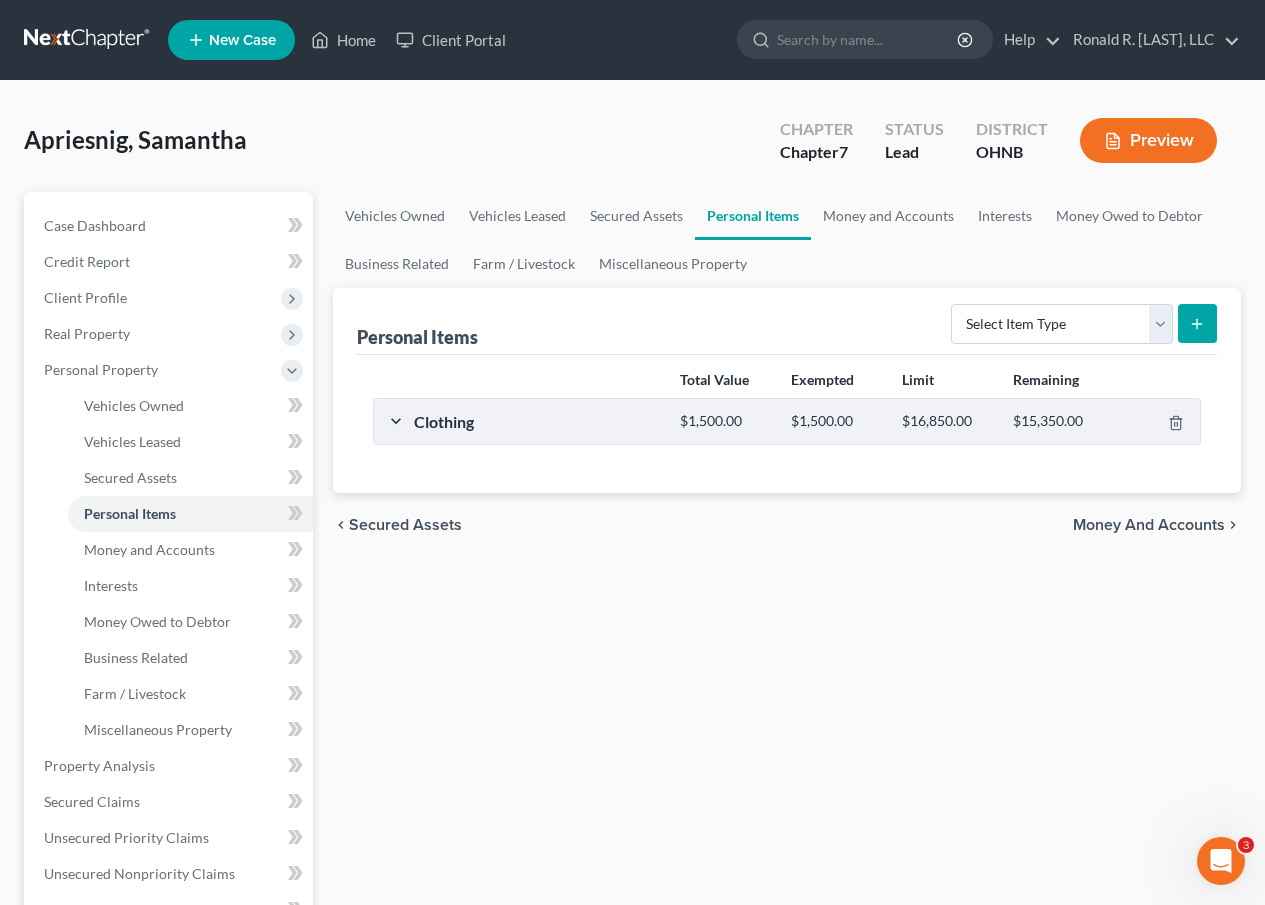 drag, startPoint x: 715, startPoint y: 419, endPoint x: 1107, endPoint y: 262, distance: 422.27124 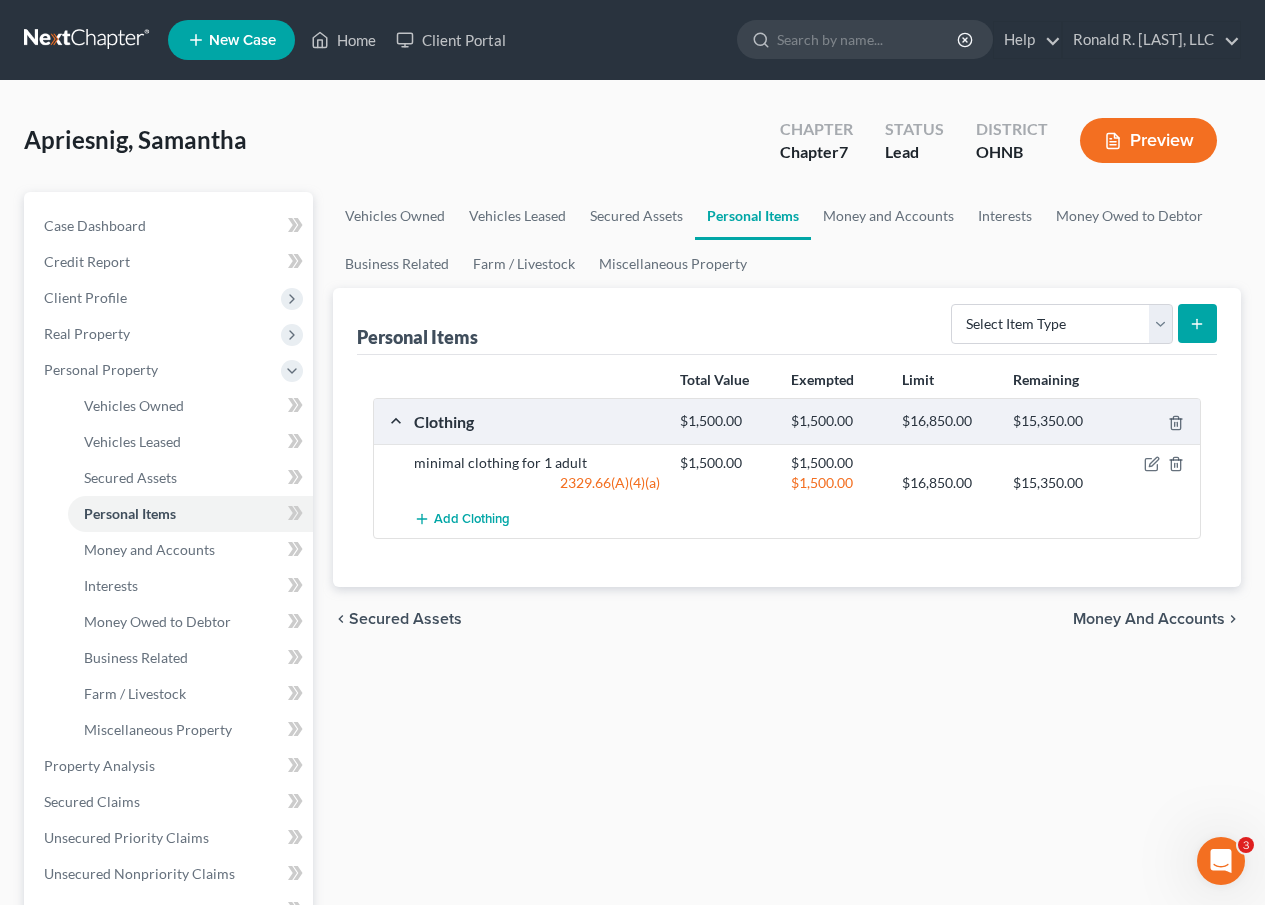 click on "$1,500.00" at bounding box center [725, 463] 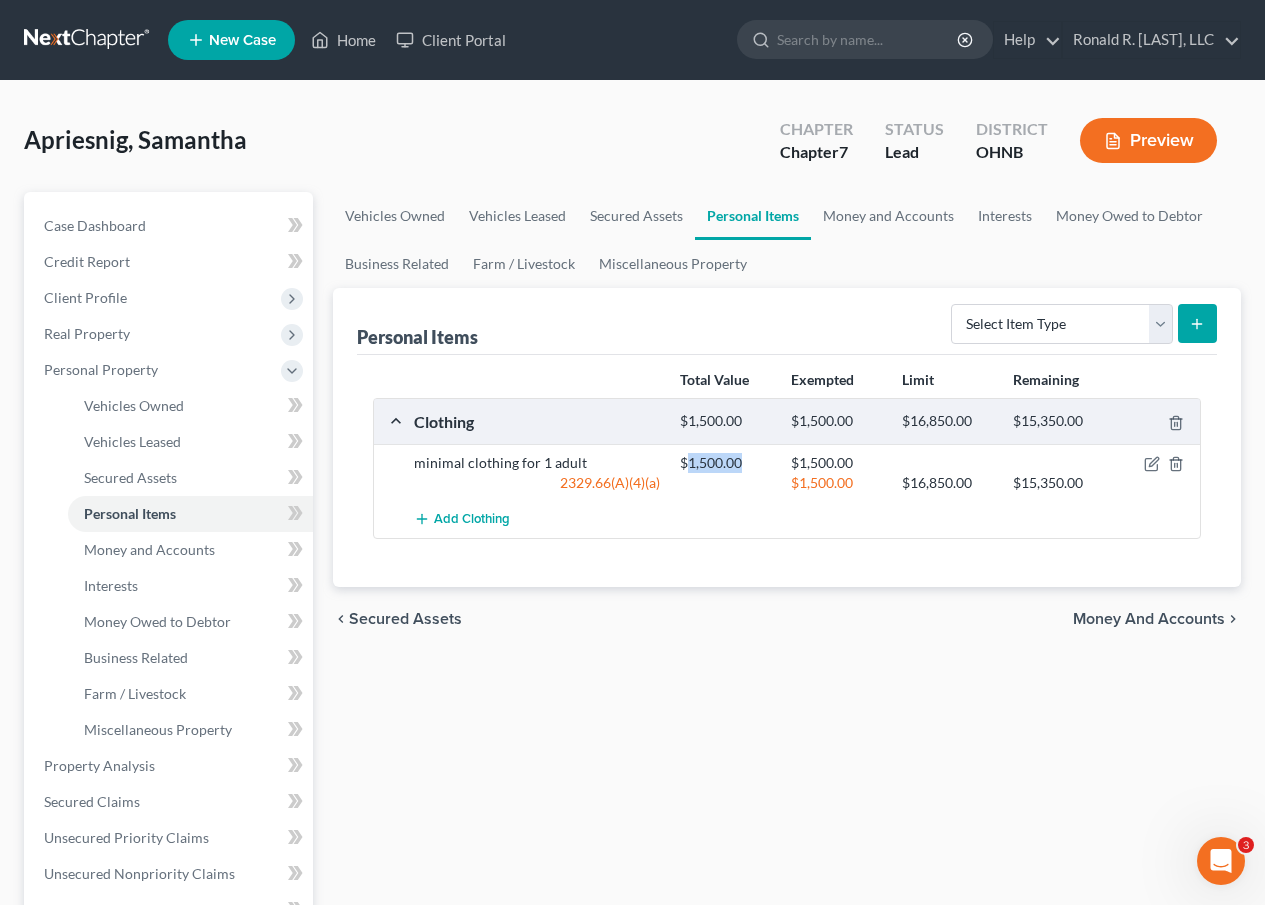 click on "$1,500.00" at bounding box center (725, 463) 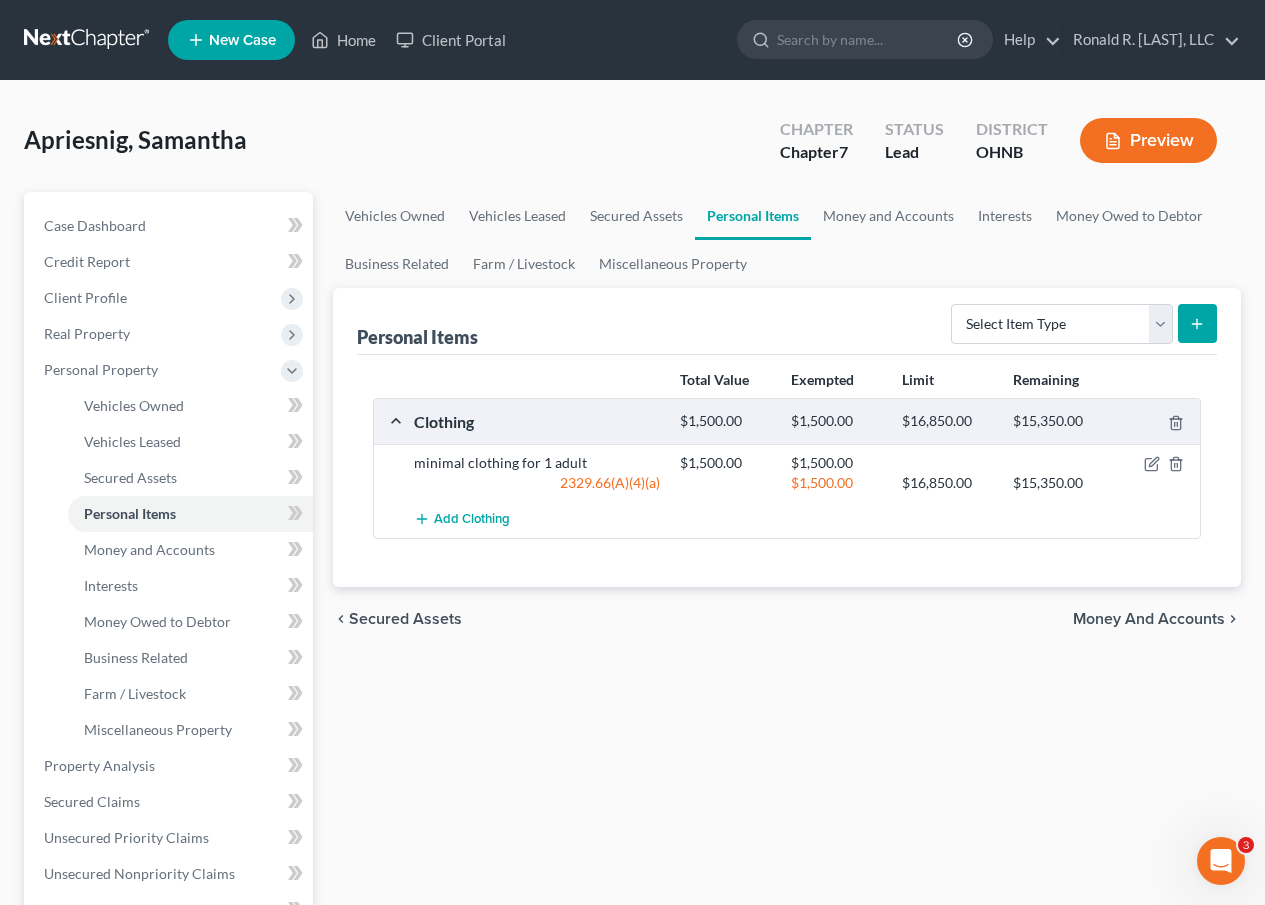 click on "$1,500.00" at bounding box center [725, 421] 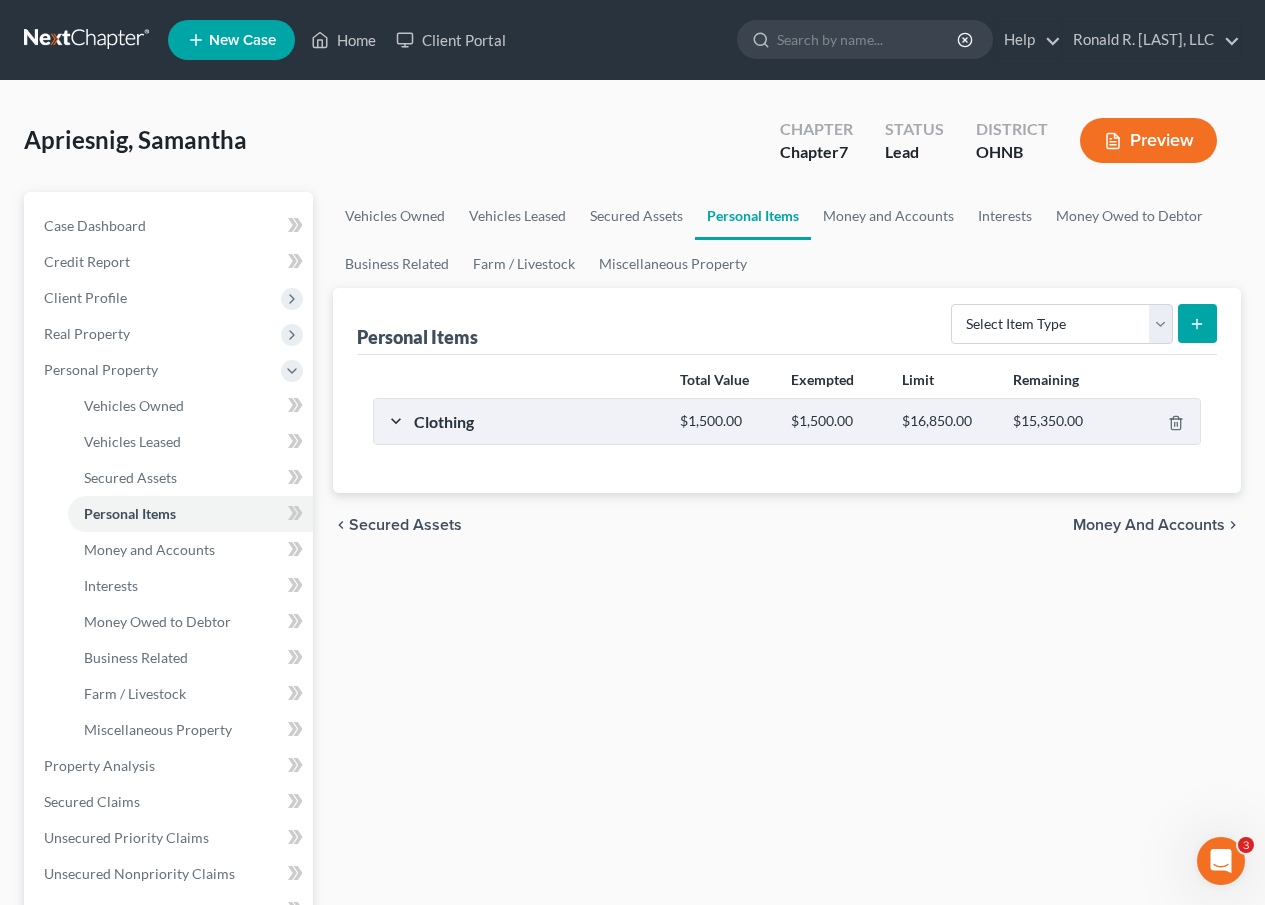 click on "$1,500.00" at bounding box center (725, 421) 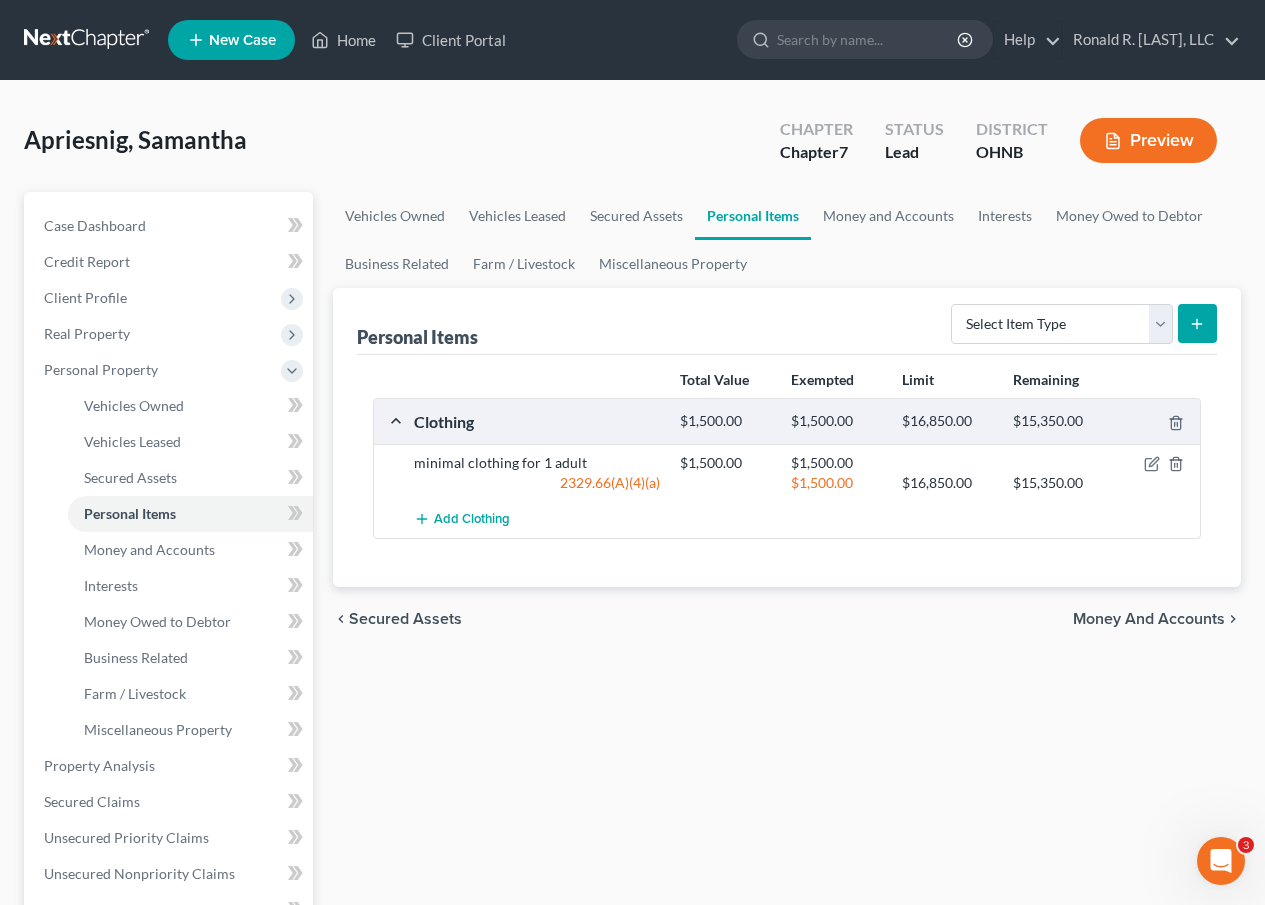 click on "$1,500.00" at bounding box center (725, 421) 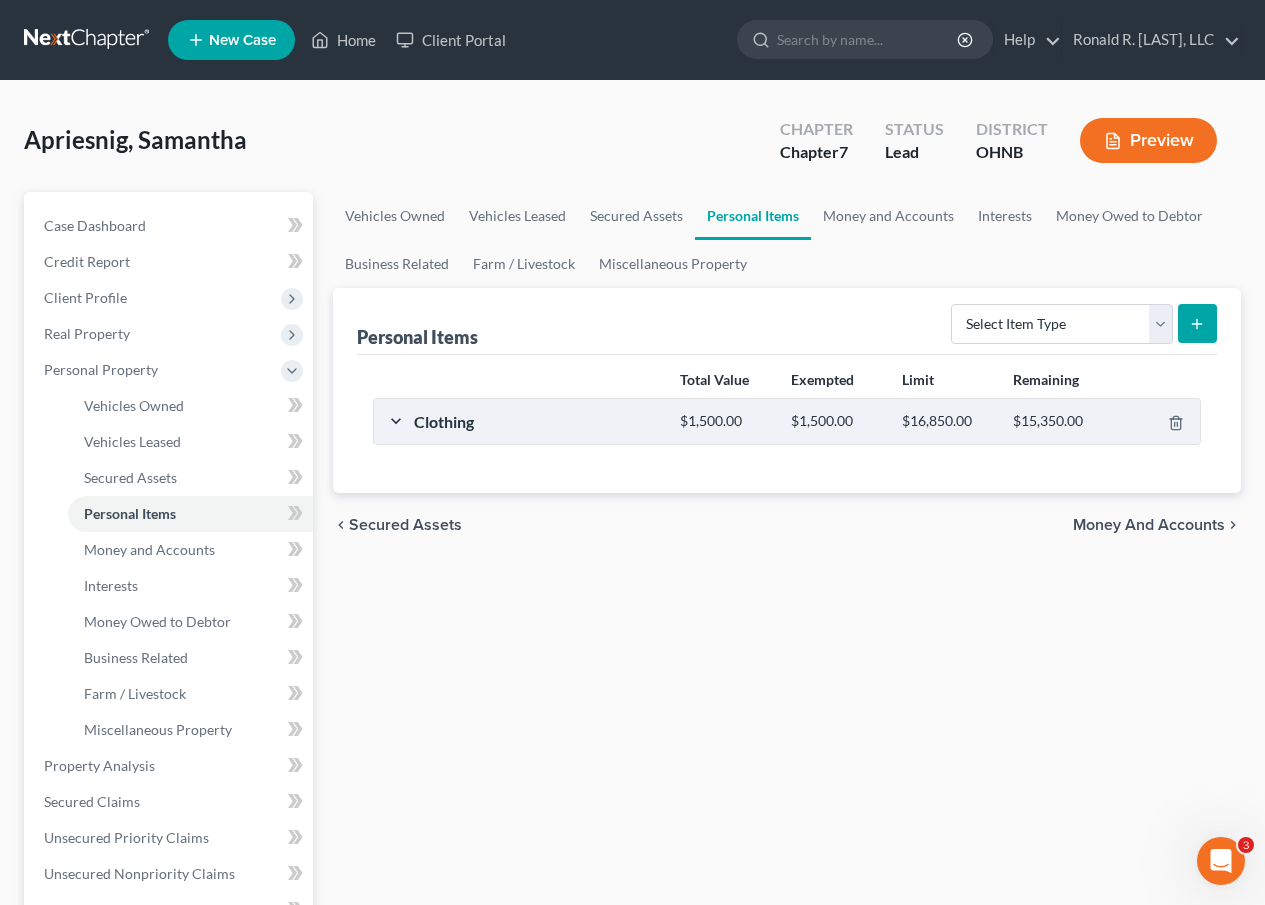 click on "$1,500.00" at bounding box center (725, 421) 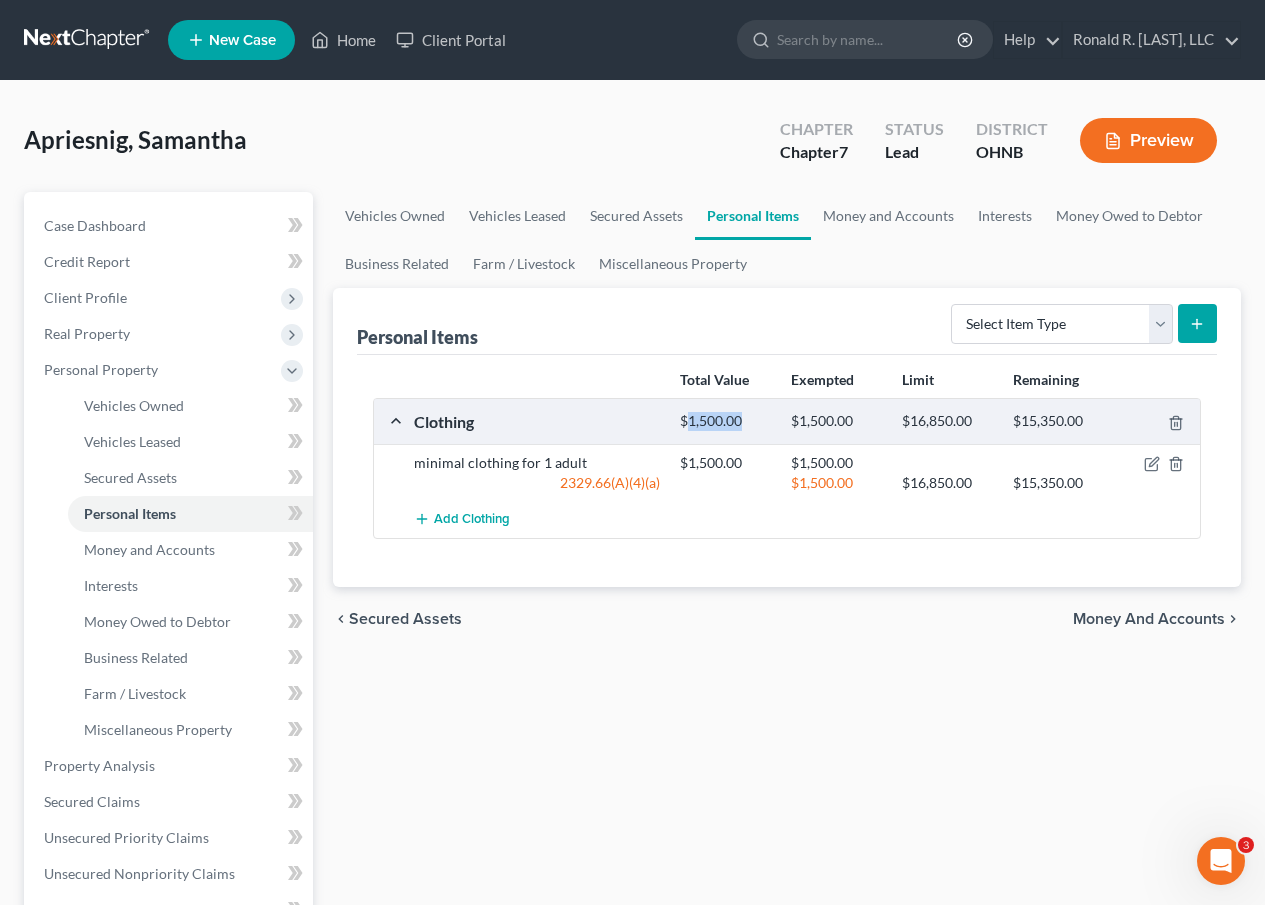click on "$1,500.00" at bounding box center (725, 421) 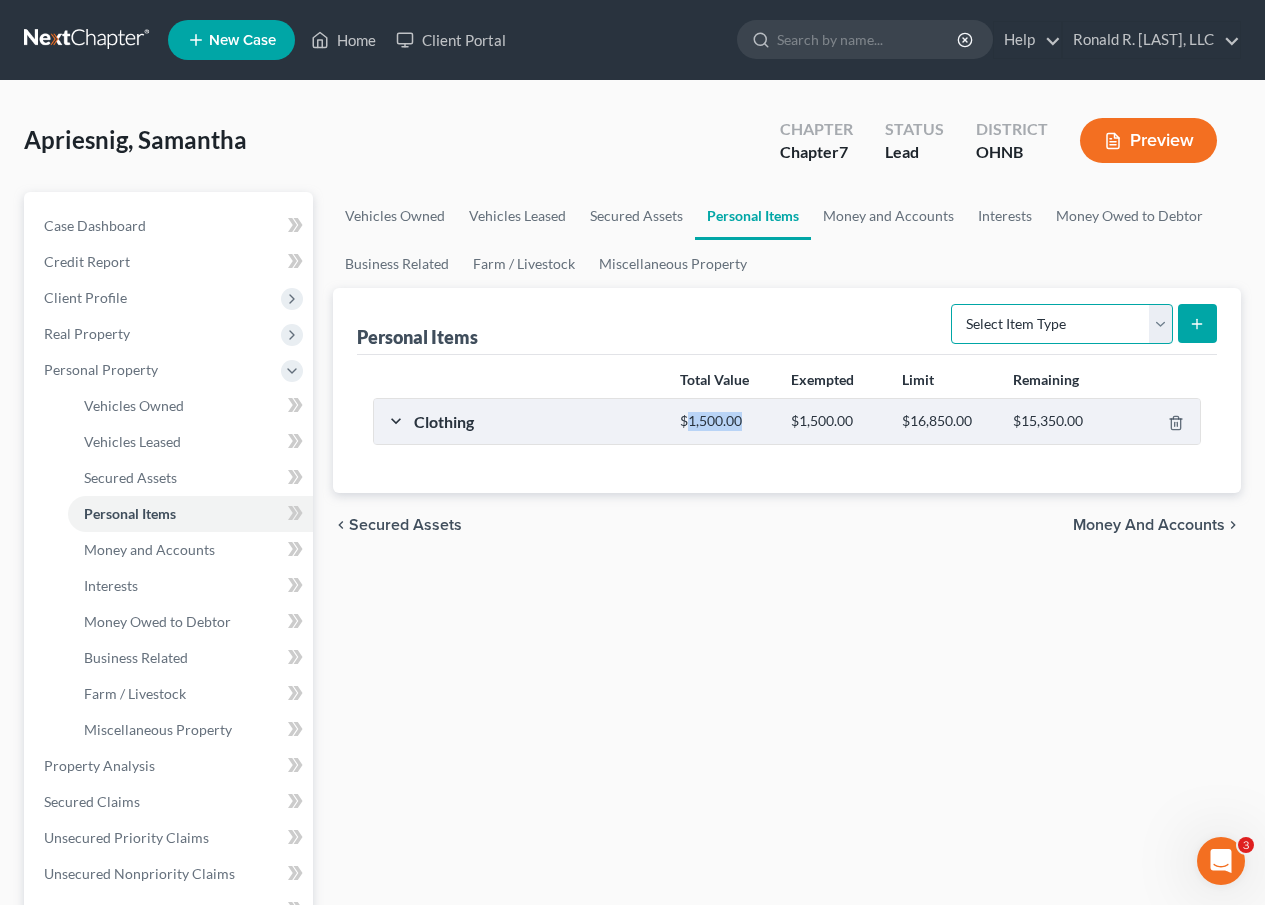 click on "Select Item Type Clothing Collectibles Of Value Electronics Firearms Household Goods Jewelry Other Pet(s) Sports & Hobby Equipment" at bounding box center [1062, 324] 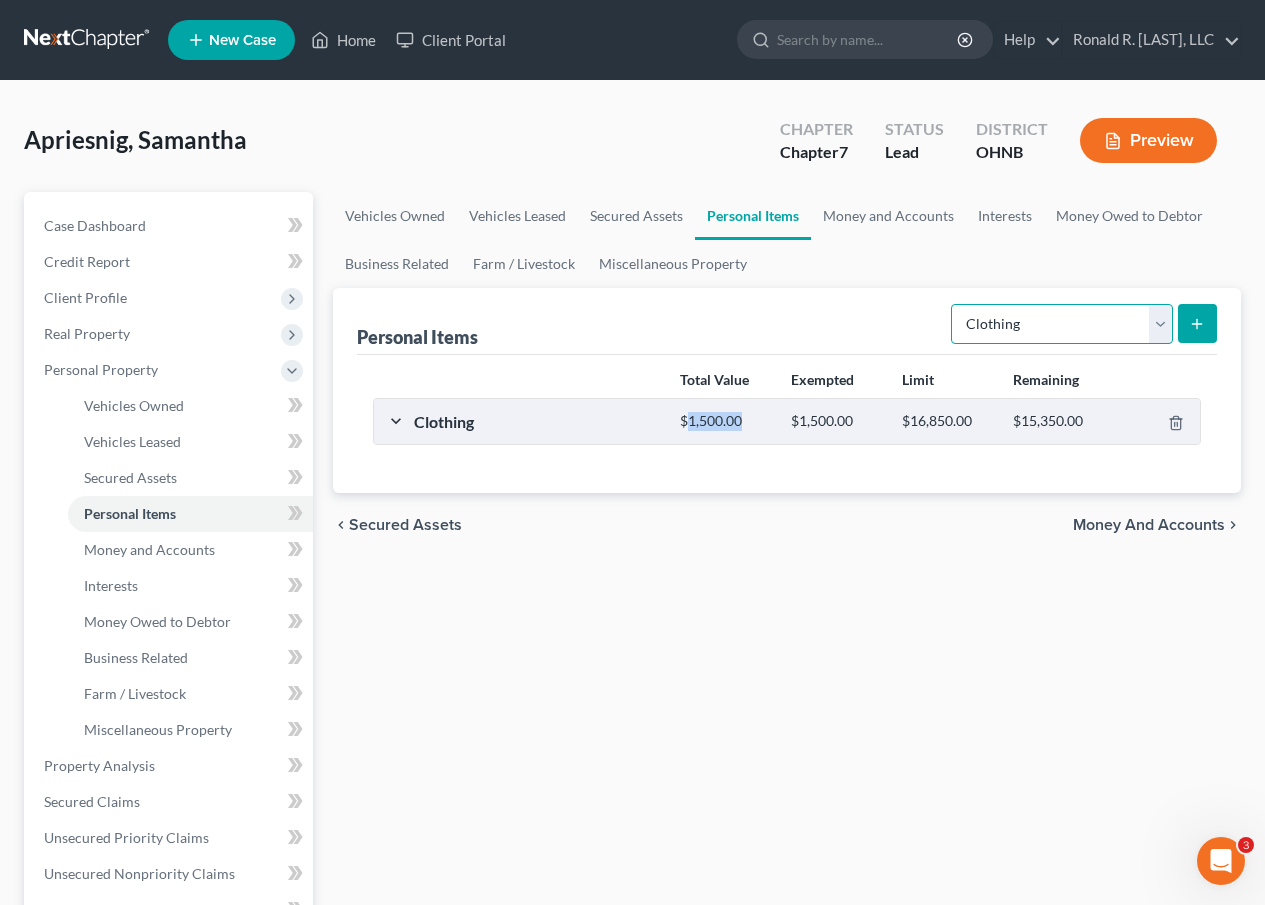 click on "Select Item Type Clothing Collectibles Of Value Electronics Firearms Household Goods Jewelry Other Pet(s) Sports & Hobby Equipment" at bounding box center (1062, 324) 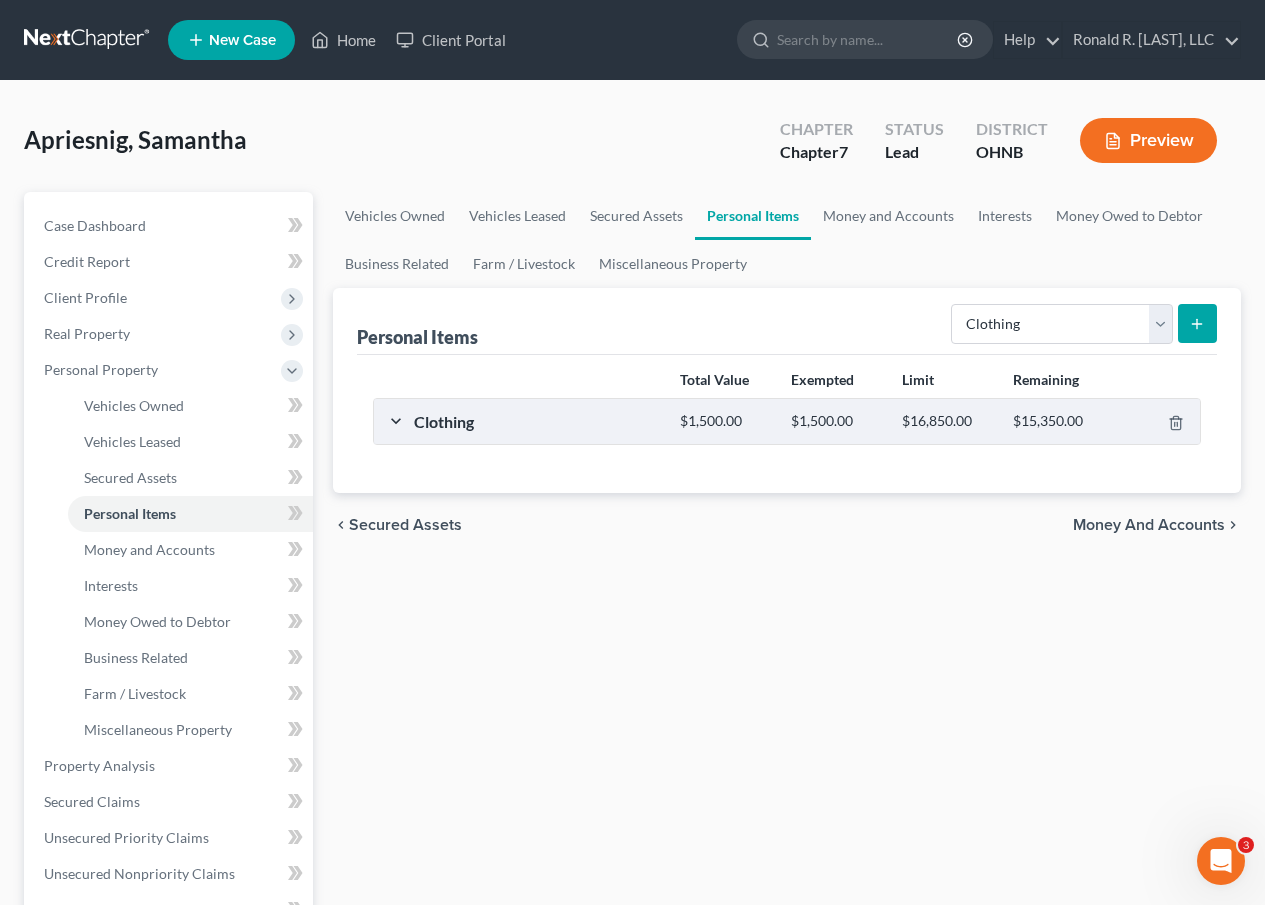 click on "Clothing" at bounding box center (537, 421) 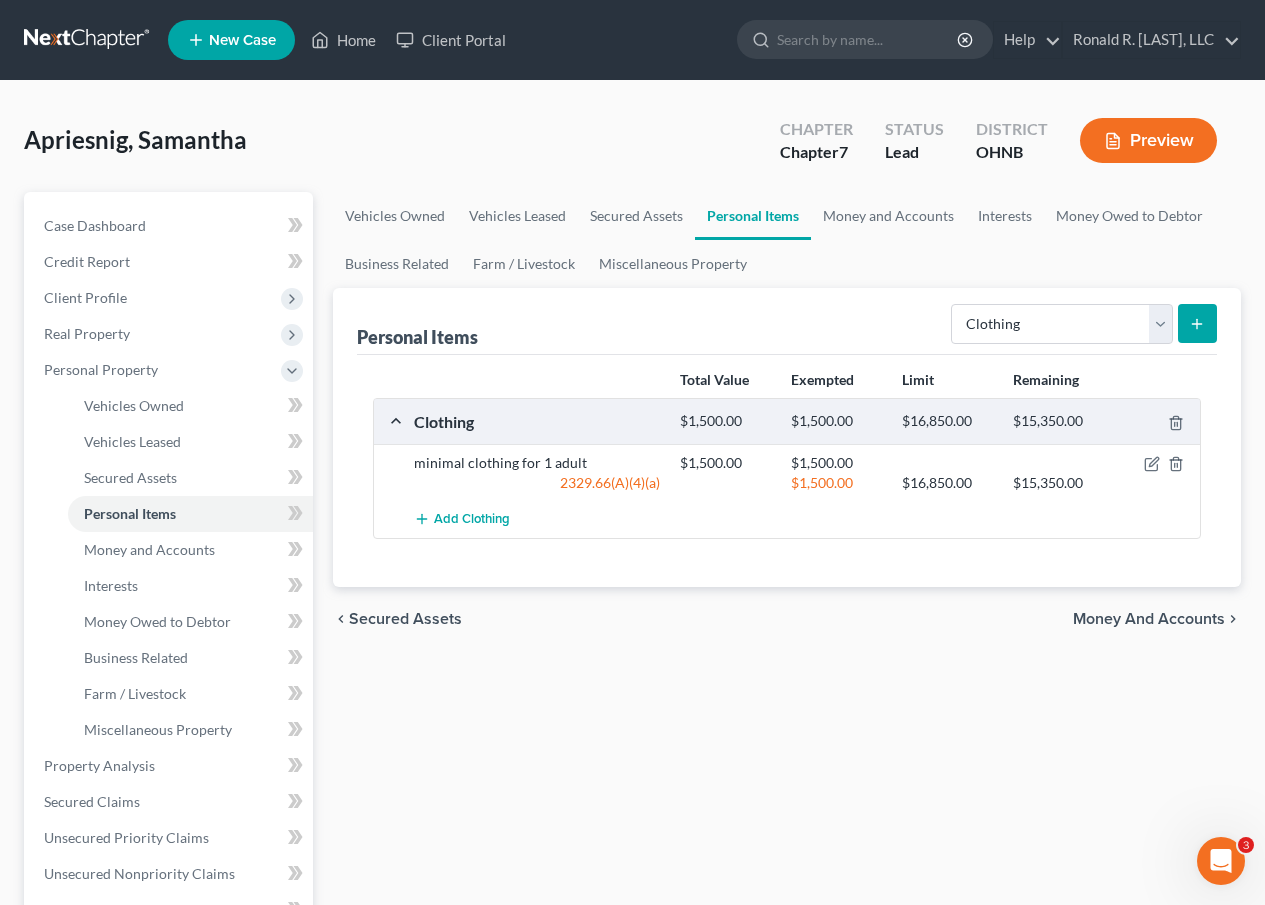 drag, startPoint x: 706, startPoint y: 419, endPoint x: 1135, endPoint y: 256, distance: 458.92264 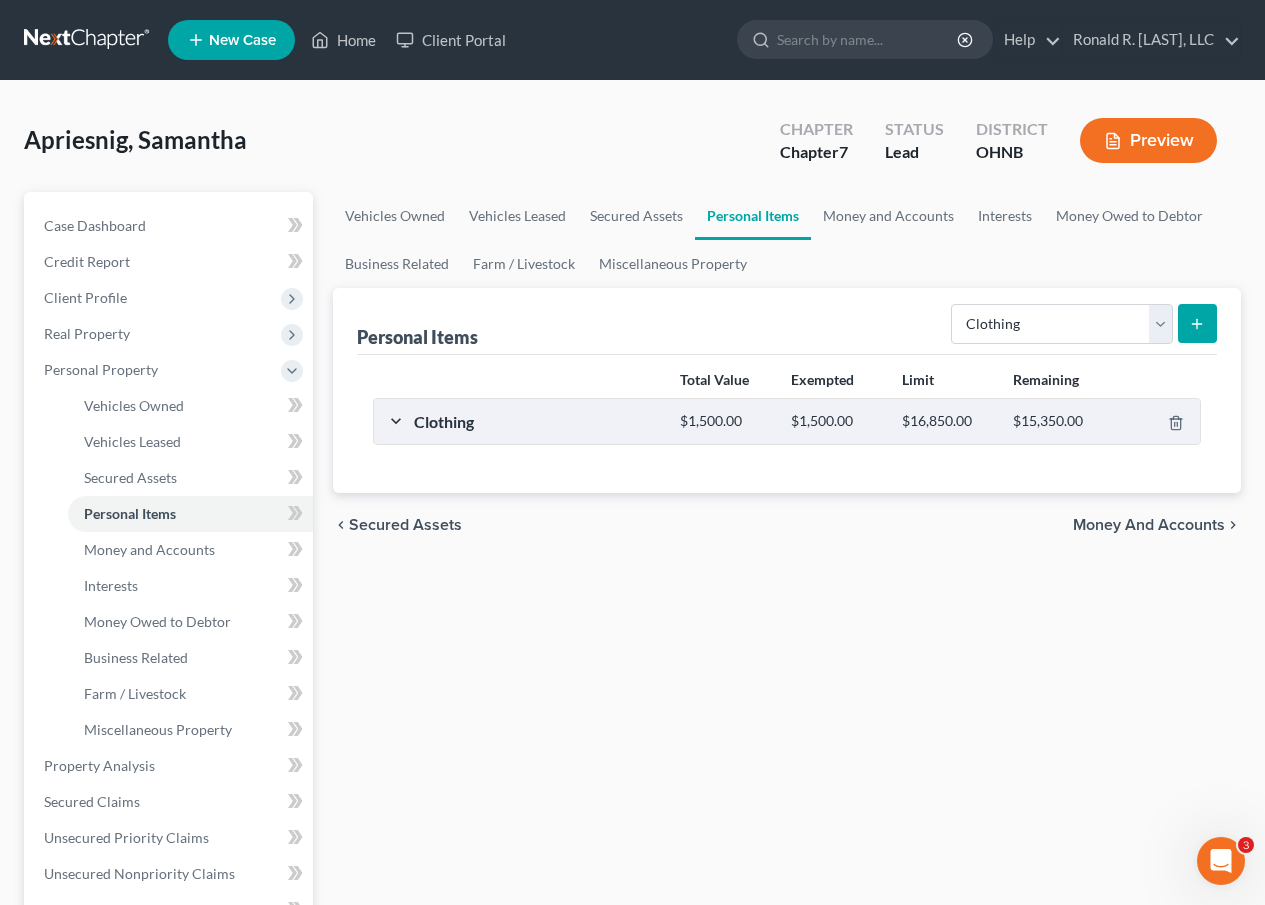 click on "$1,500.00" at bounding box center (725, 421) 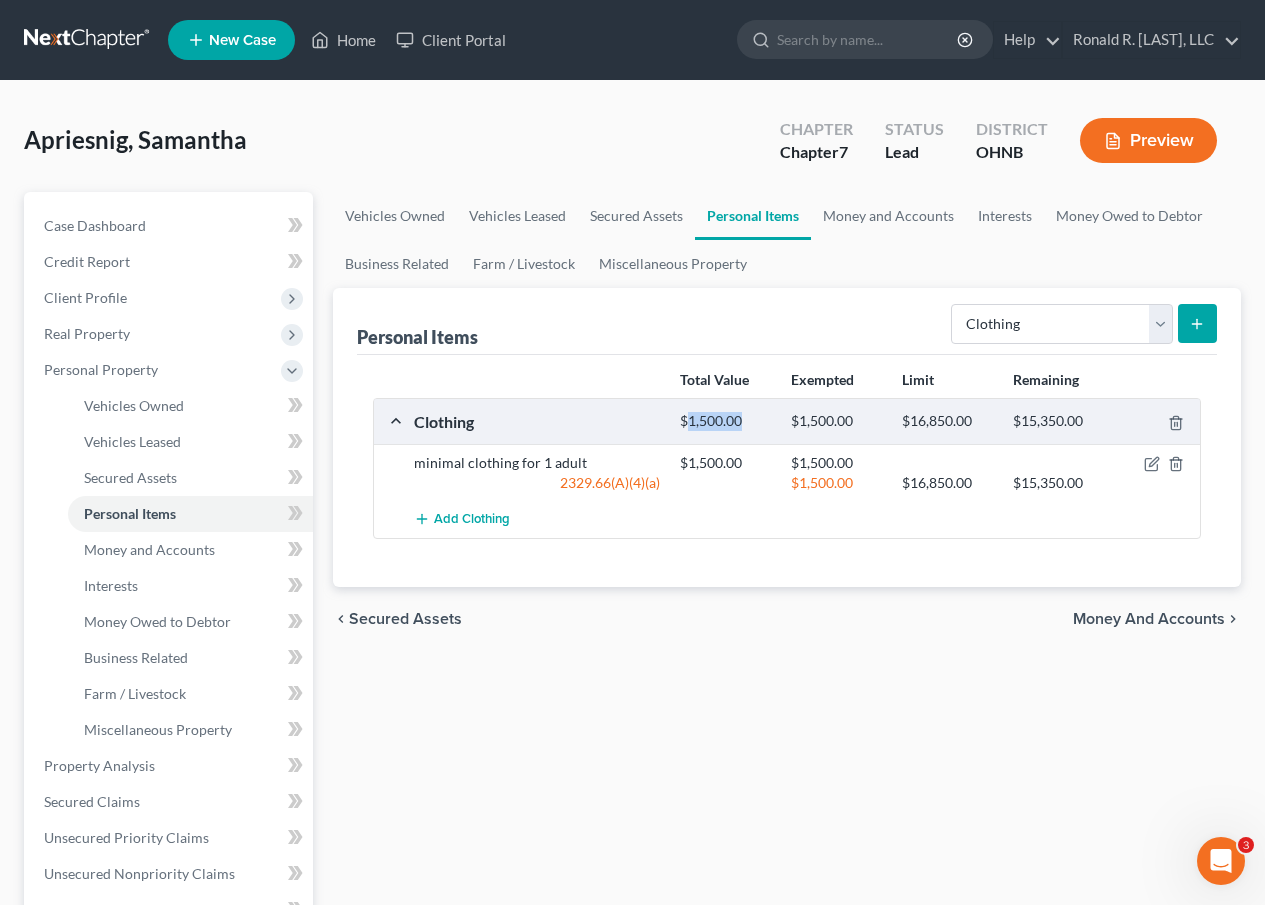 click on "$1,500.00" at bounding box center (725, 421) 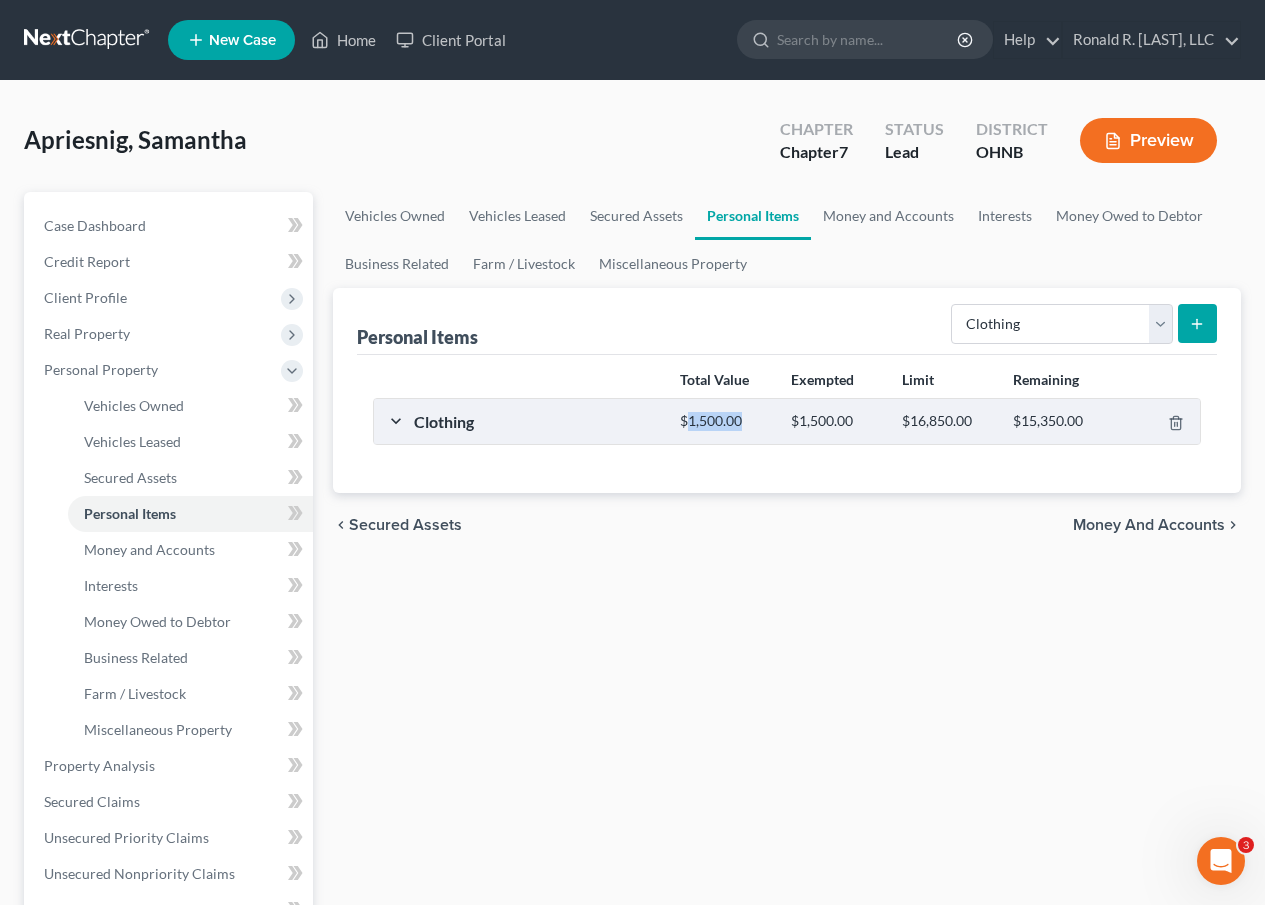 click on "$1,500.00" at bounding box center (725, 421) 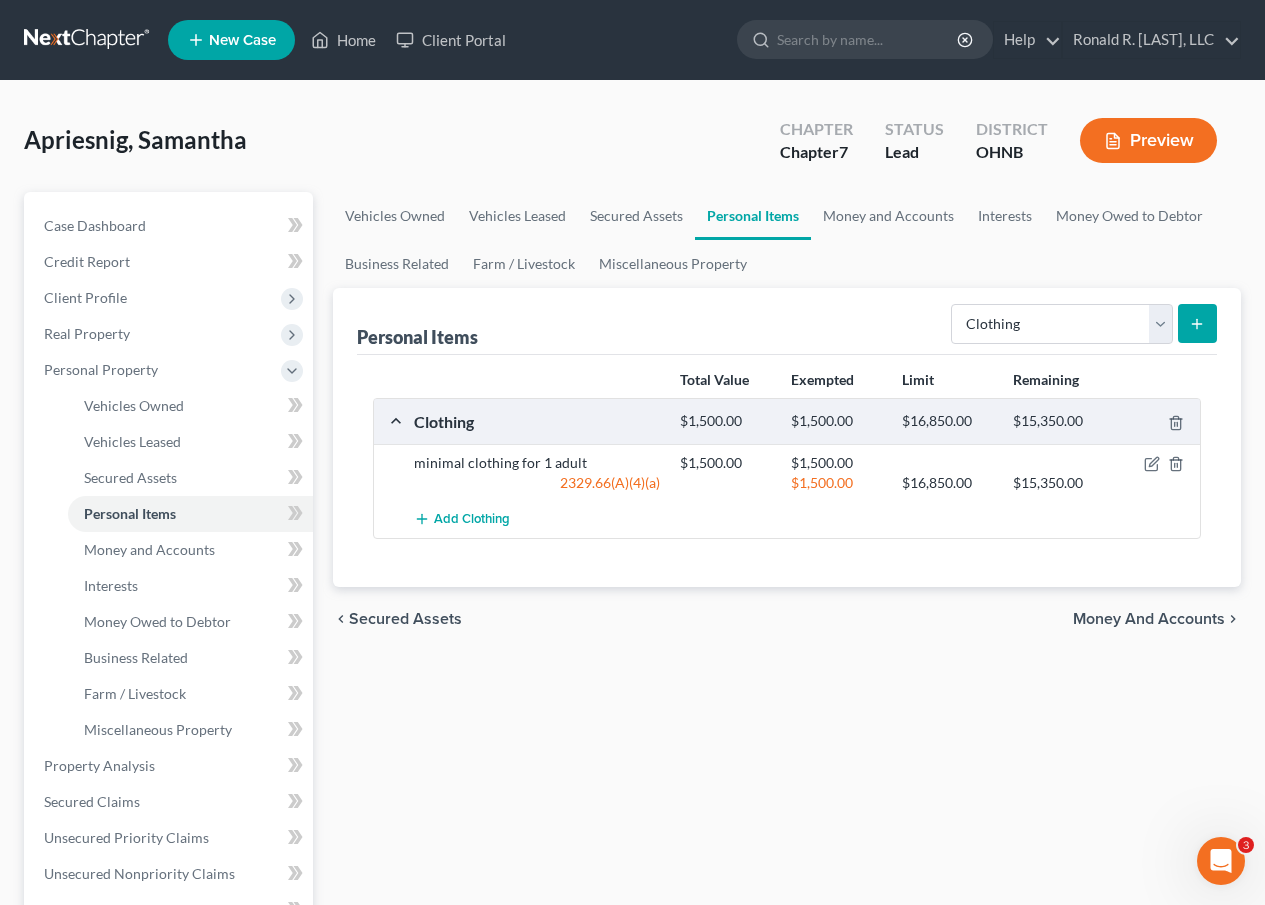click on "$1,500.00" at bounding box center [725, 421] 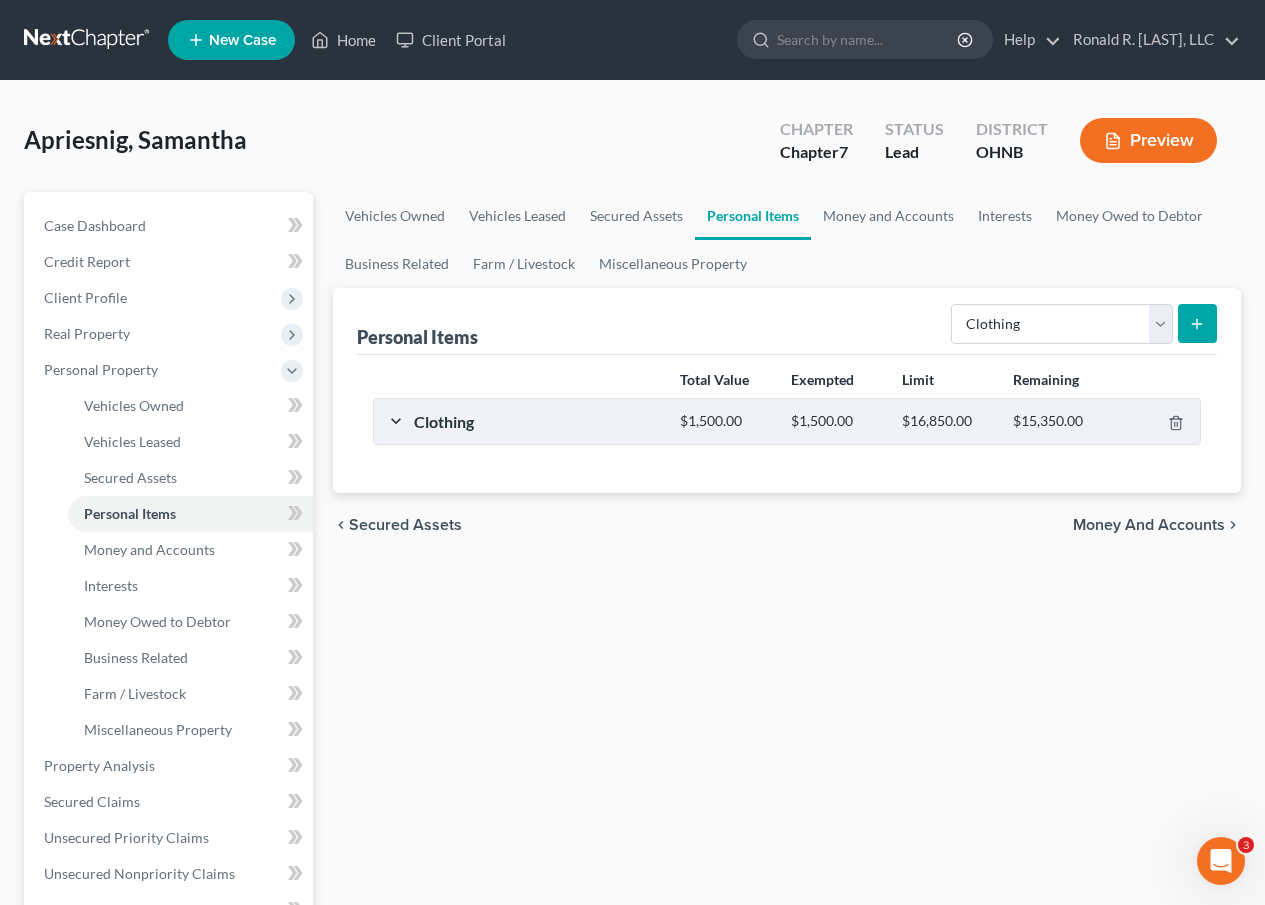 click on "$1,500.00" at bounding box center [725, 421] 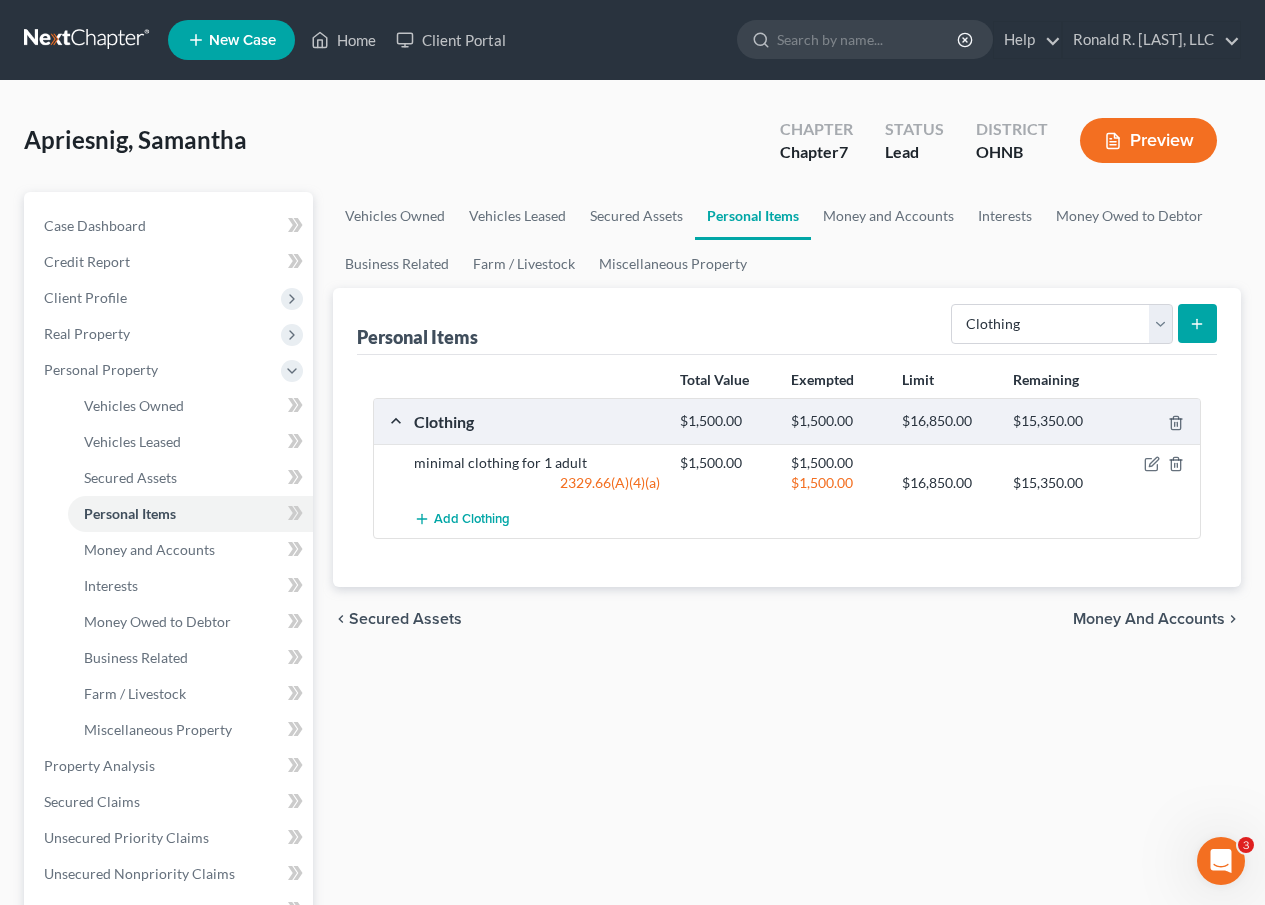 click on "$1,500.00" at bounding box center (725, 421) 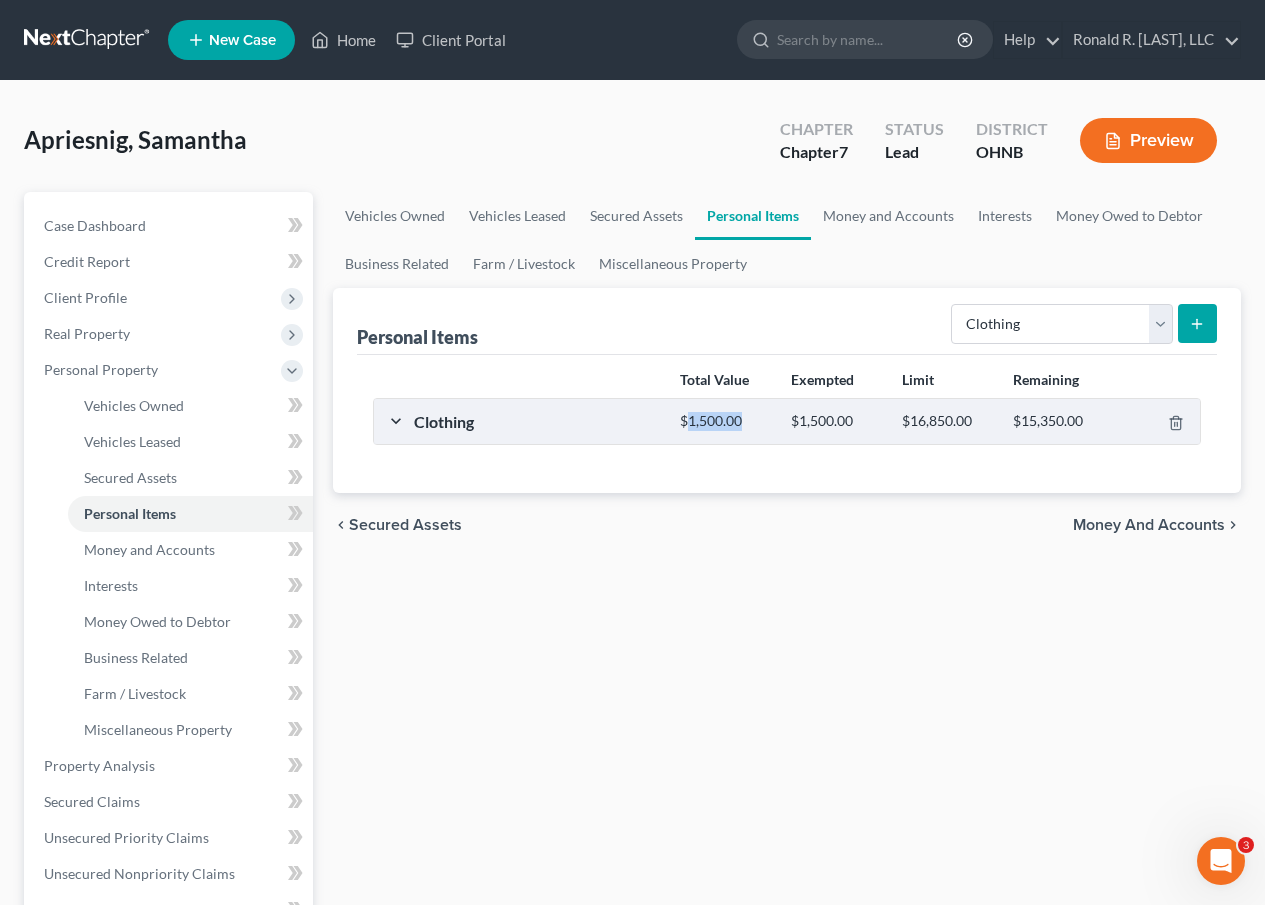 click on "$1,500.00" at bounding box center [725, 421] 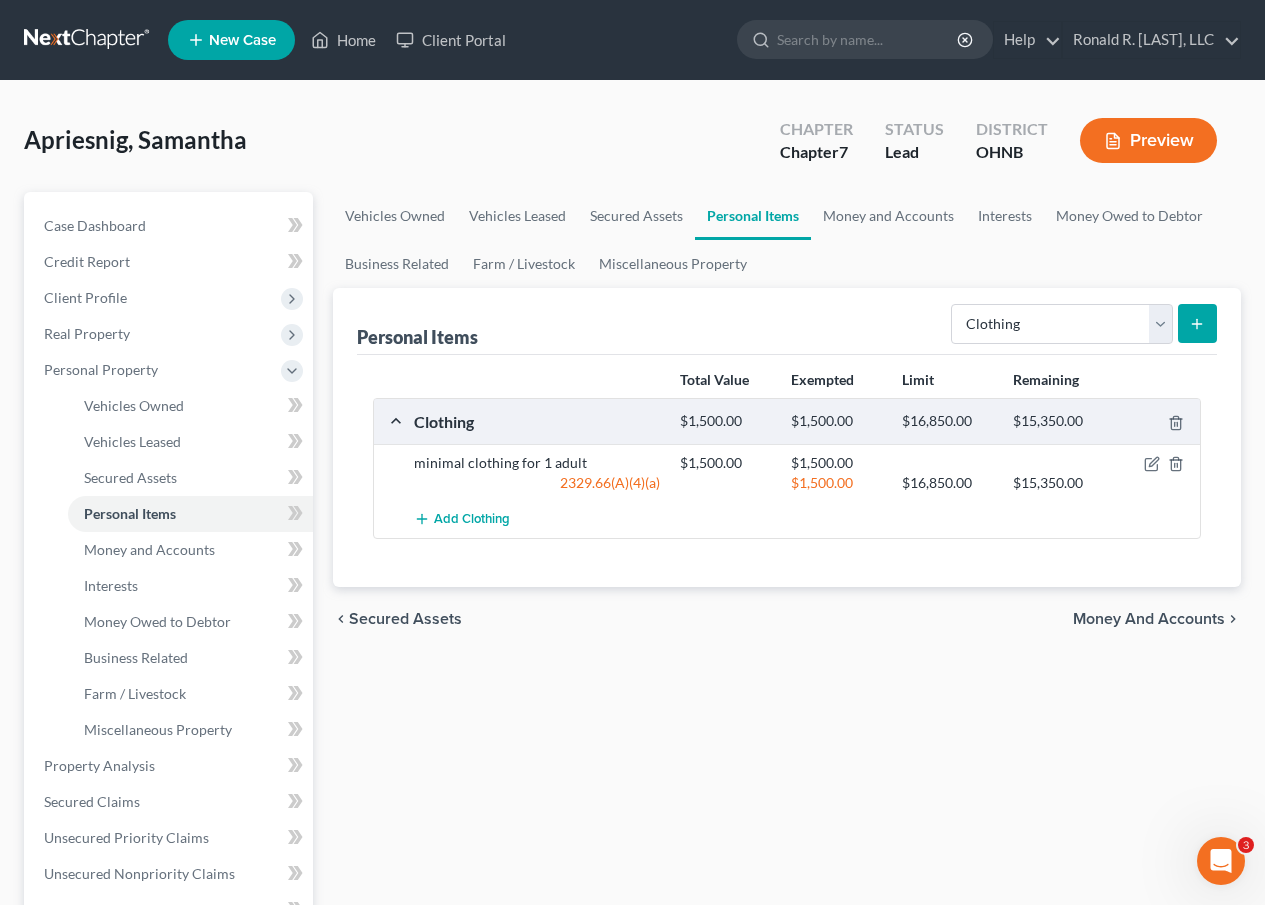 click on "$1,500.00" at bounding box center [836, 421] 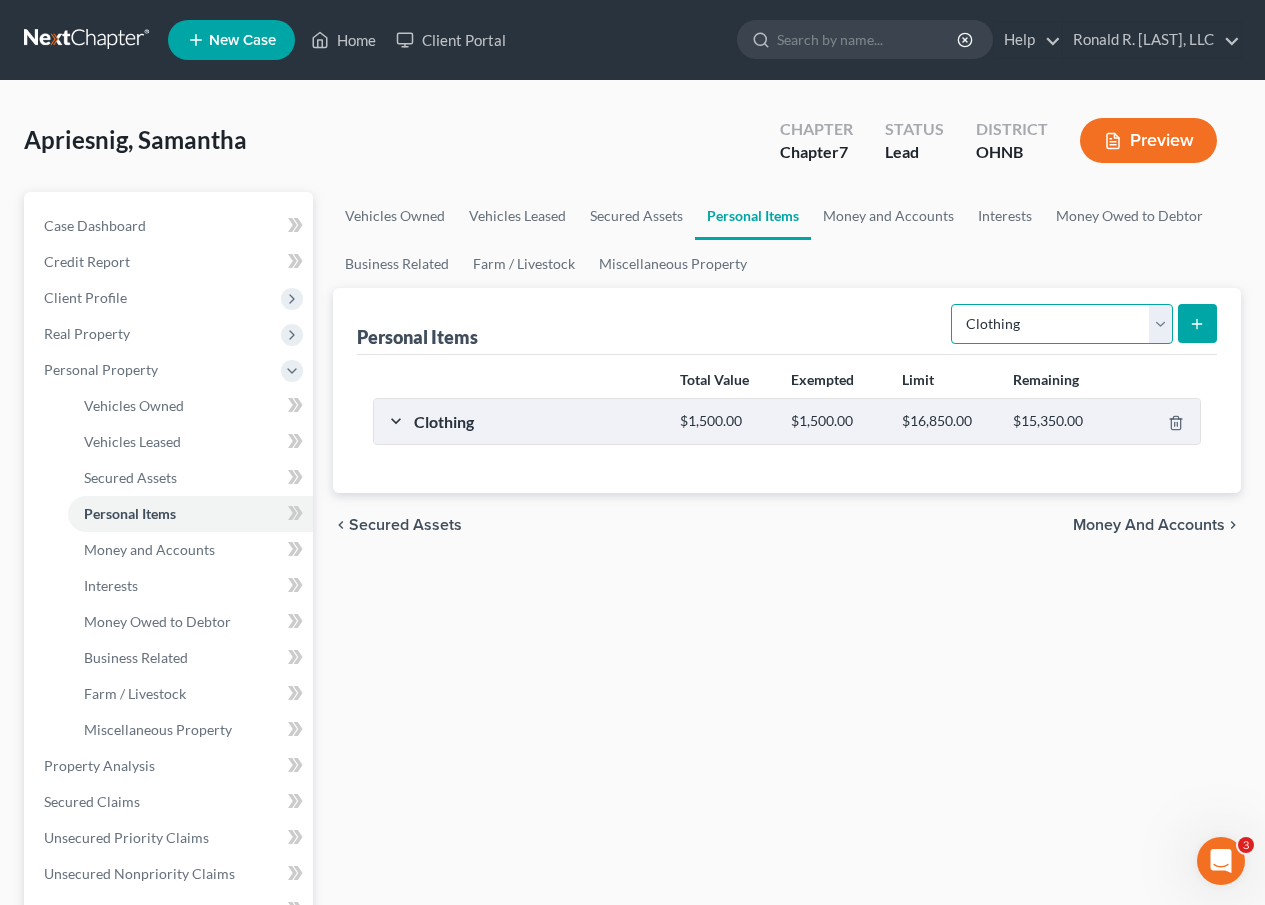 click on "Select Item Type Clothing Collectibles Of Value Electronics Firearms Household Goods Jewelry Other Pet(s) Sports & Hobby Equipment" at bounding box center (1062, 324) 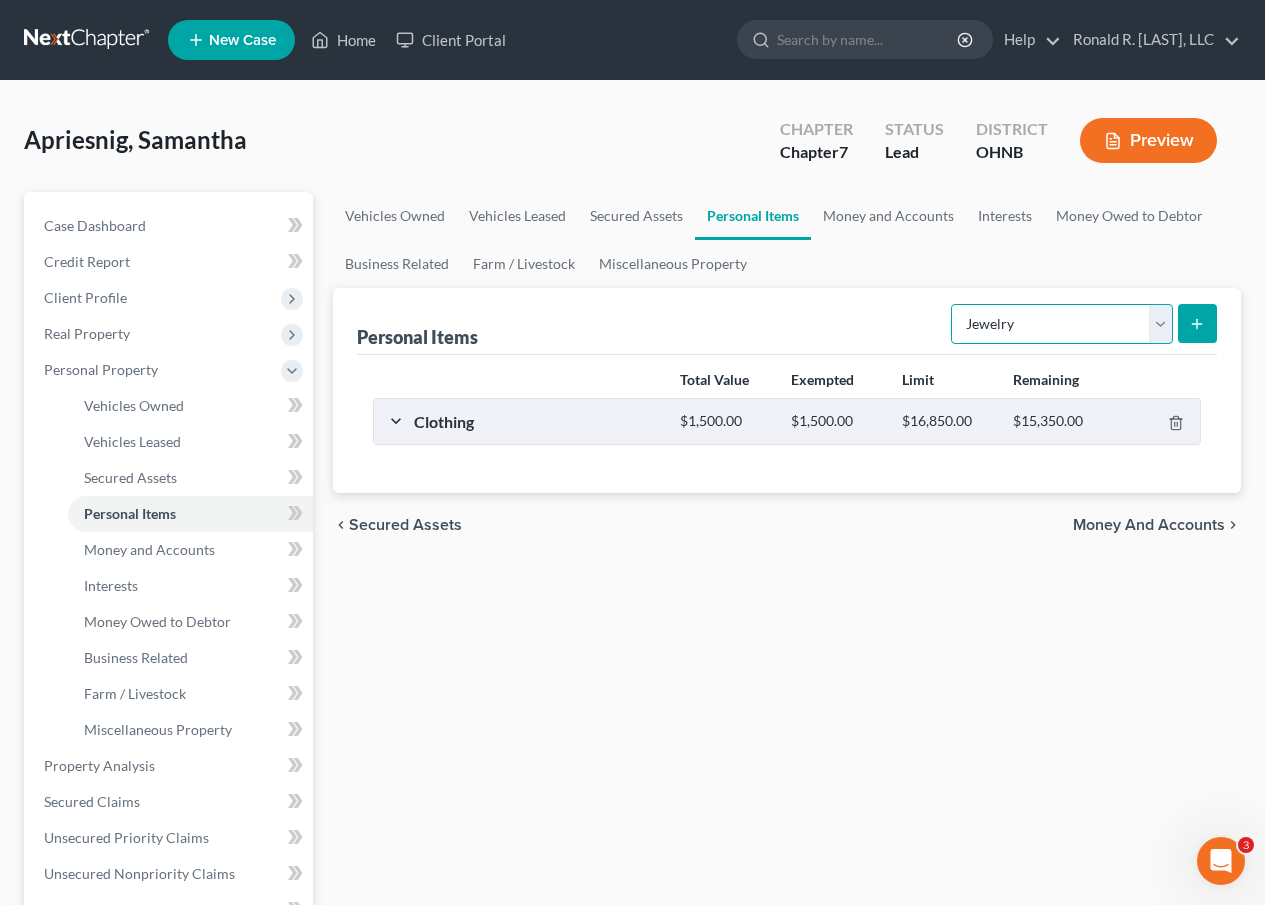 click on "Select Item Type Clothing Collectibles Of Value Electronics Firearms Household Goods Jewelry Other Pet(s) Sports & Hobby Equipment" at bounding box center [1062, 324] 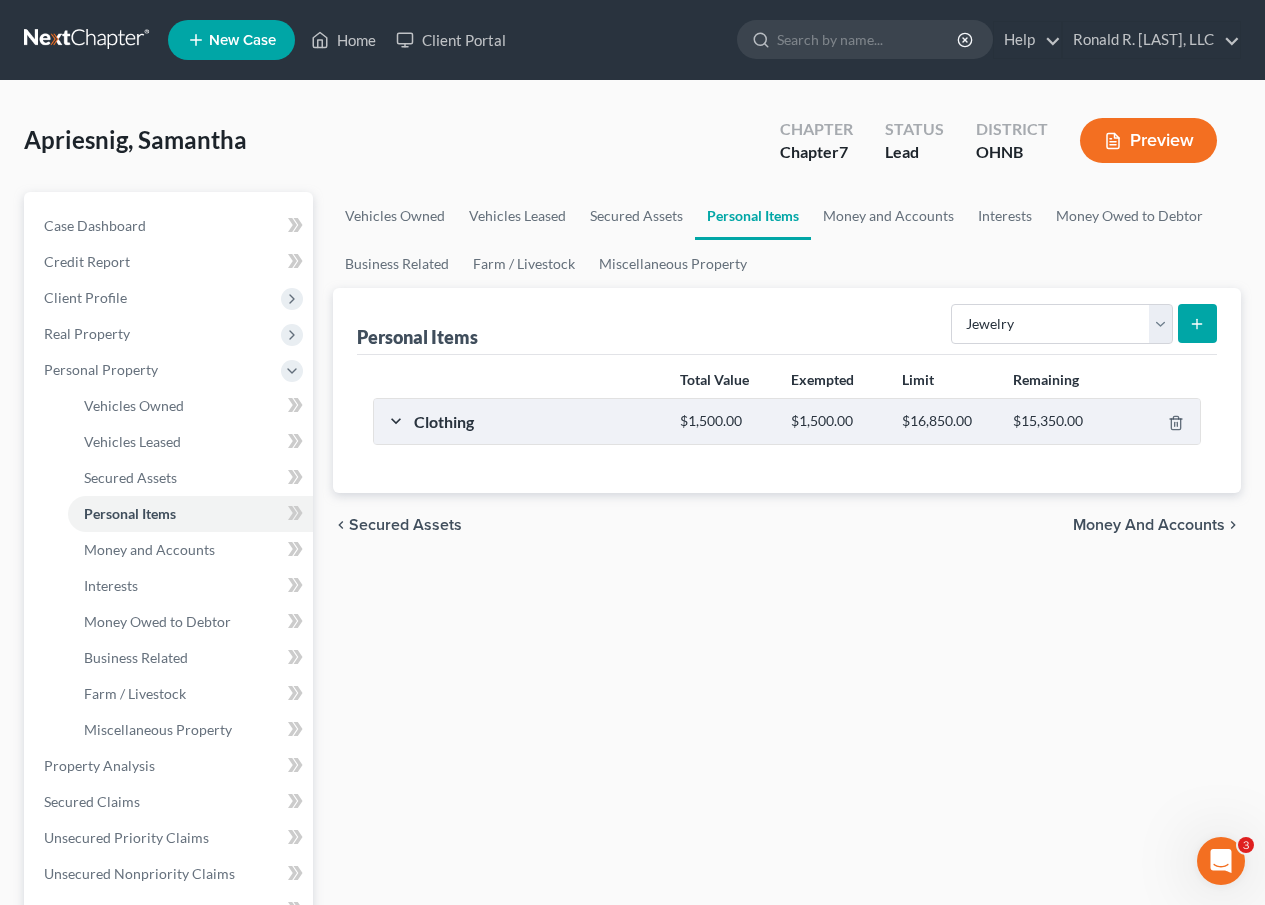 click 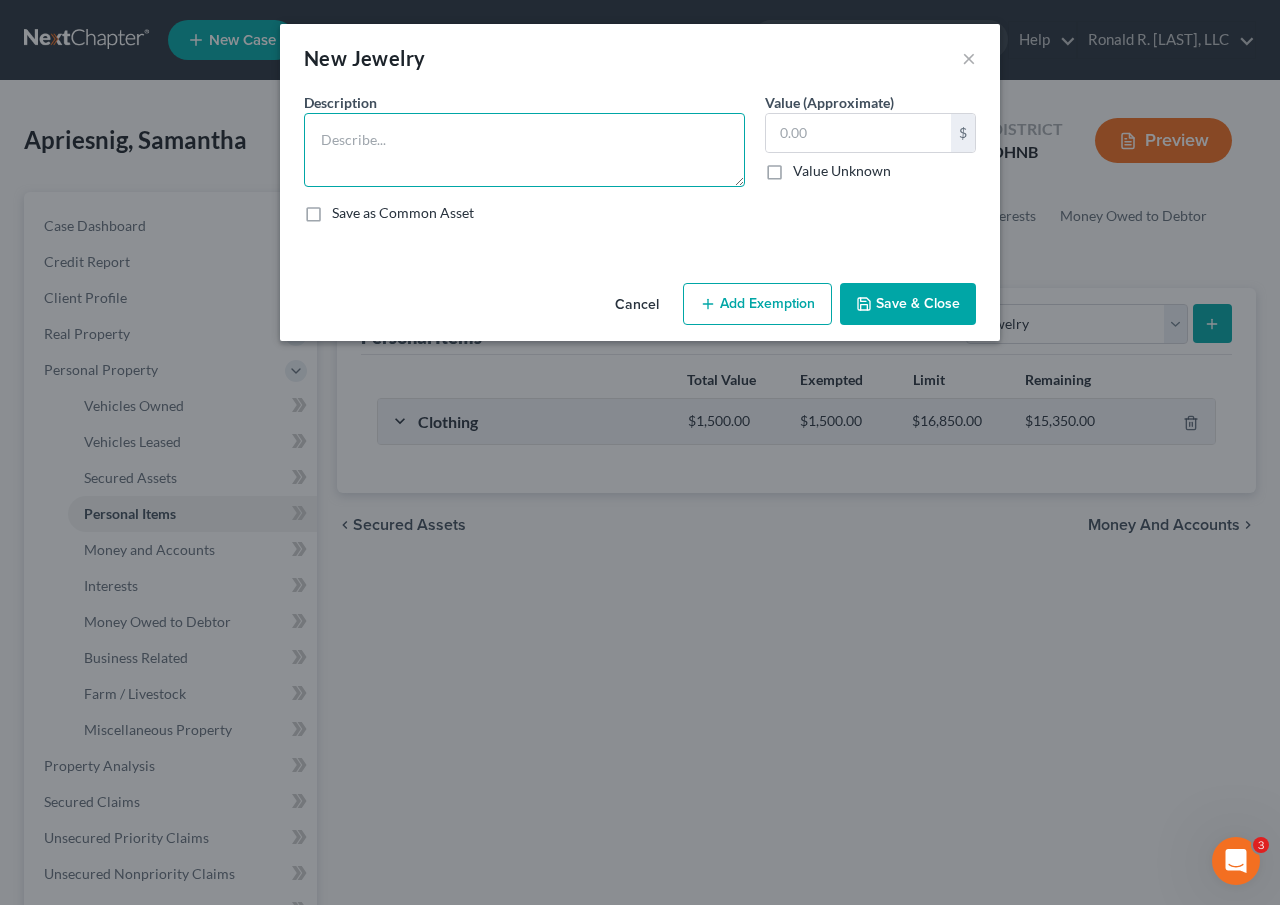 click at bounding box center [524, 150] 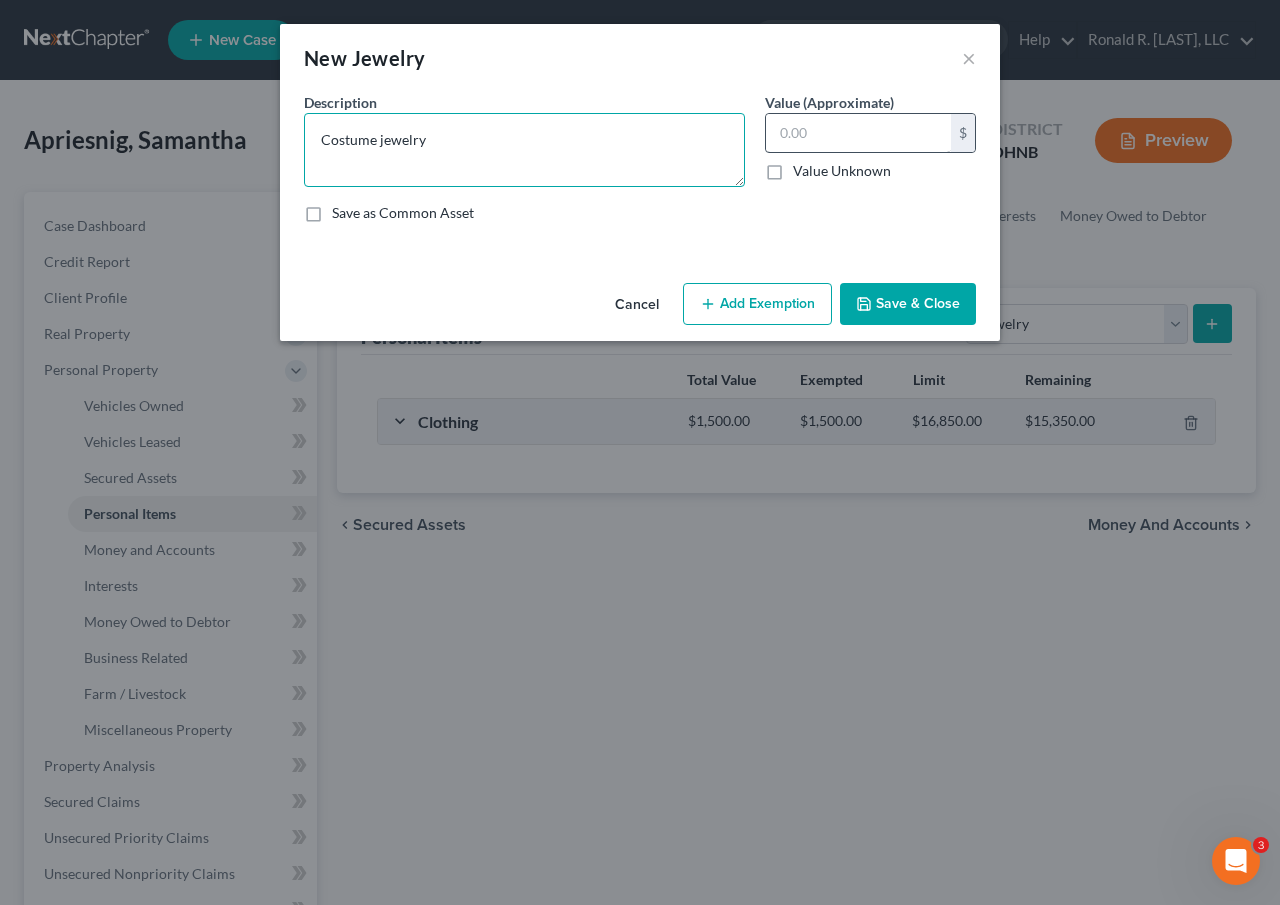 type on "Costume jewelry" 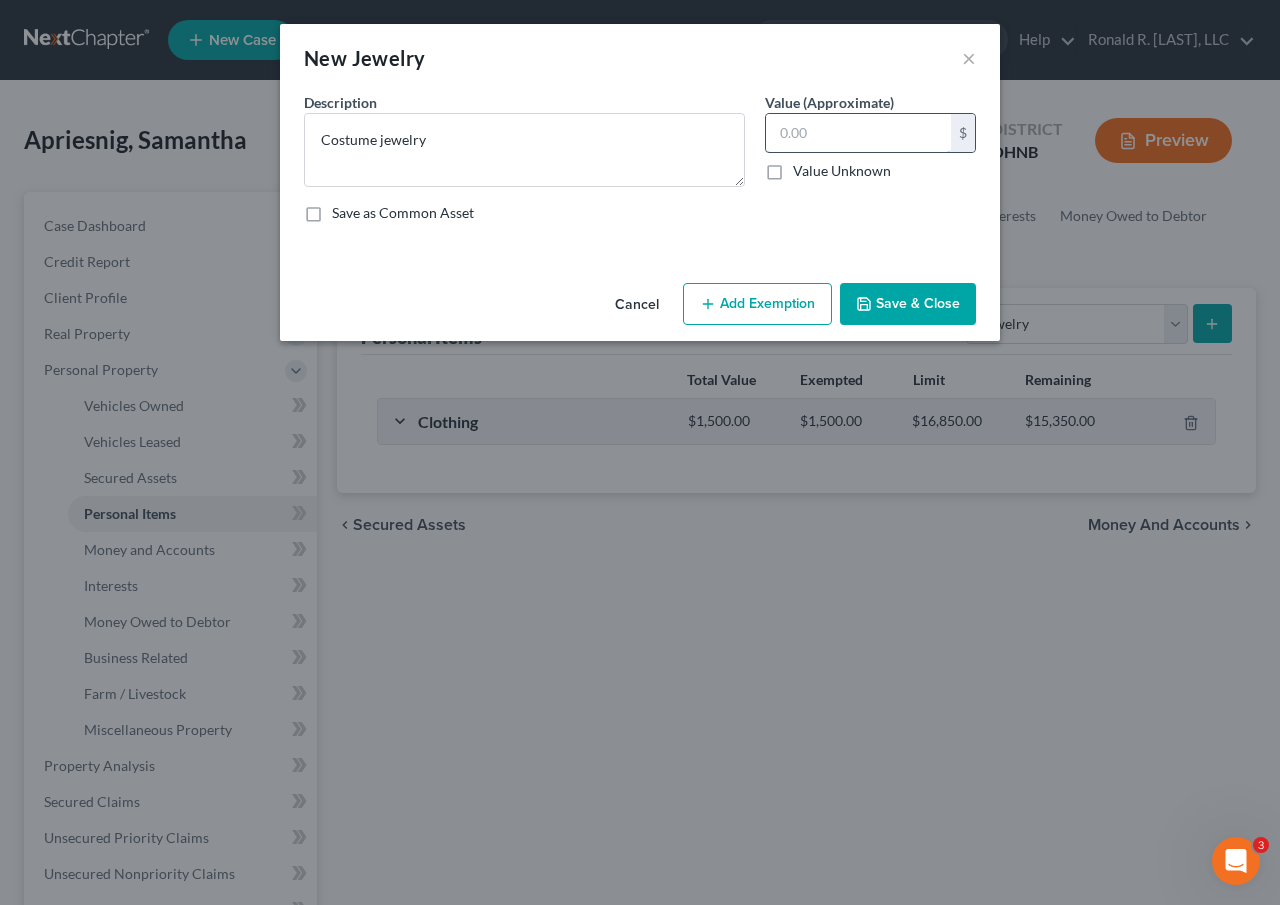click at bounding box center (858, 133) 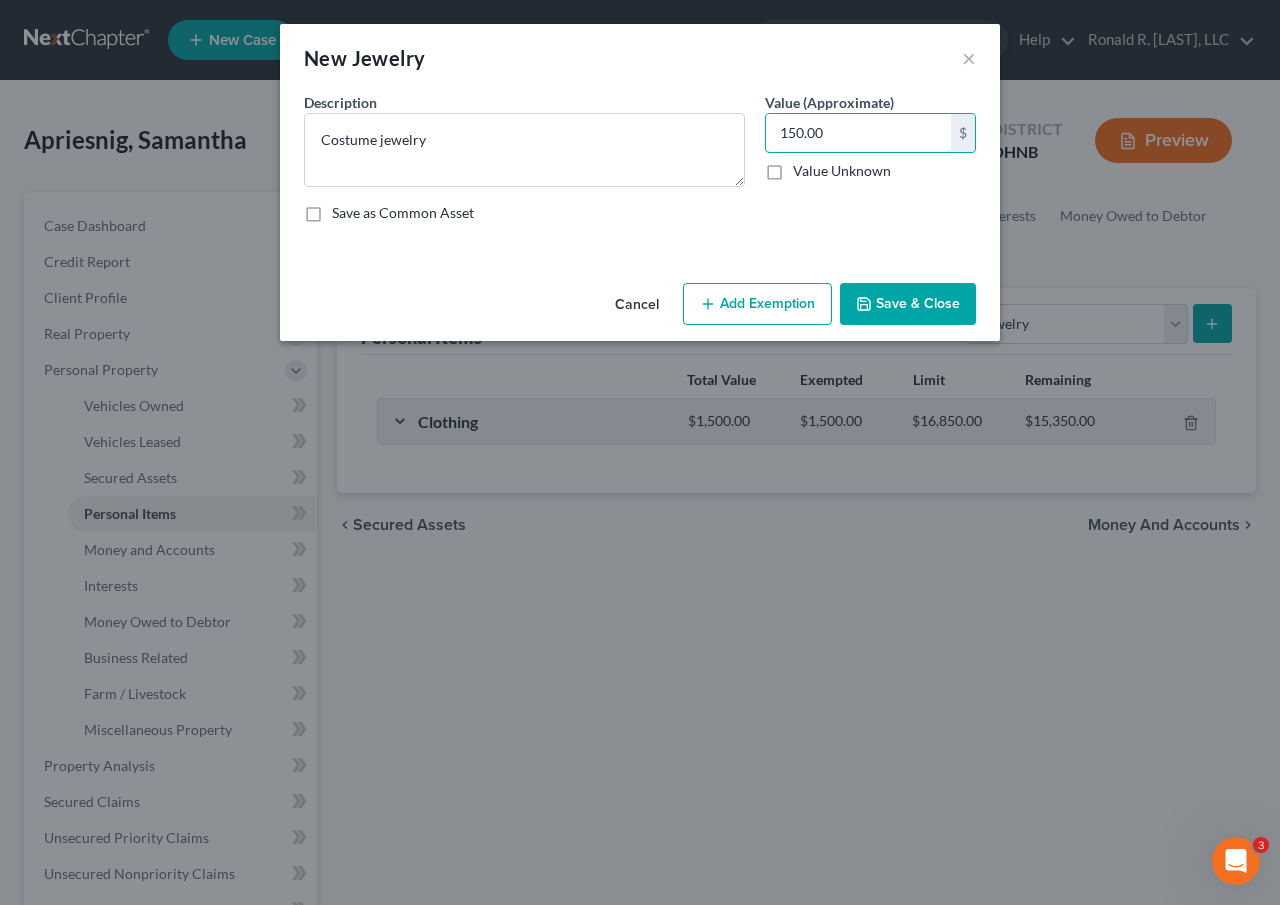 type on "150.00" 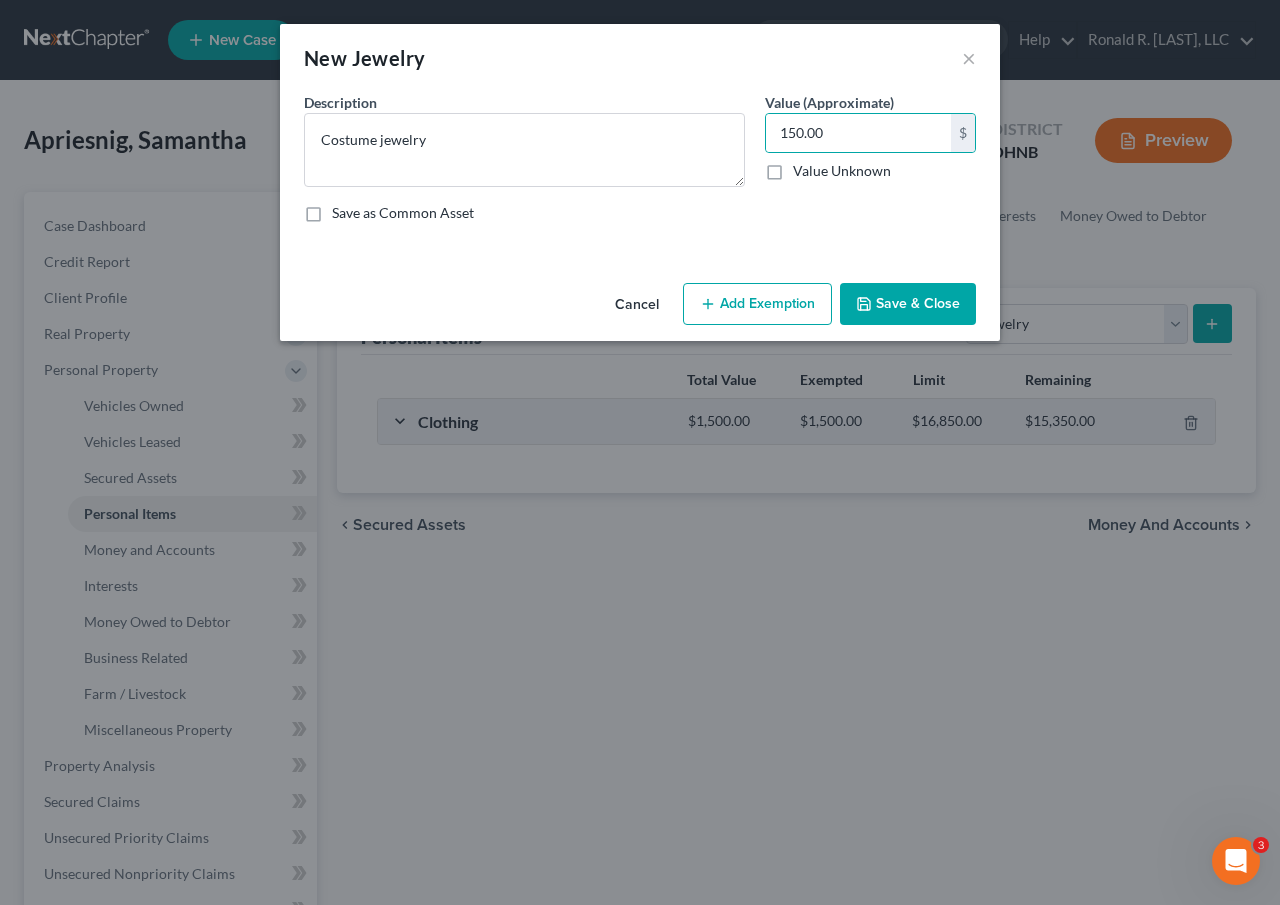click on "Add Exemption" at bounding box center [757, 304] 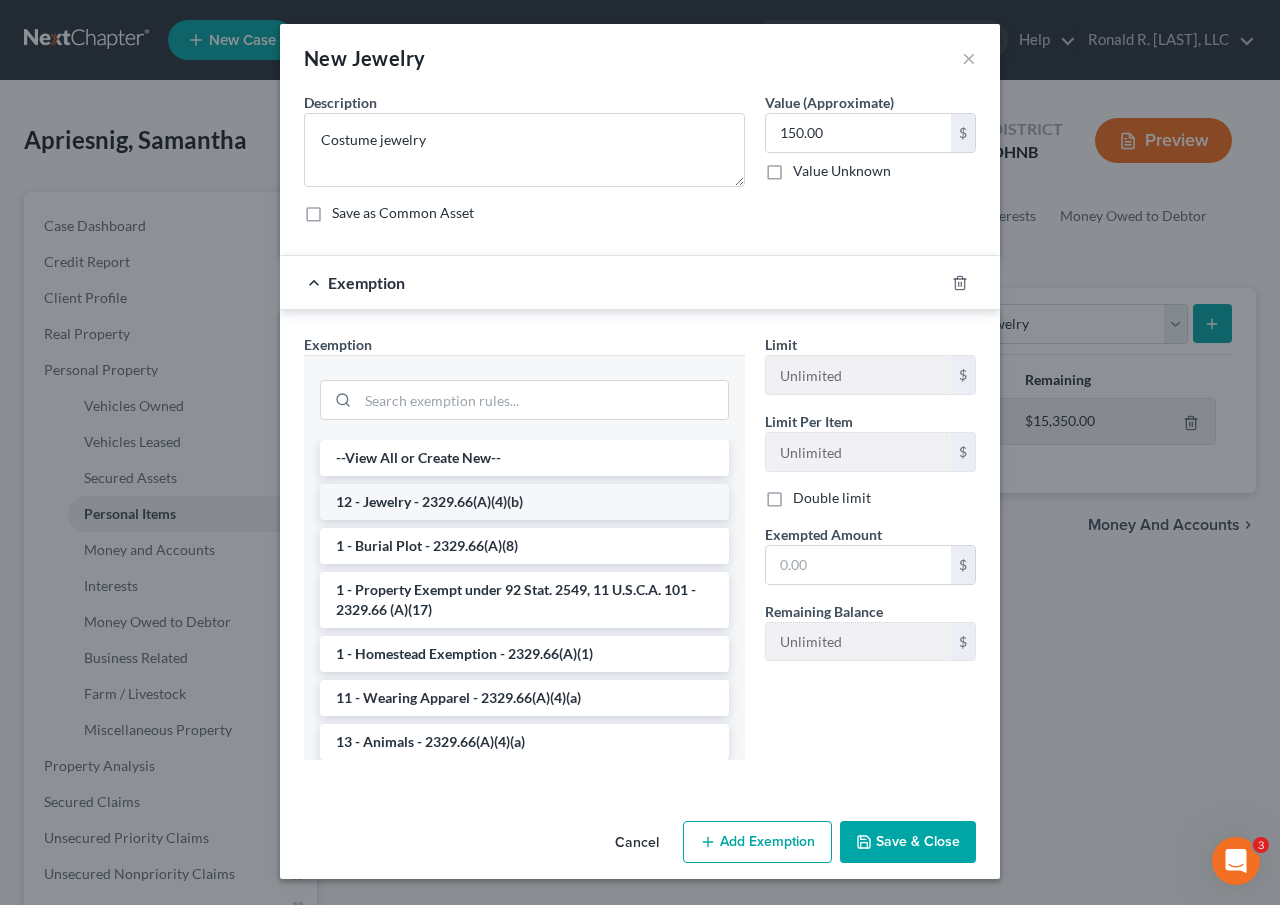 click on "12 - Jewelry  - 2329.66(A)(4)(b)" at bounding box center (524, 502) 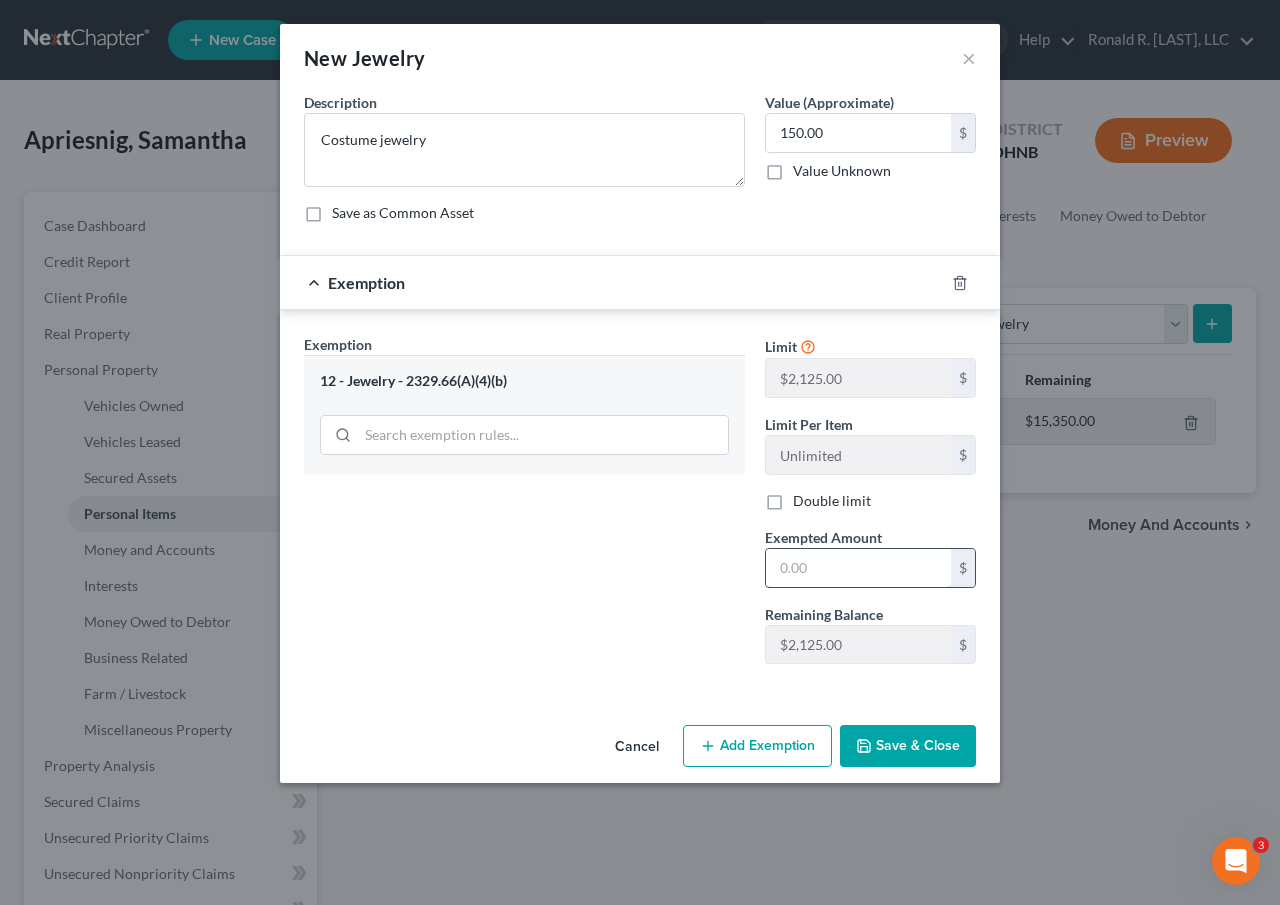 click at bounding box center [858, 568] 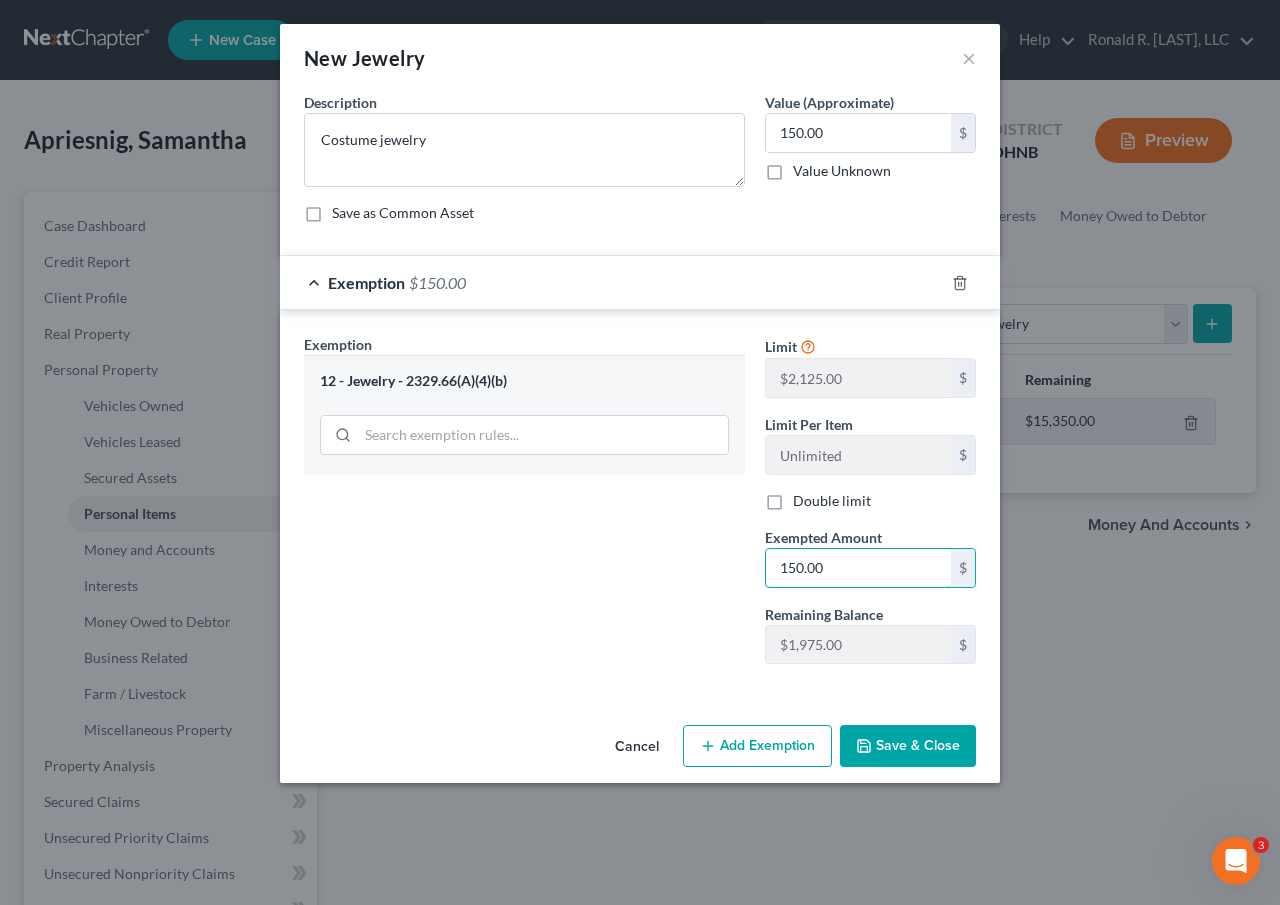 type on "150.00" 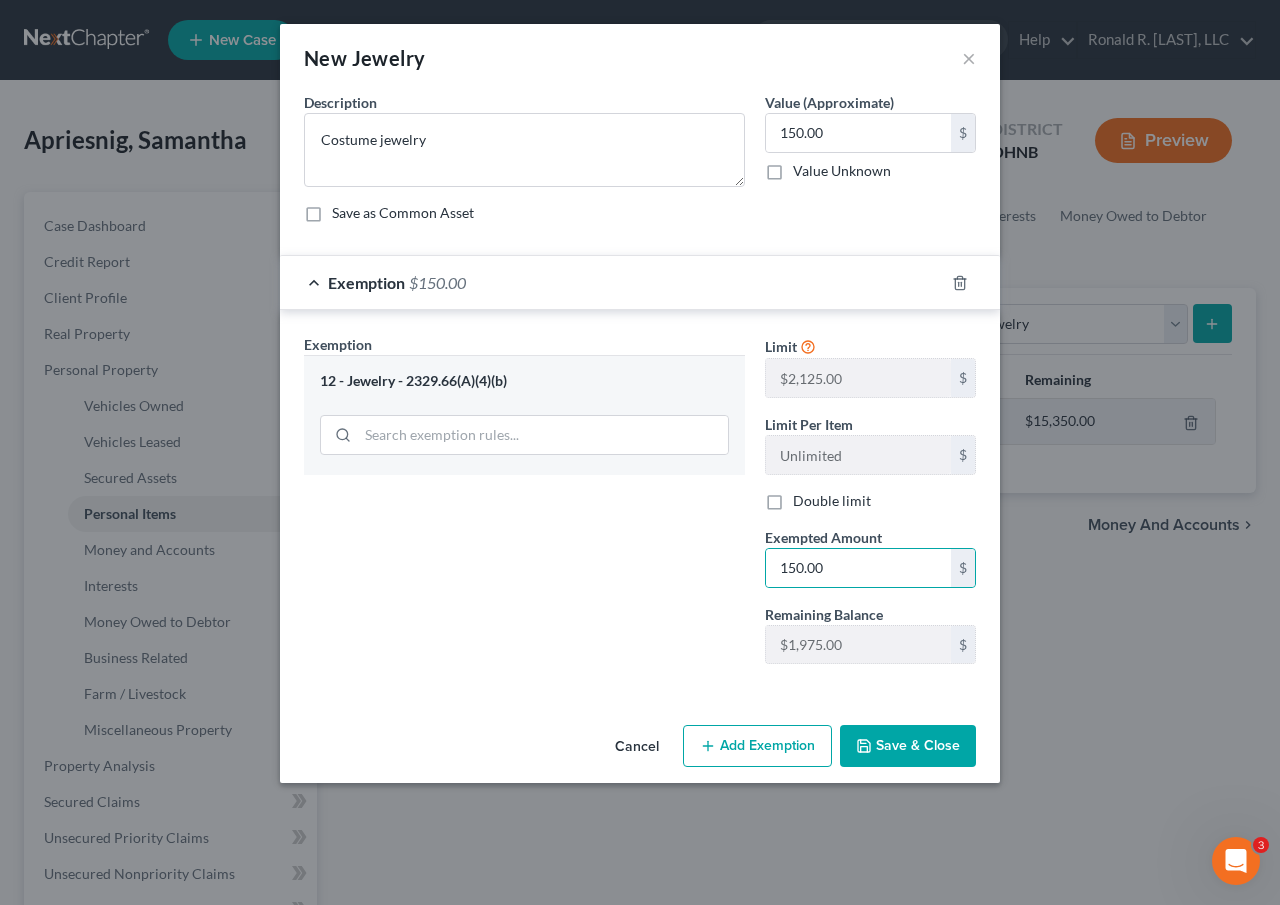 click on "Save & Close" at bounding box center [908, 746] 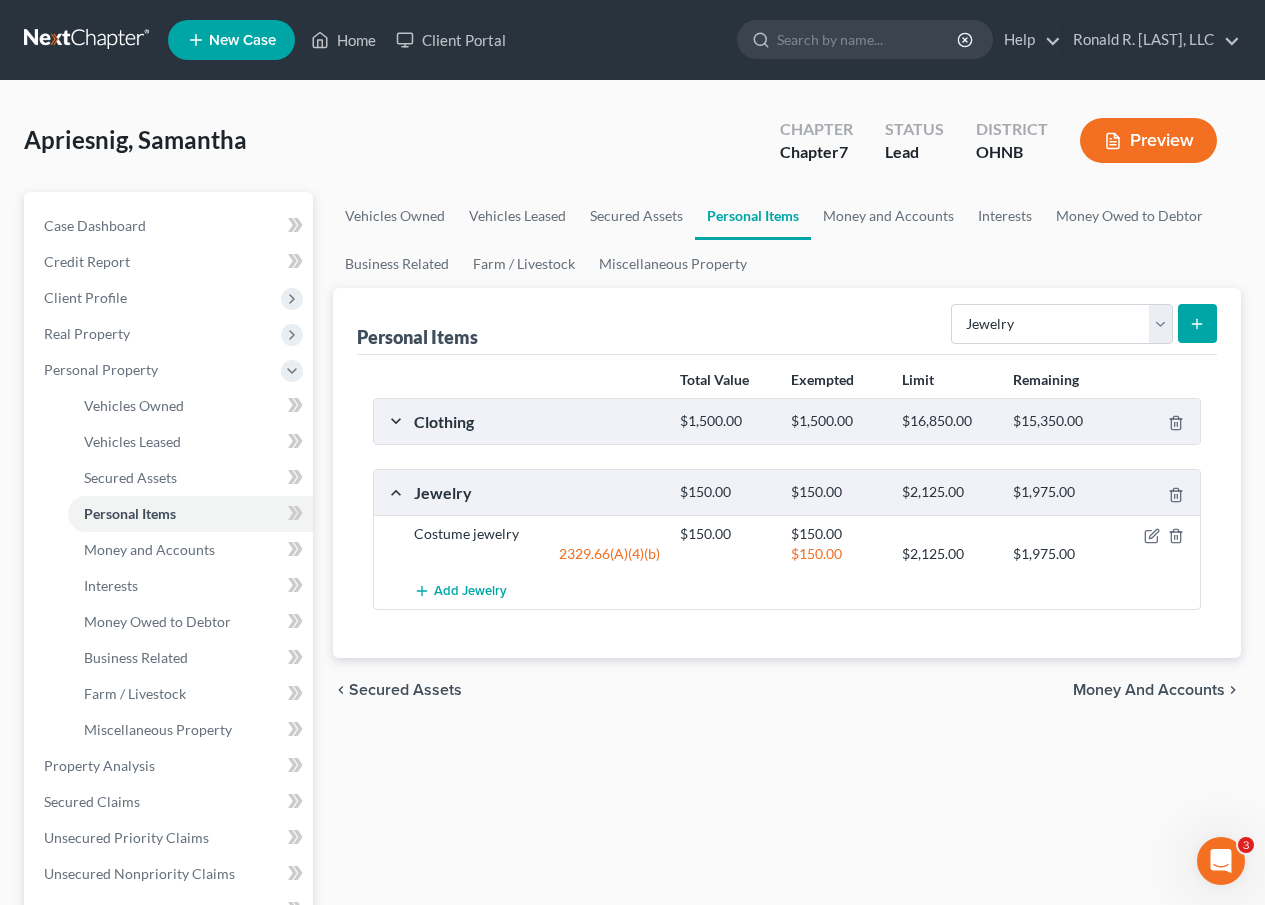 click on "$1,500.00" at bounding box center [725, 421] 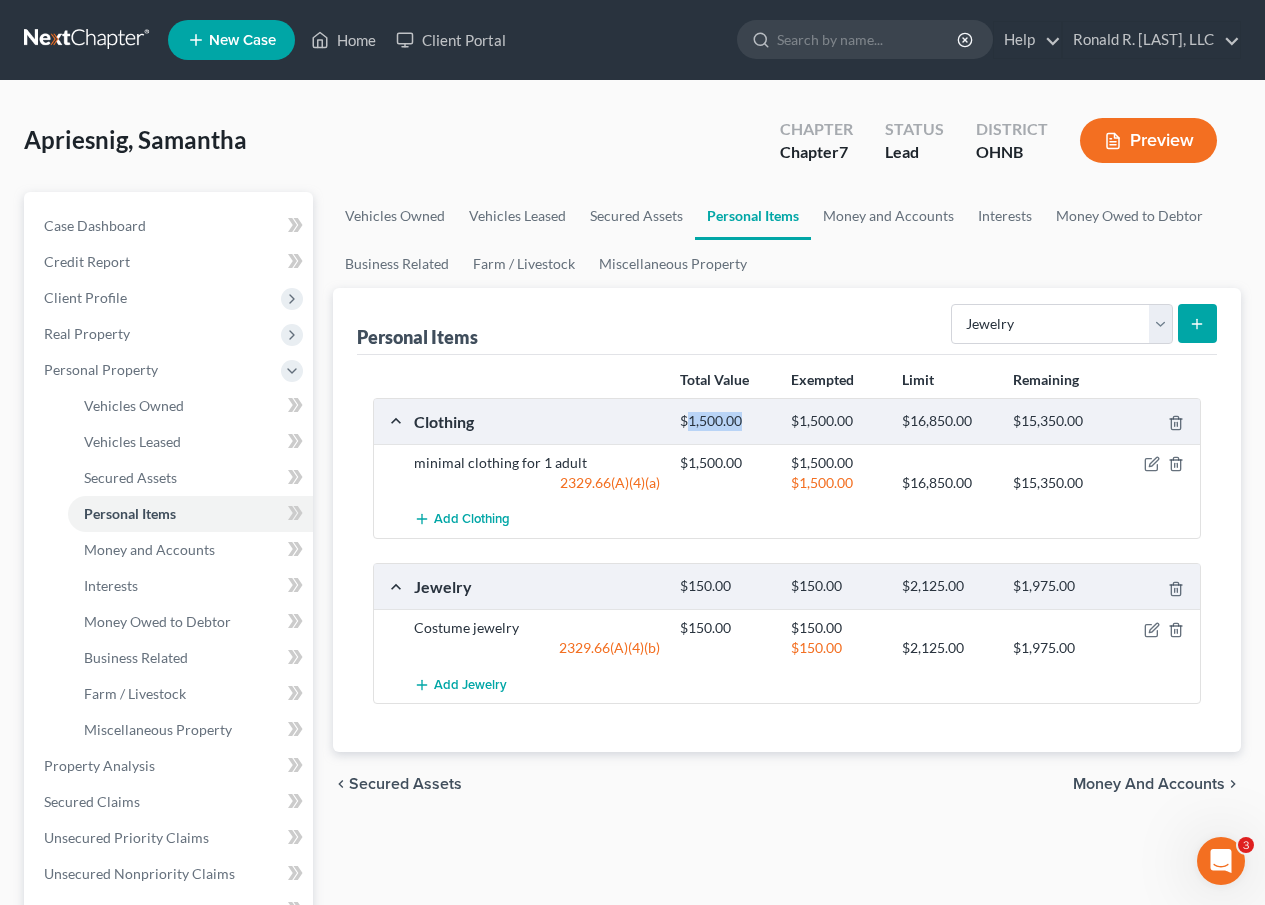 click on "$1,500.00" at bounding box center [725, 421] 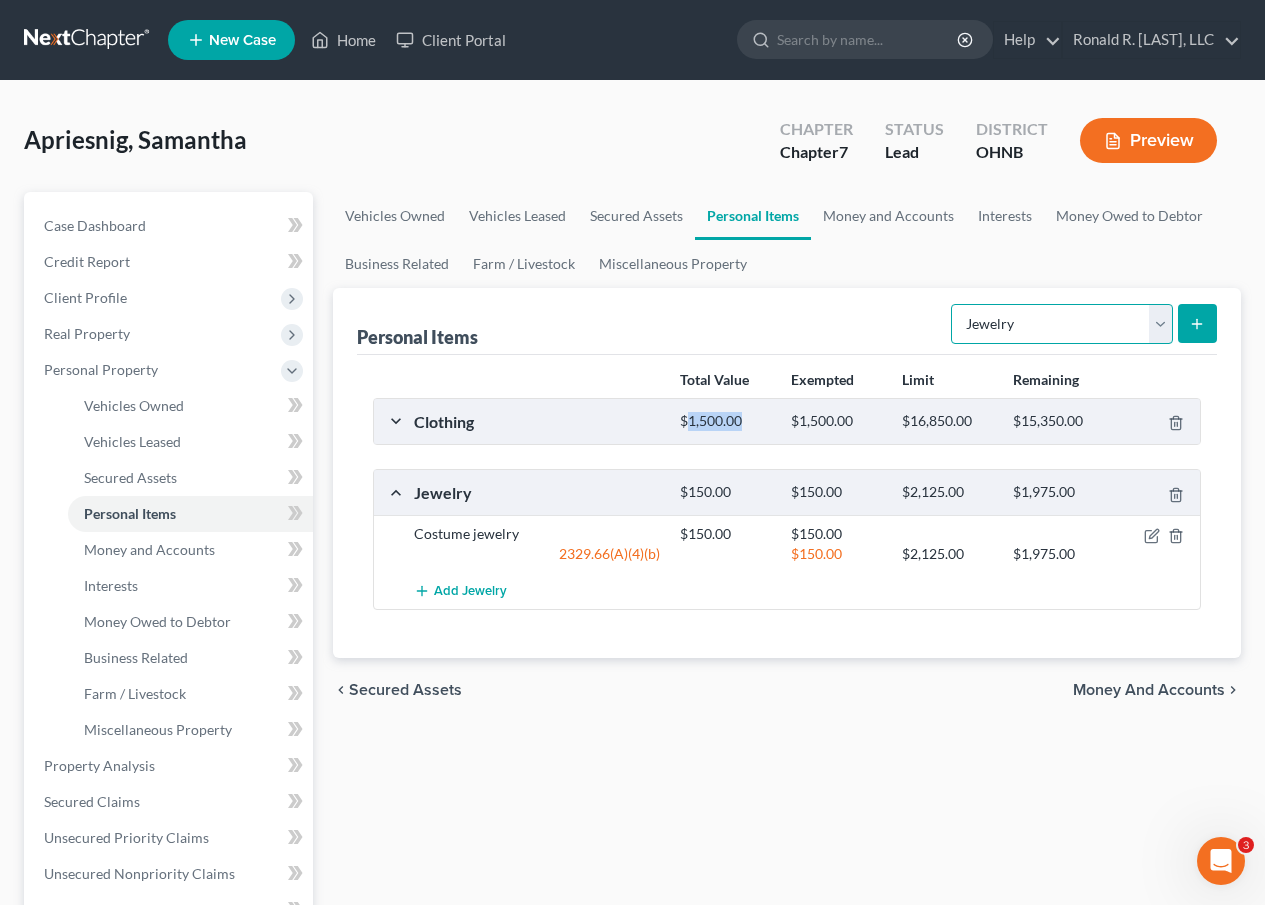 click on "Select Item Type Clothing Collectibles Of Value Electronics Firearms Household Goods Jewelry Other Pet(s) Sports & Hobby Equipment" at bounding box center [1062, 324] 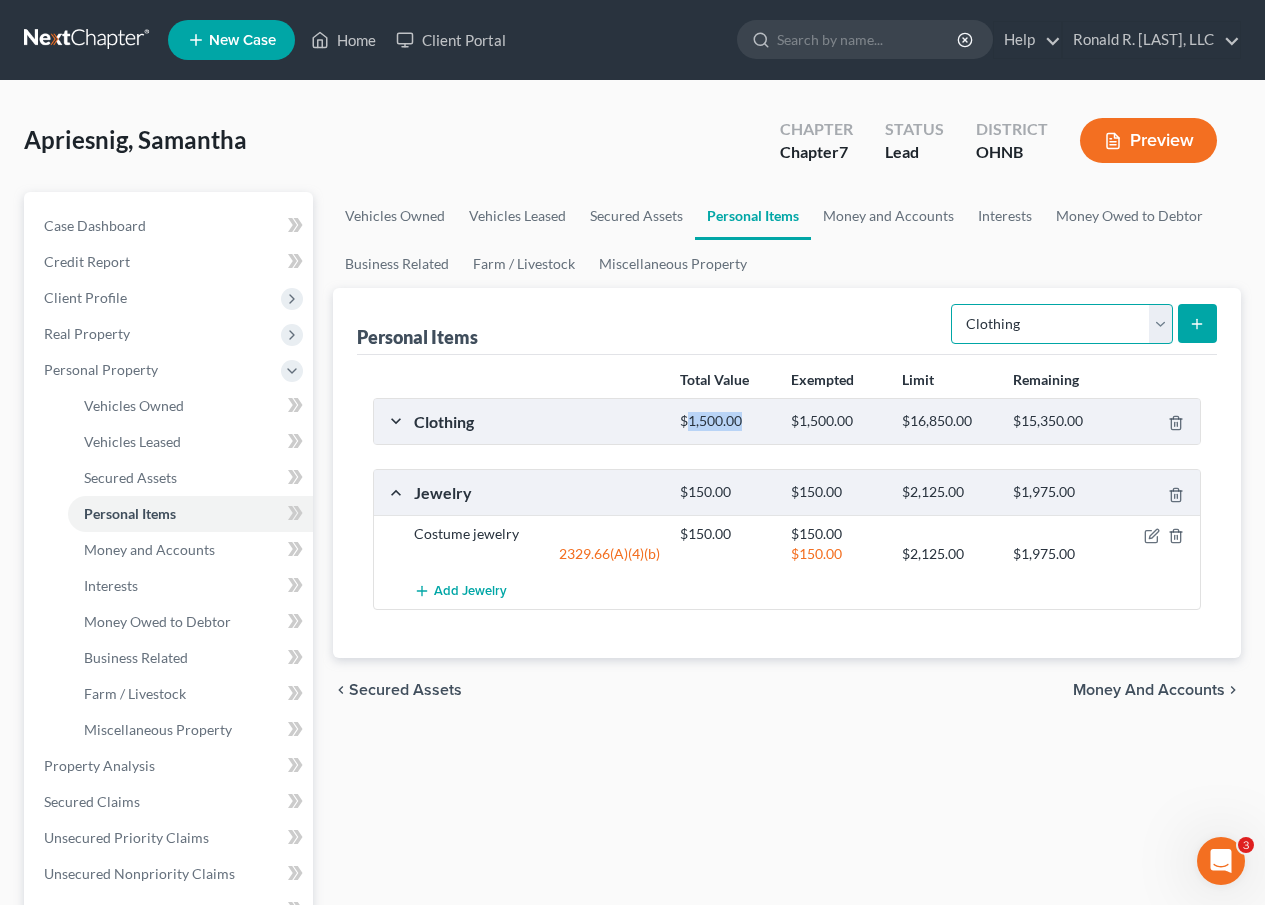 click on "Select Item Type Clothing Collectibles Of Value Electronics Firearms Household Goods Jewelry Other Pet(s) Sports & Hobby Equipment" at bounding box center [1062, 324] 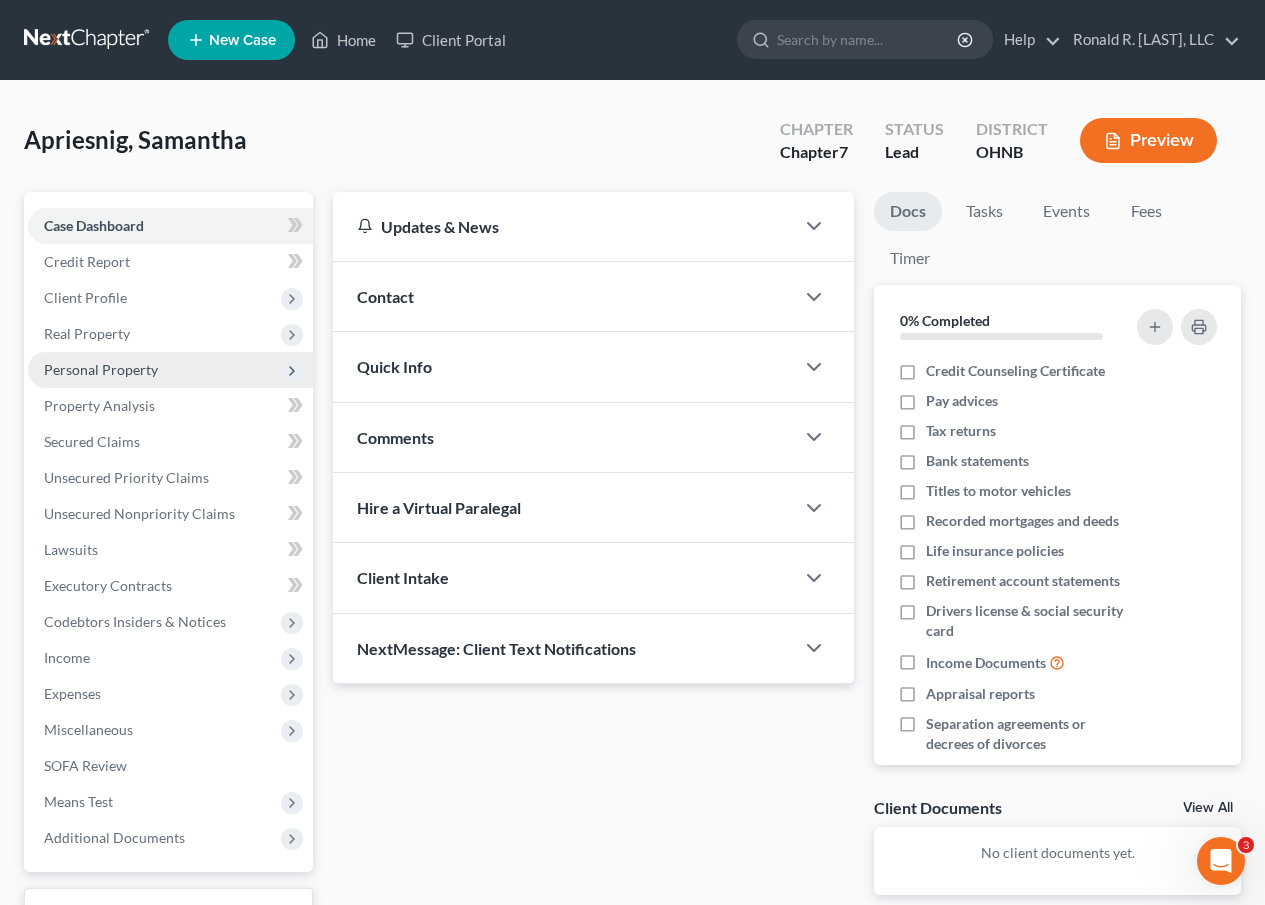 click on "Personal Property" at bounding box center (101, 369) 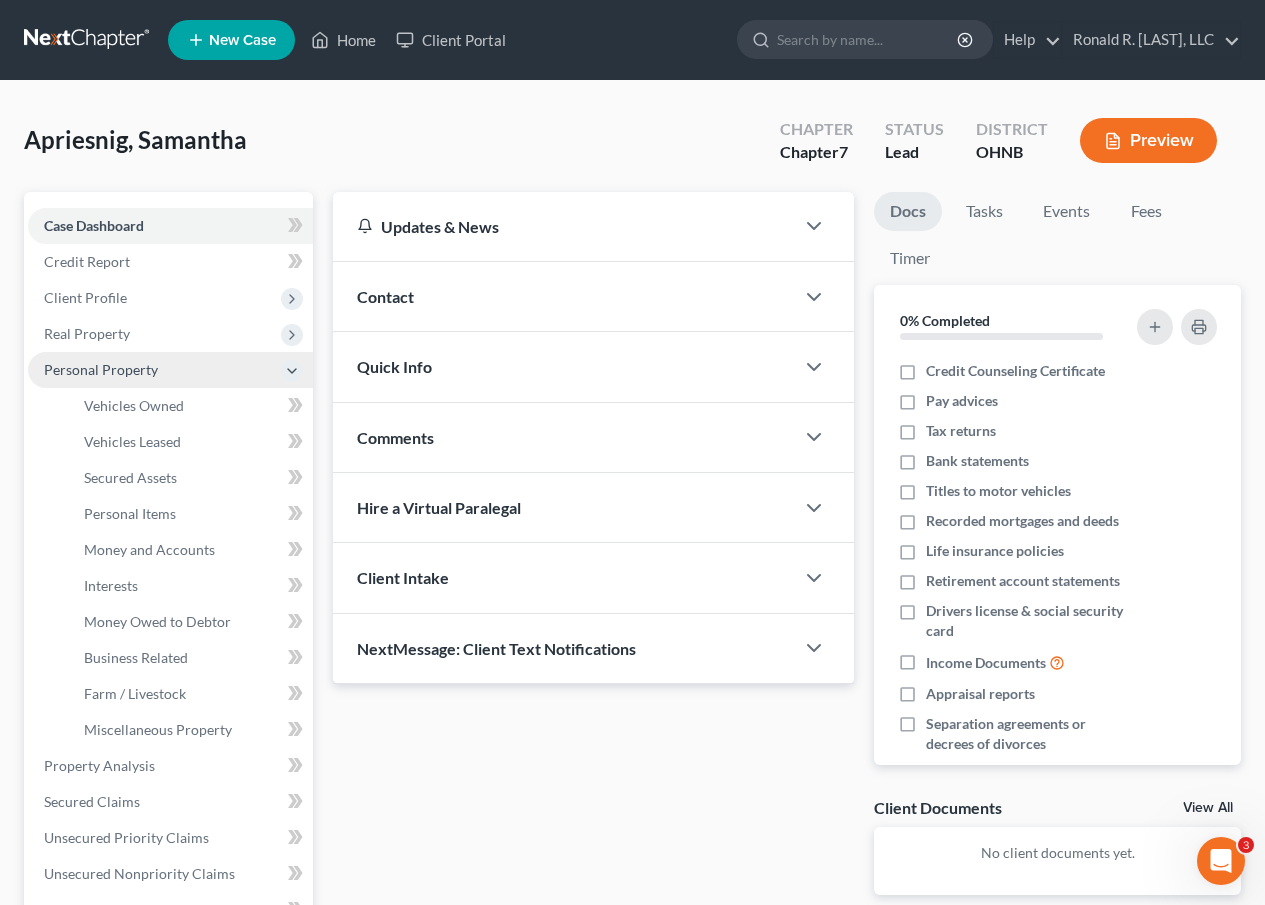 click on "Personal Property" at bounding box center [101, 369] 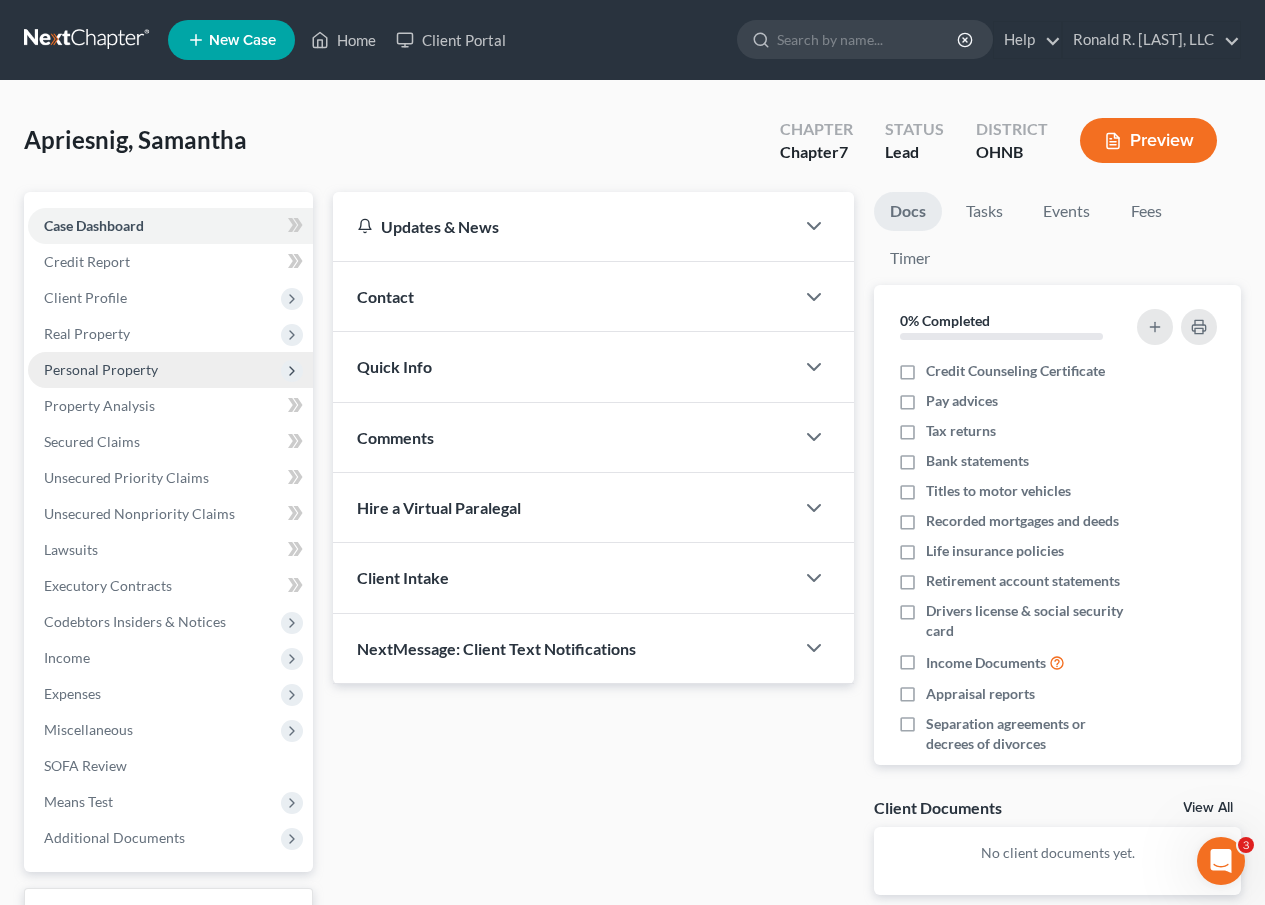 click on "Personal Property" at bounding box center (101, 369) 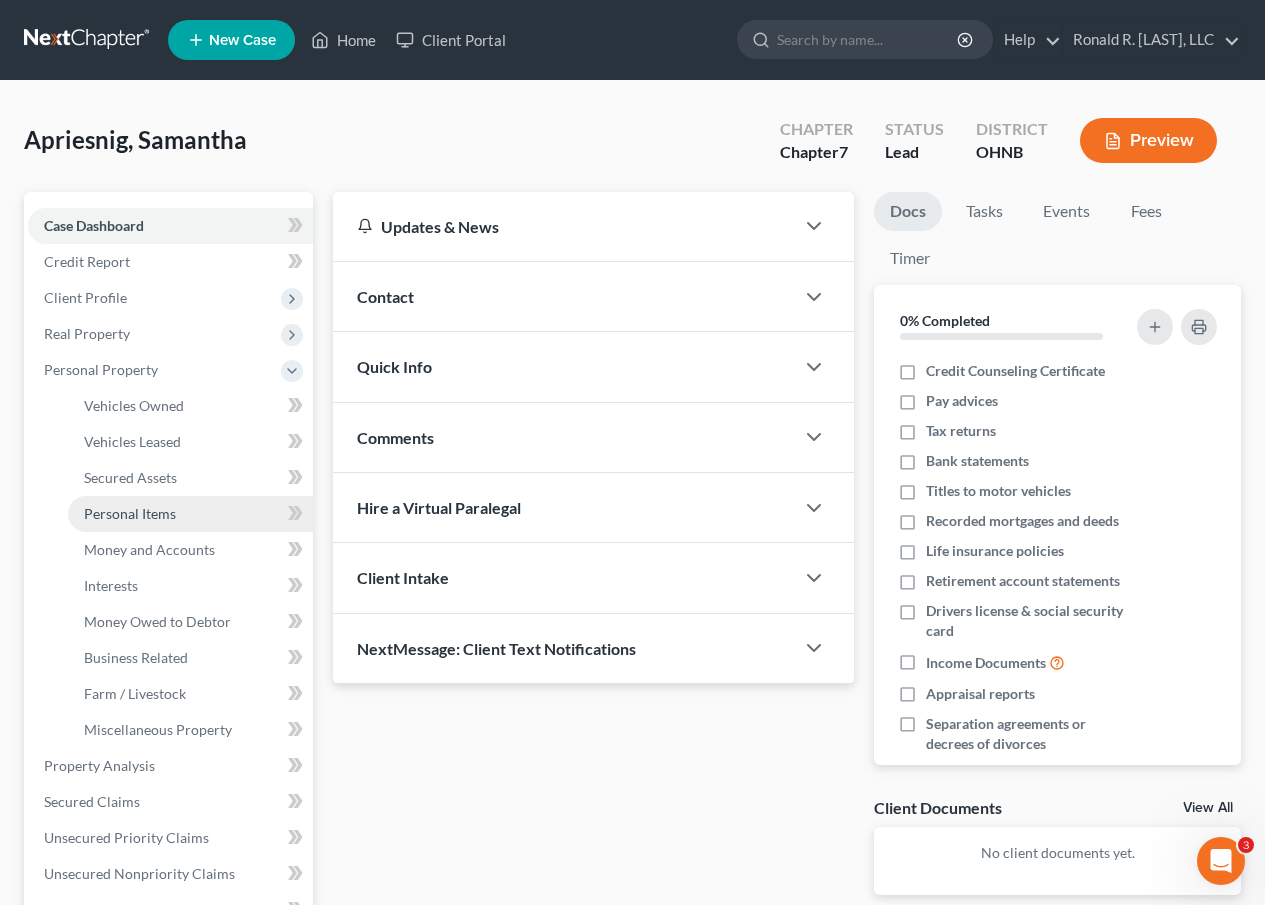 click on "Personal Items" at bounding box center [130, 513] 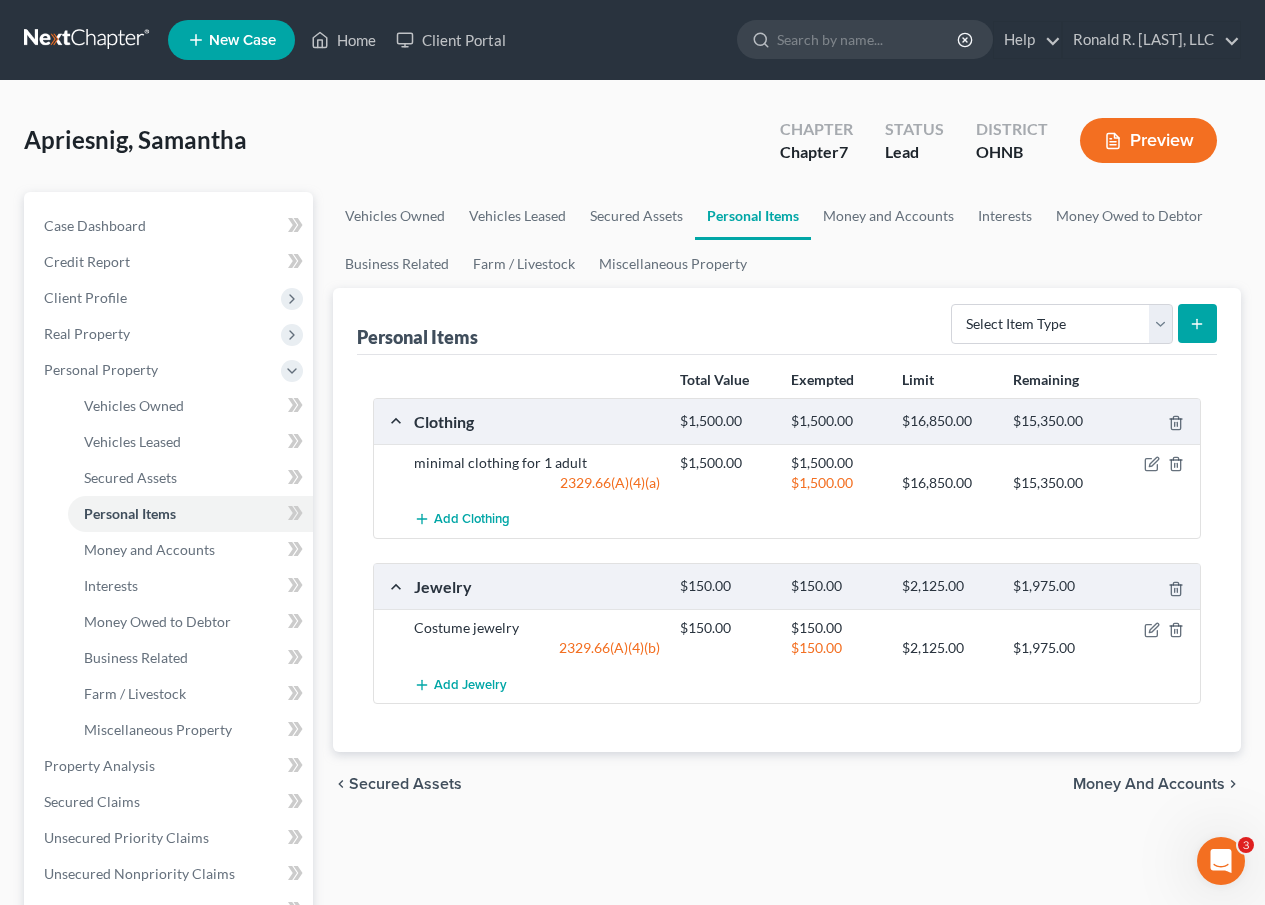 click on "$1,500.00" at bounding box center [836, 483] 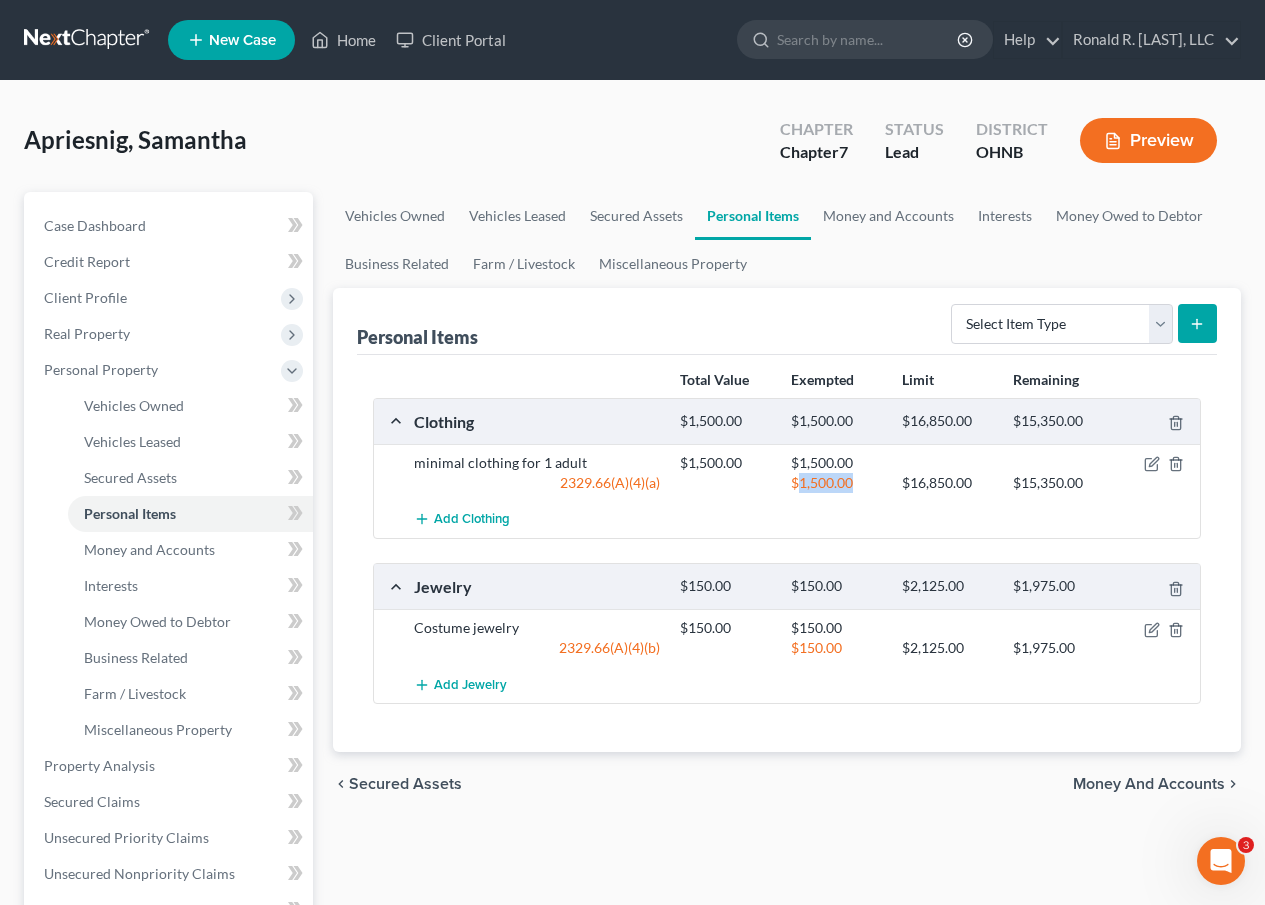 click on "$1,500.00" at bounding box center (836, 483) 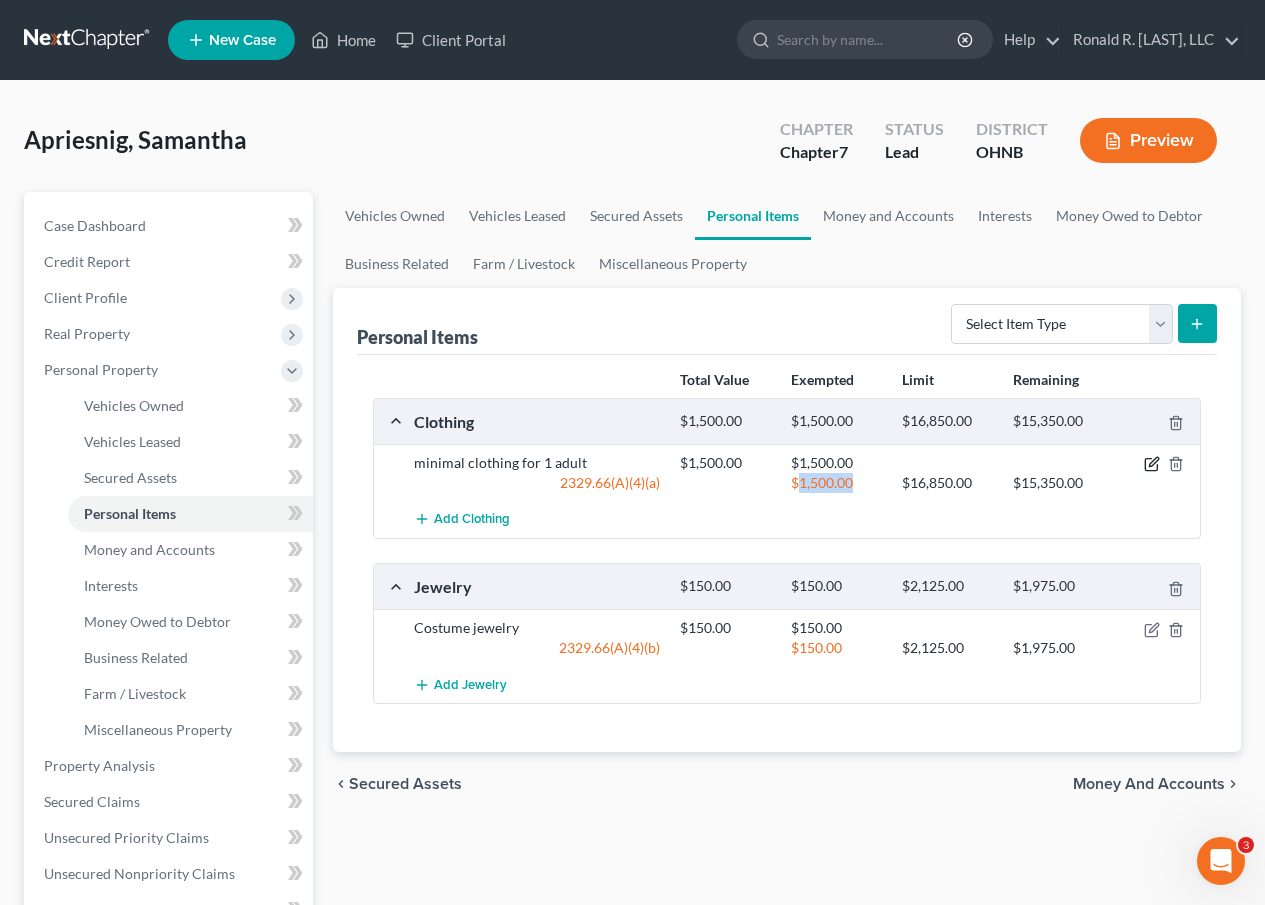 click 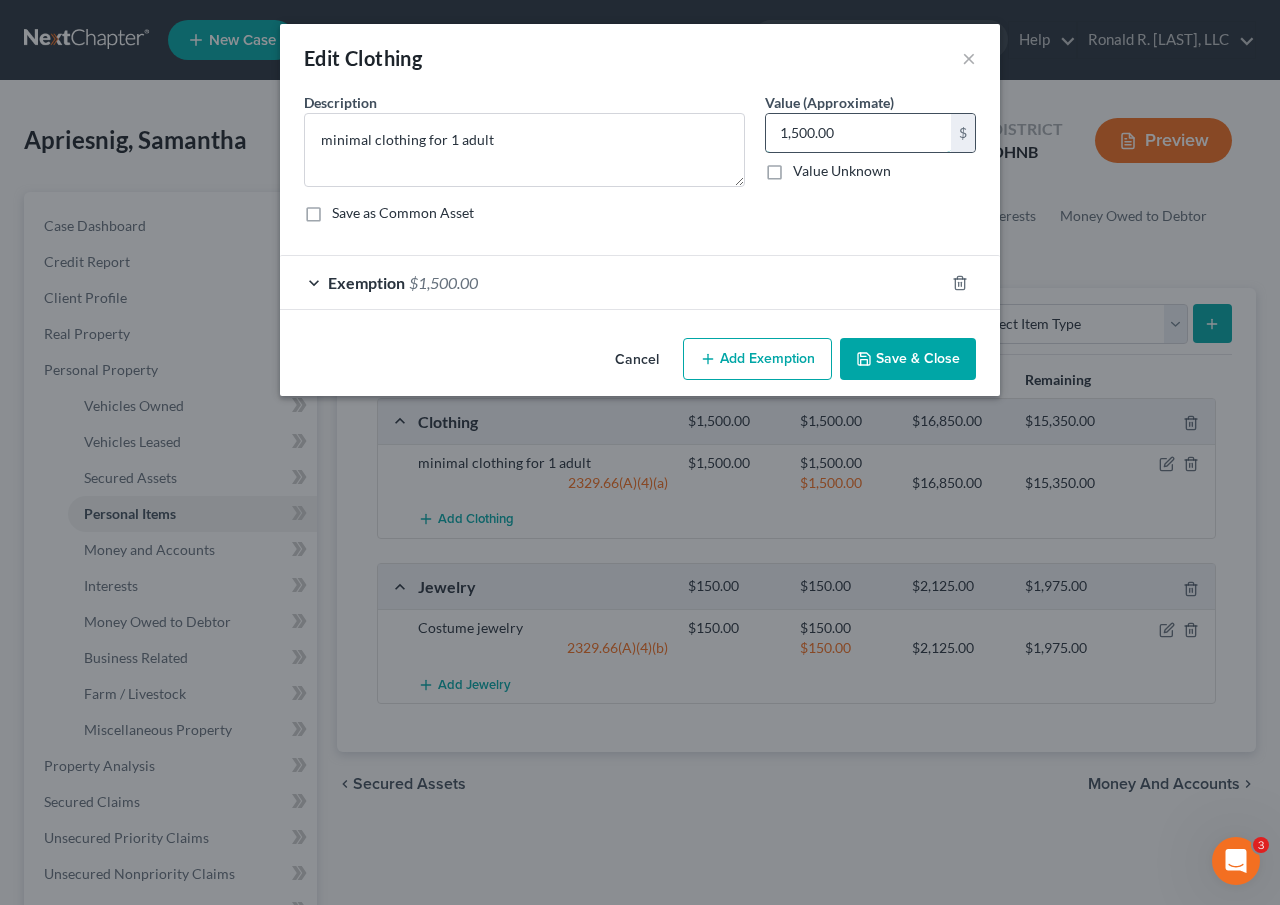 click on "1,500.00" at bounding box center (858, 133) 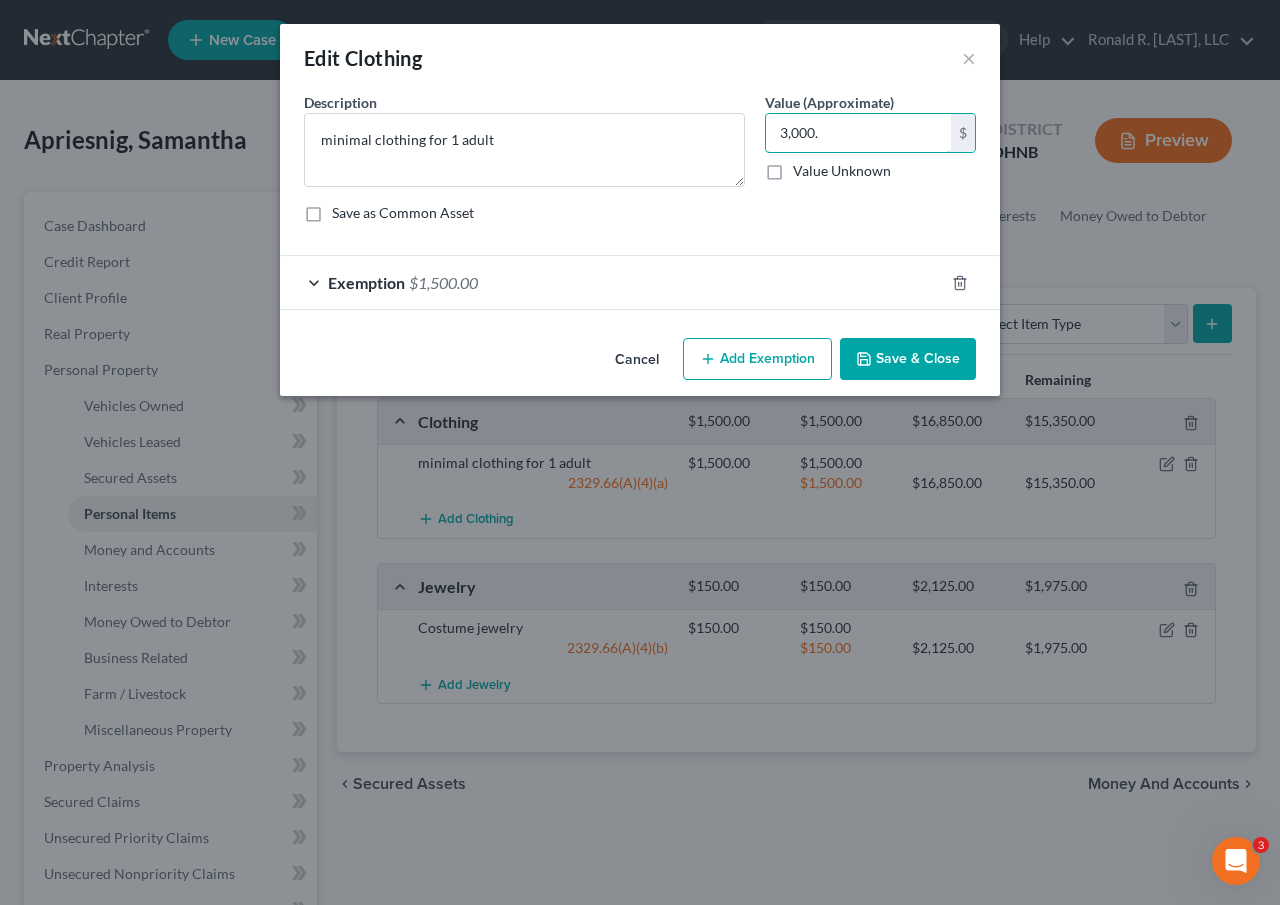 type on "3,000." 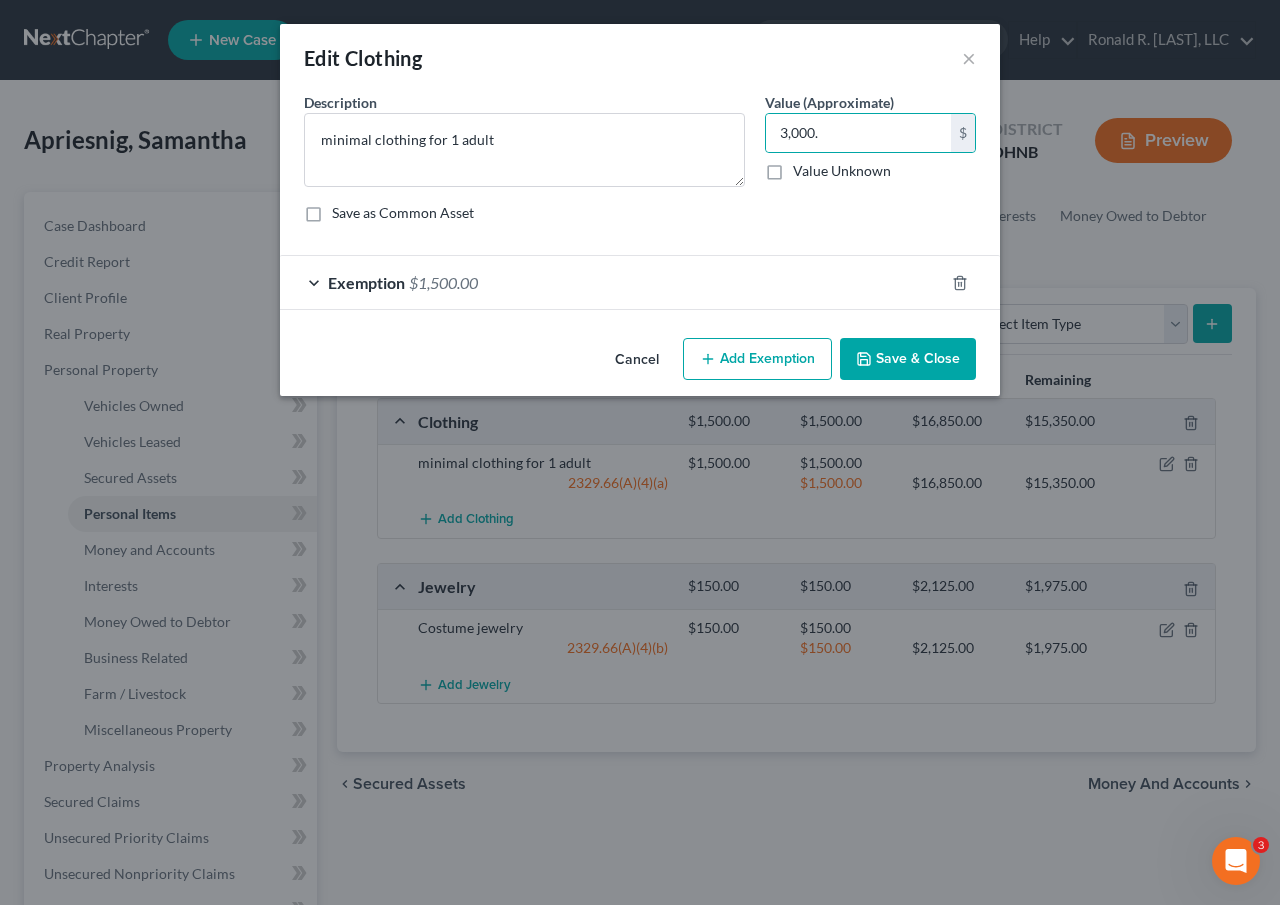 click on "$1,500.00" at bounding box center [443, 282] 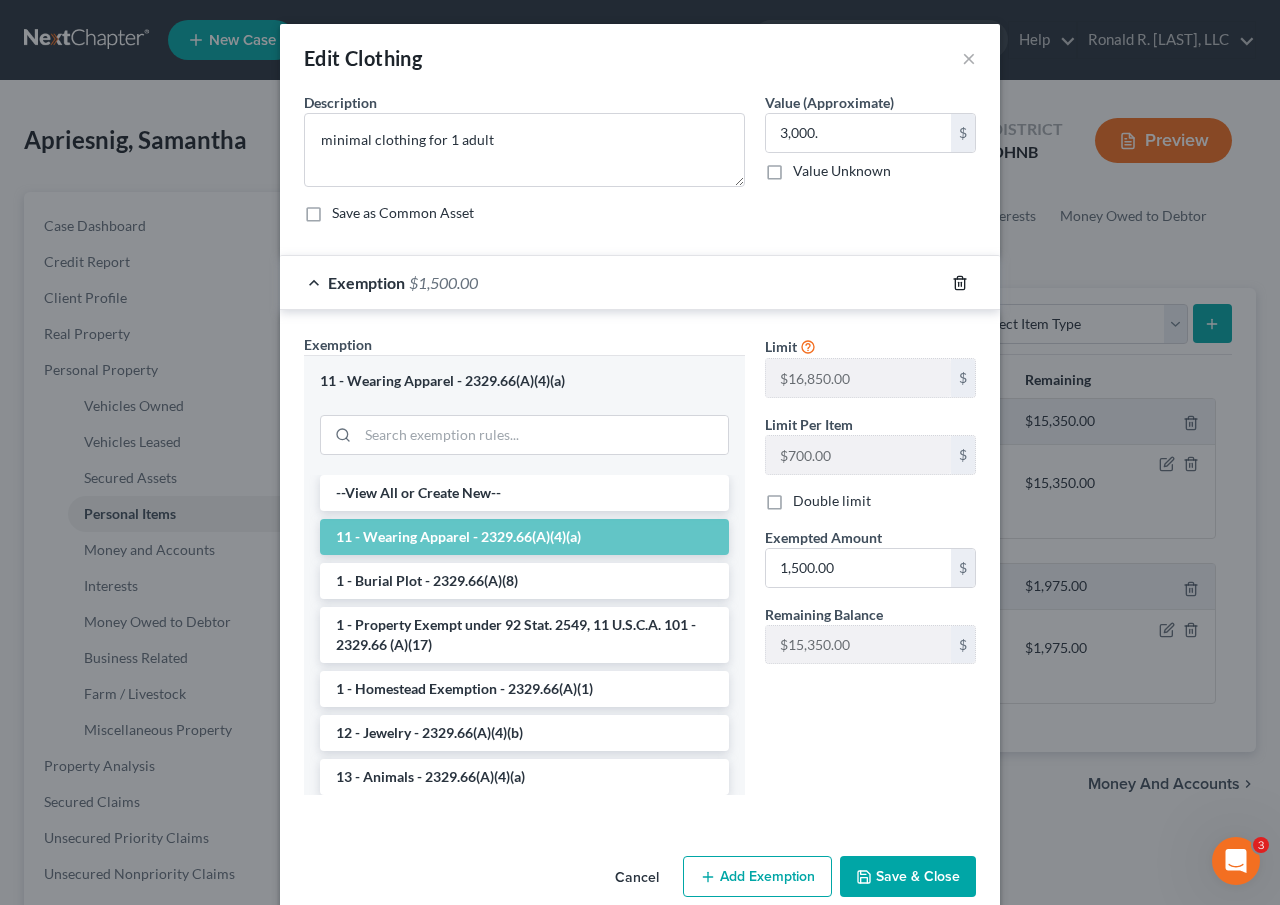 click 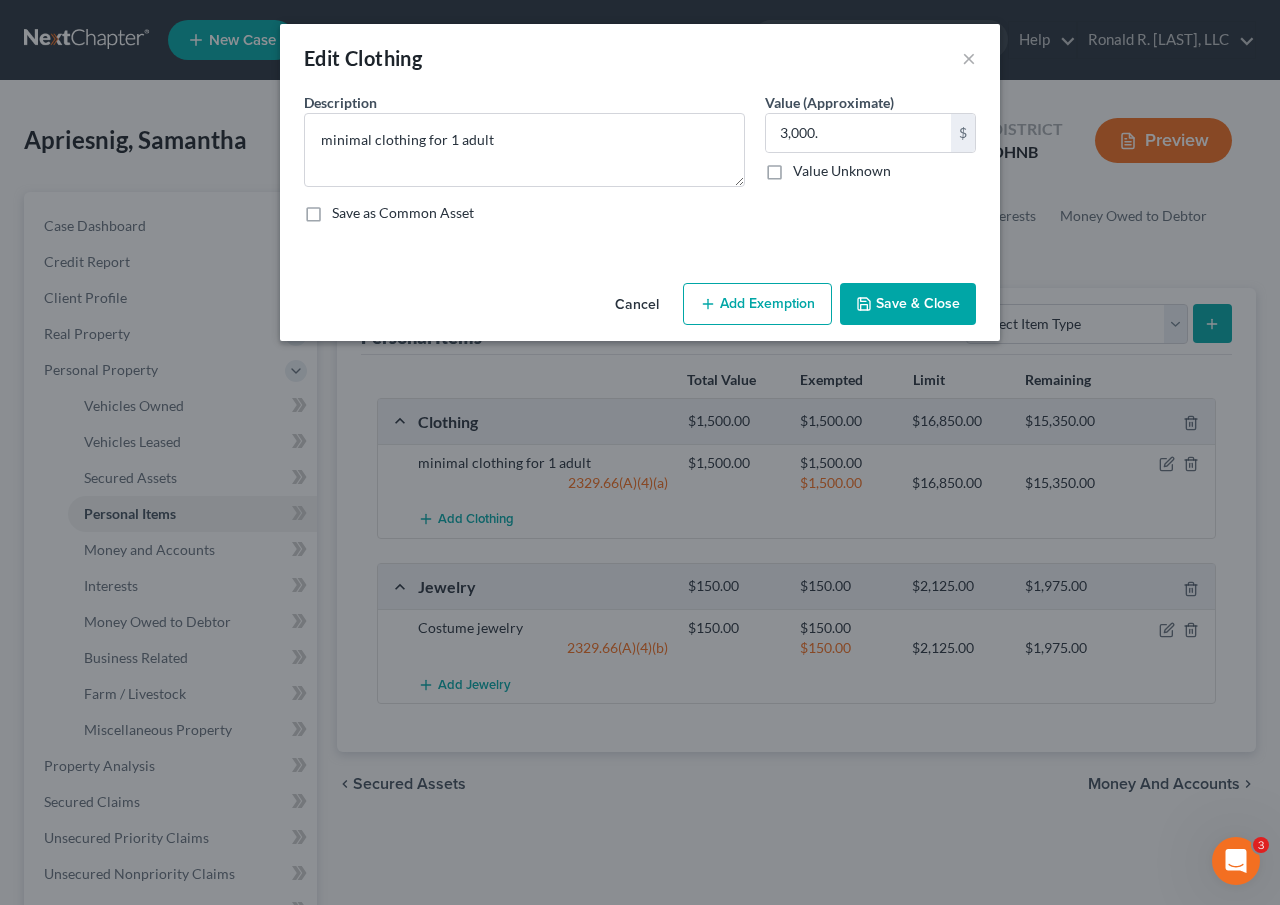 click on "Add Exemption" at bounding box center (757, 304) 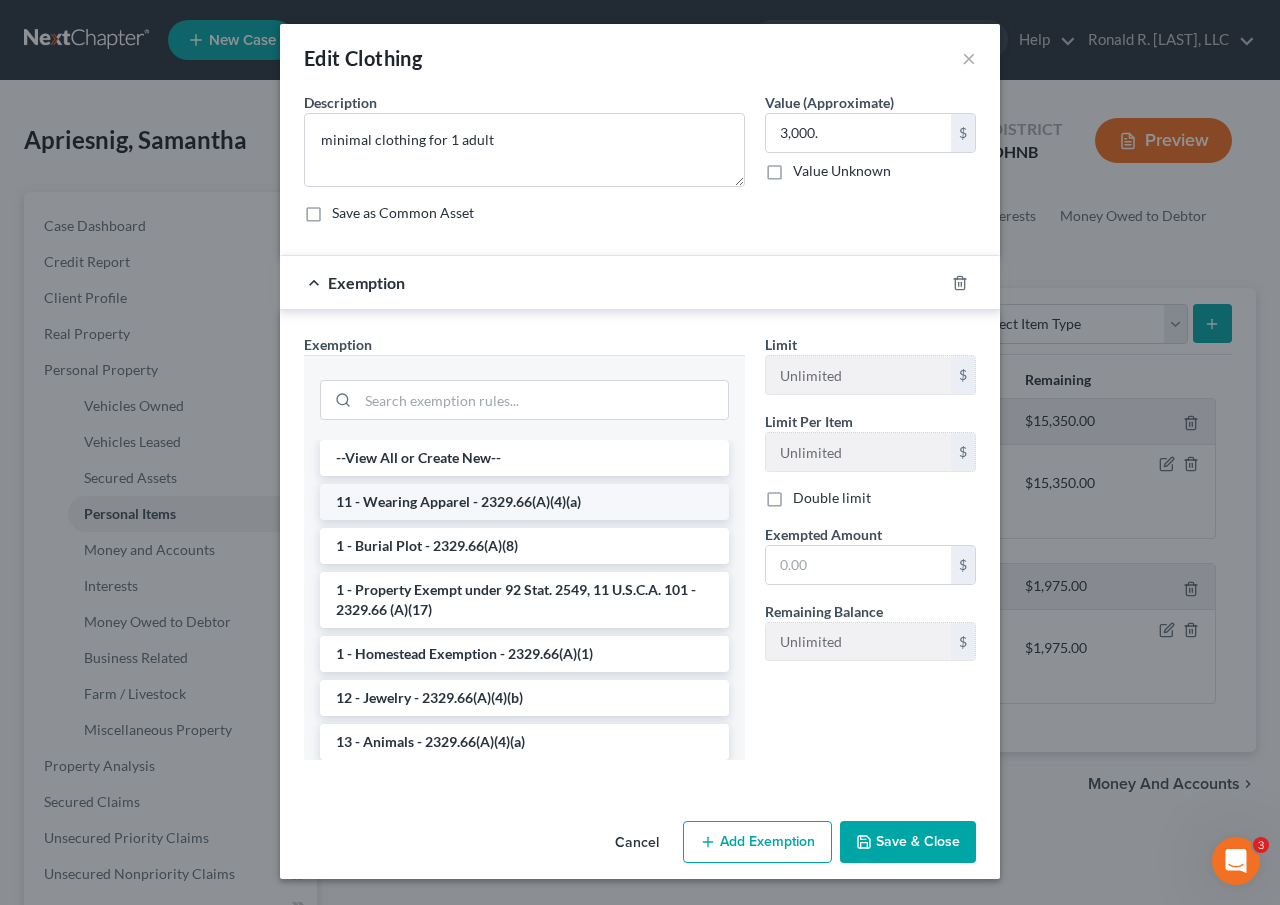 click on "11 - Wearing Apparel - 2329.66(A)(4)(a)" at bounding box center [524, 502] 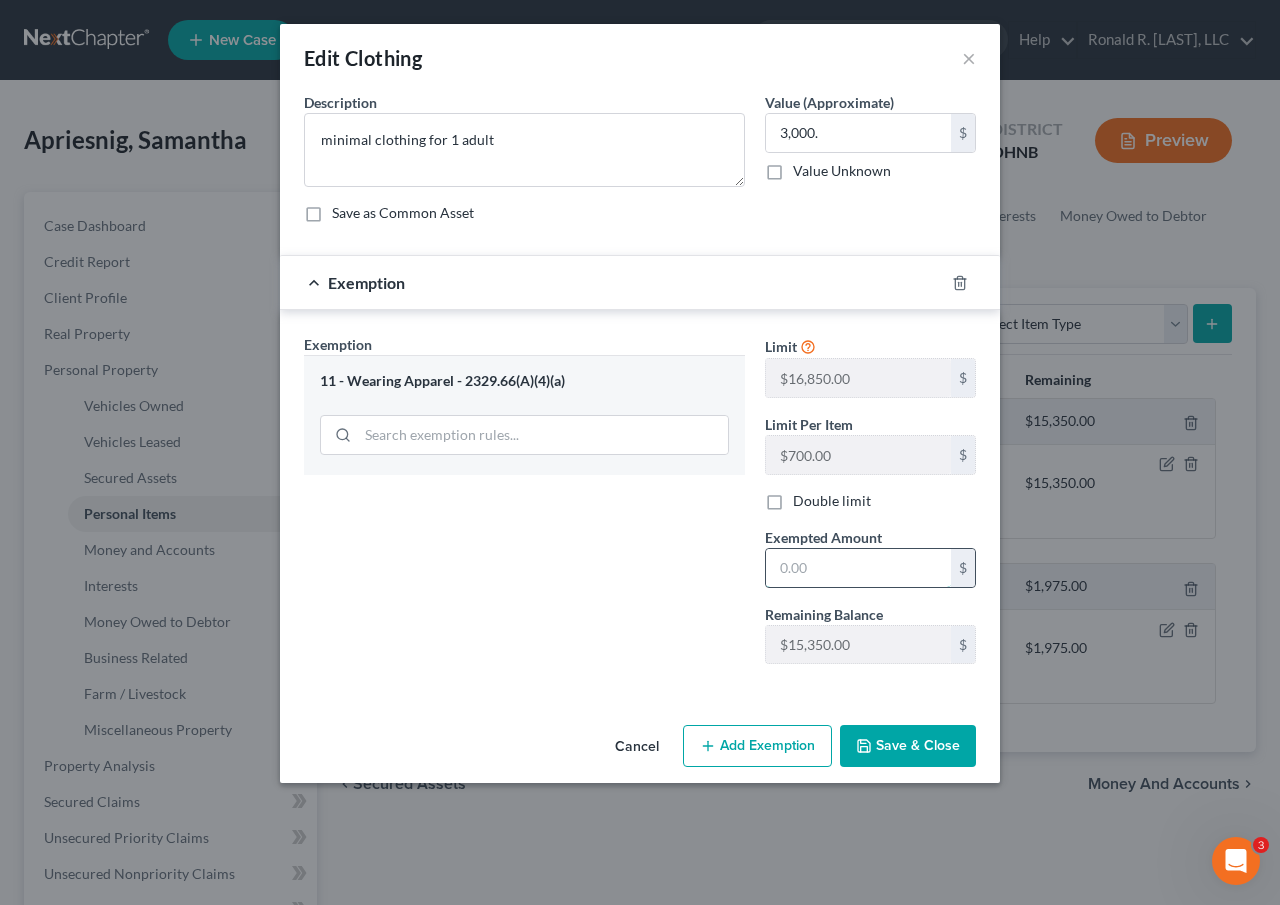 click at bounding box center [858, 568] 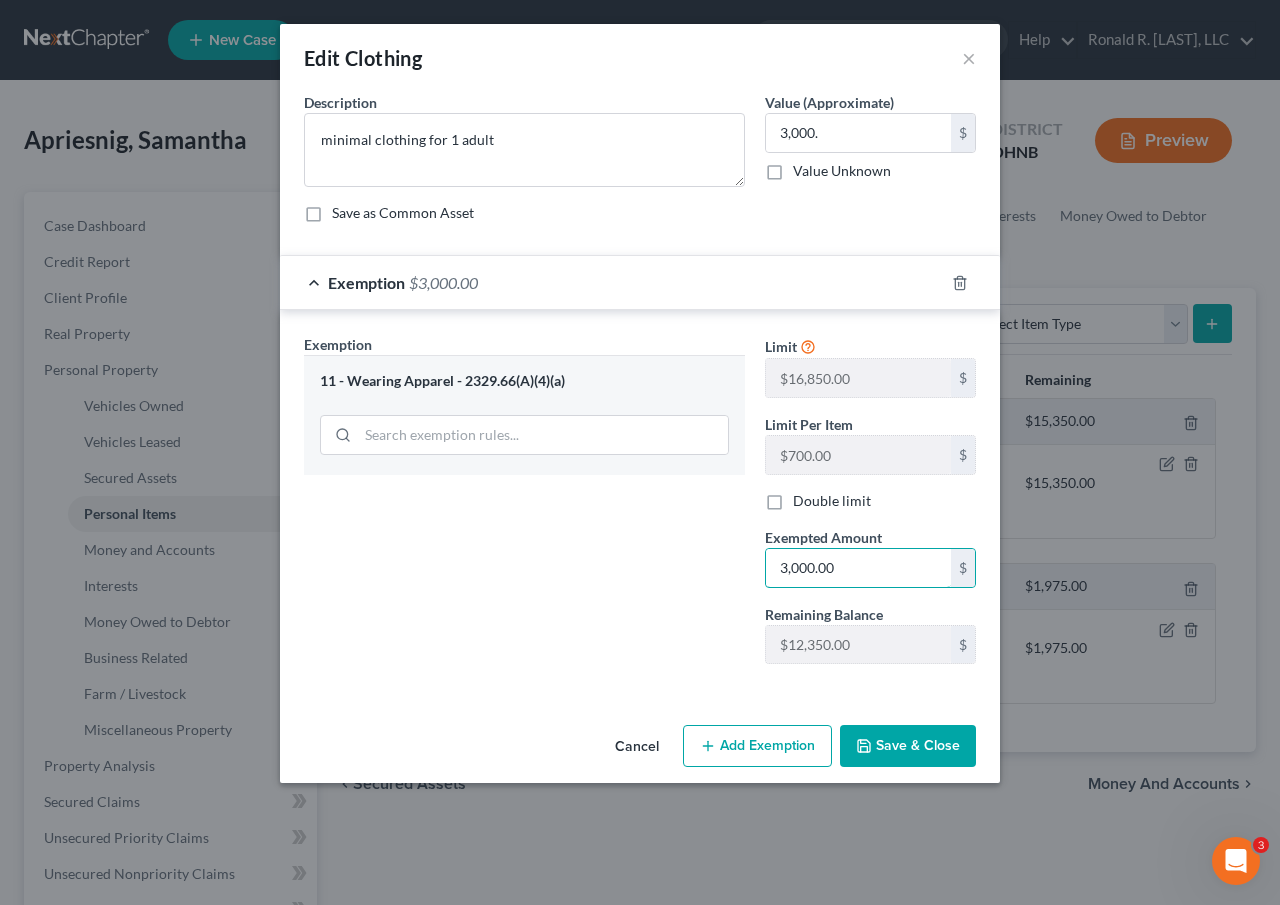 type on "3,000.00" 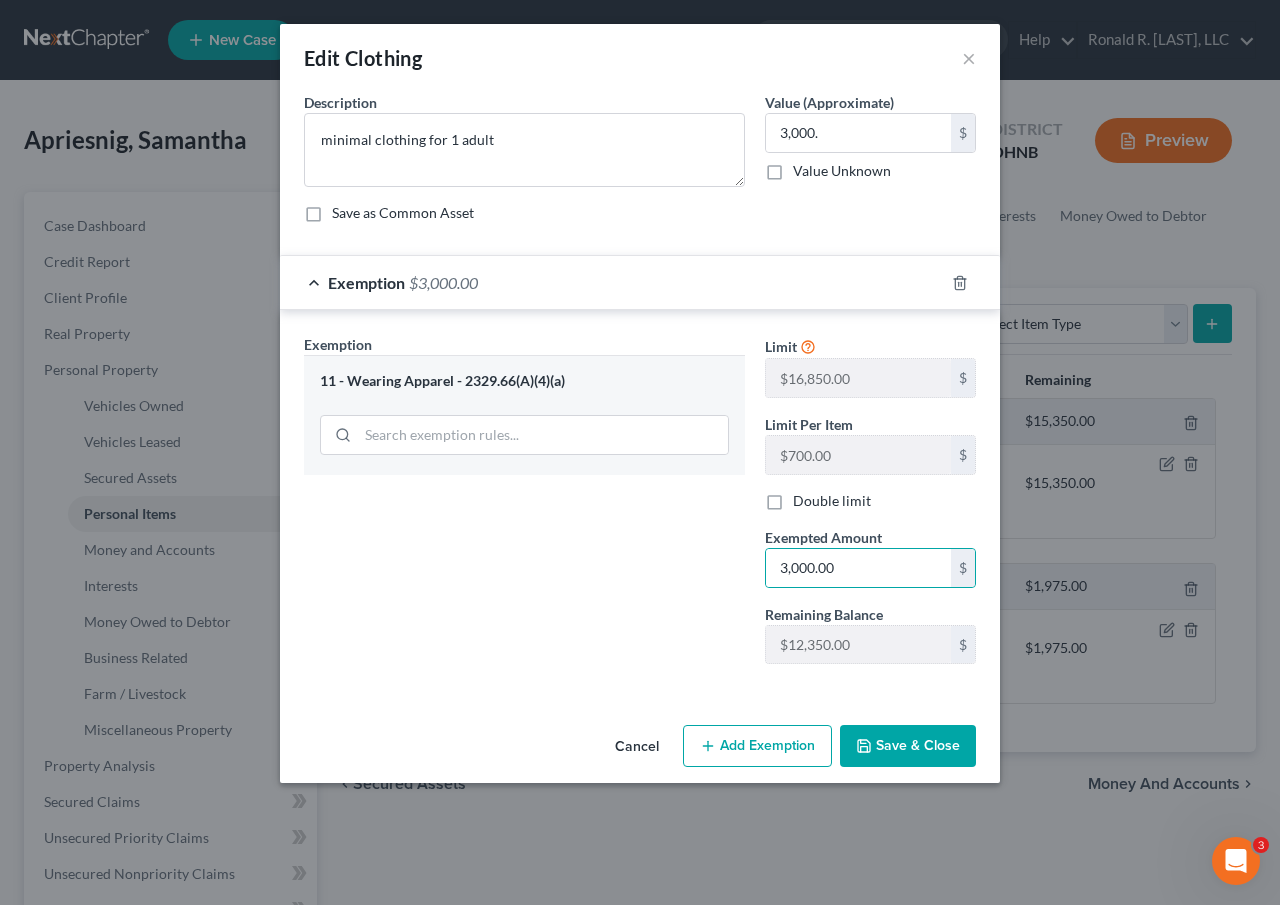 click on "Save & Close" at bounding box center (908, 746) 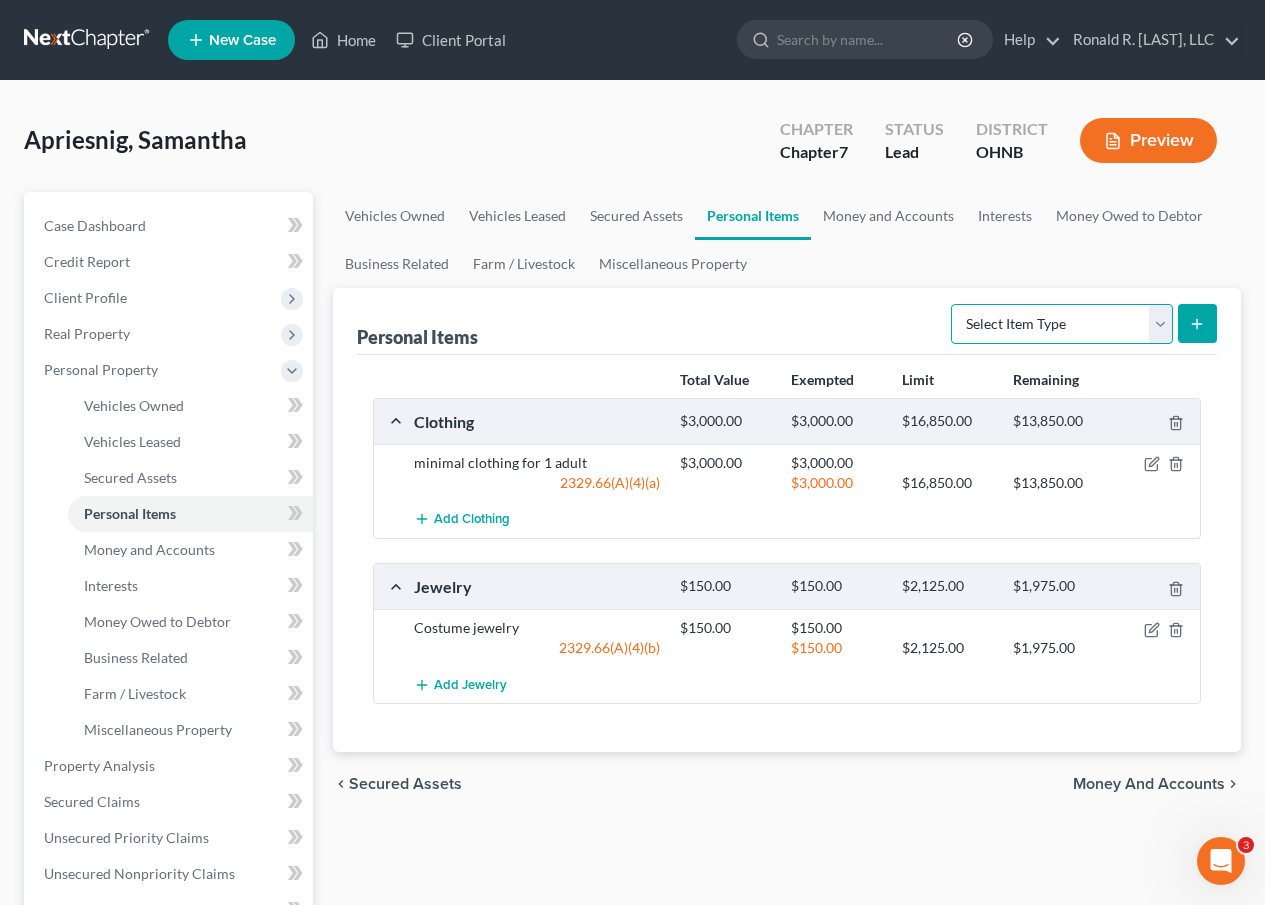 click on "Select Item Type Clothing Collectibles Of Value Electronics Firearms Household Goods Jewelry Other Pet(s) Sports & Hobby Equipment" at bounding box center (1062, 324) 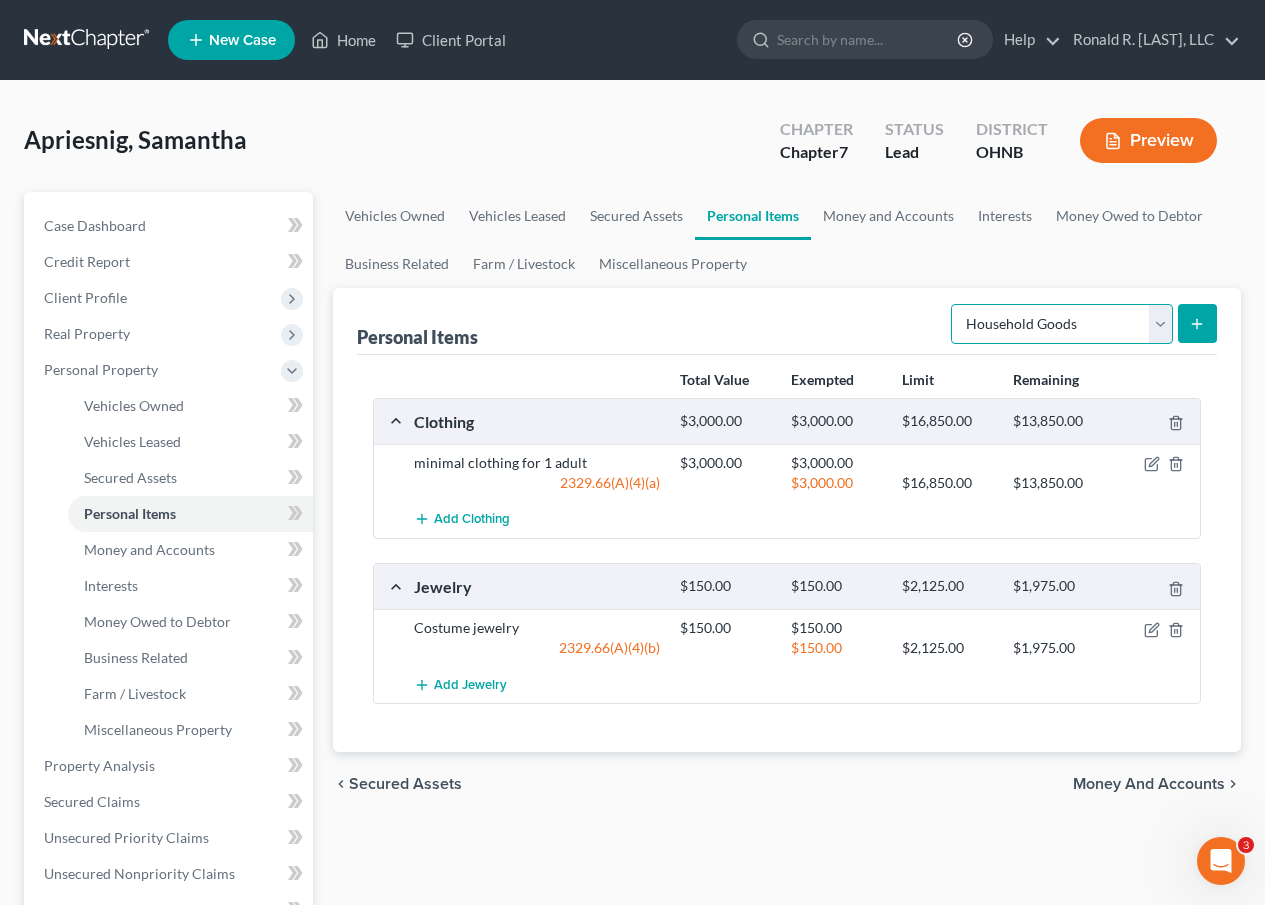 click on "Select Item Type Clothing Collectibles Of Value Electronics Firearms Household Goods Jewelry Other Pet(s) Sports & Hobby Equipment" at bounding box center (1062, 324) 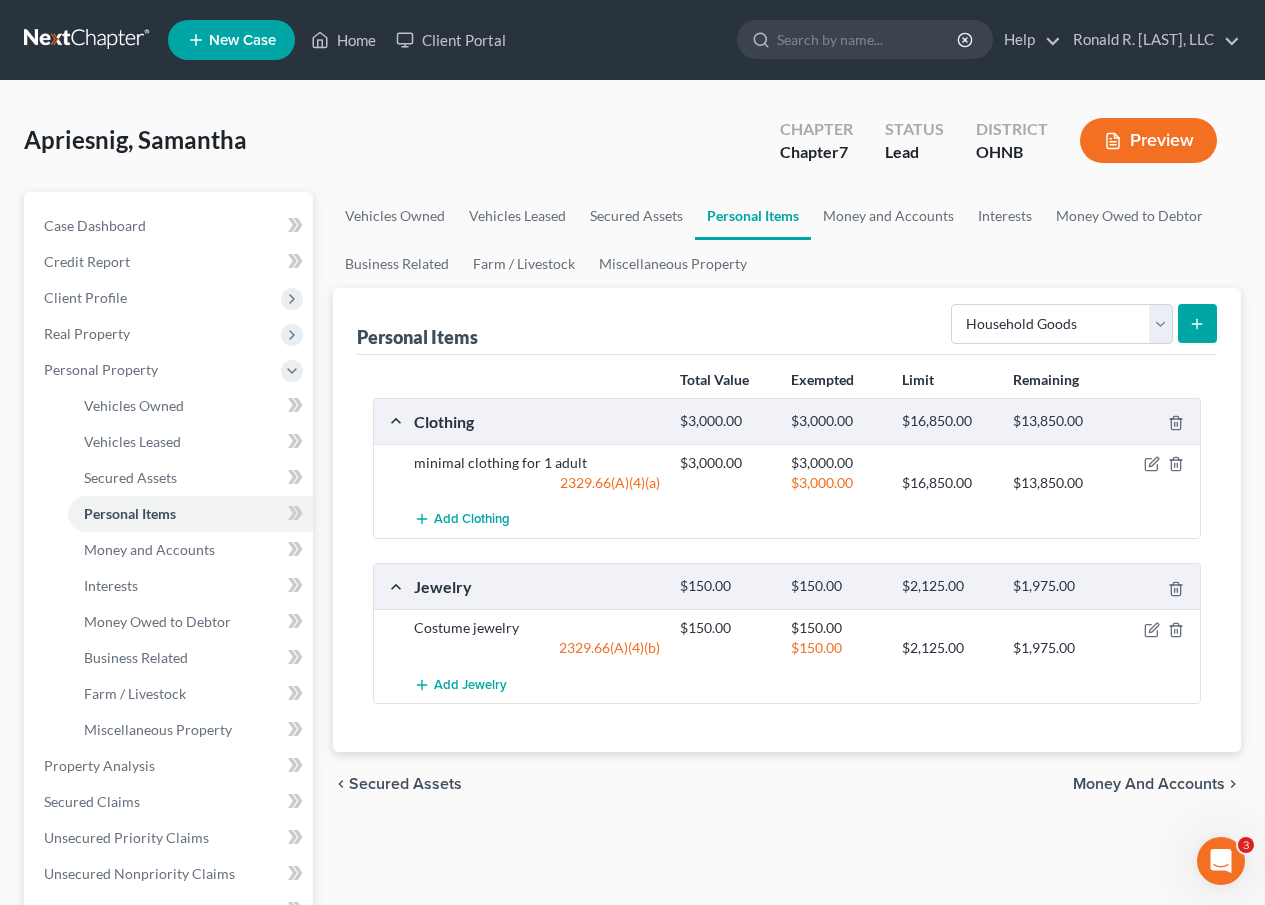 click 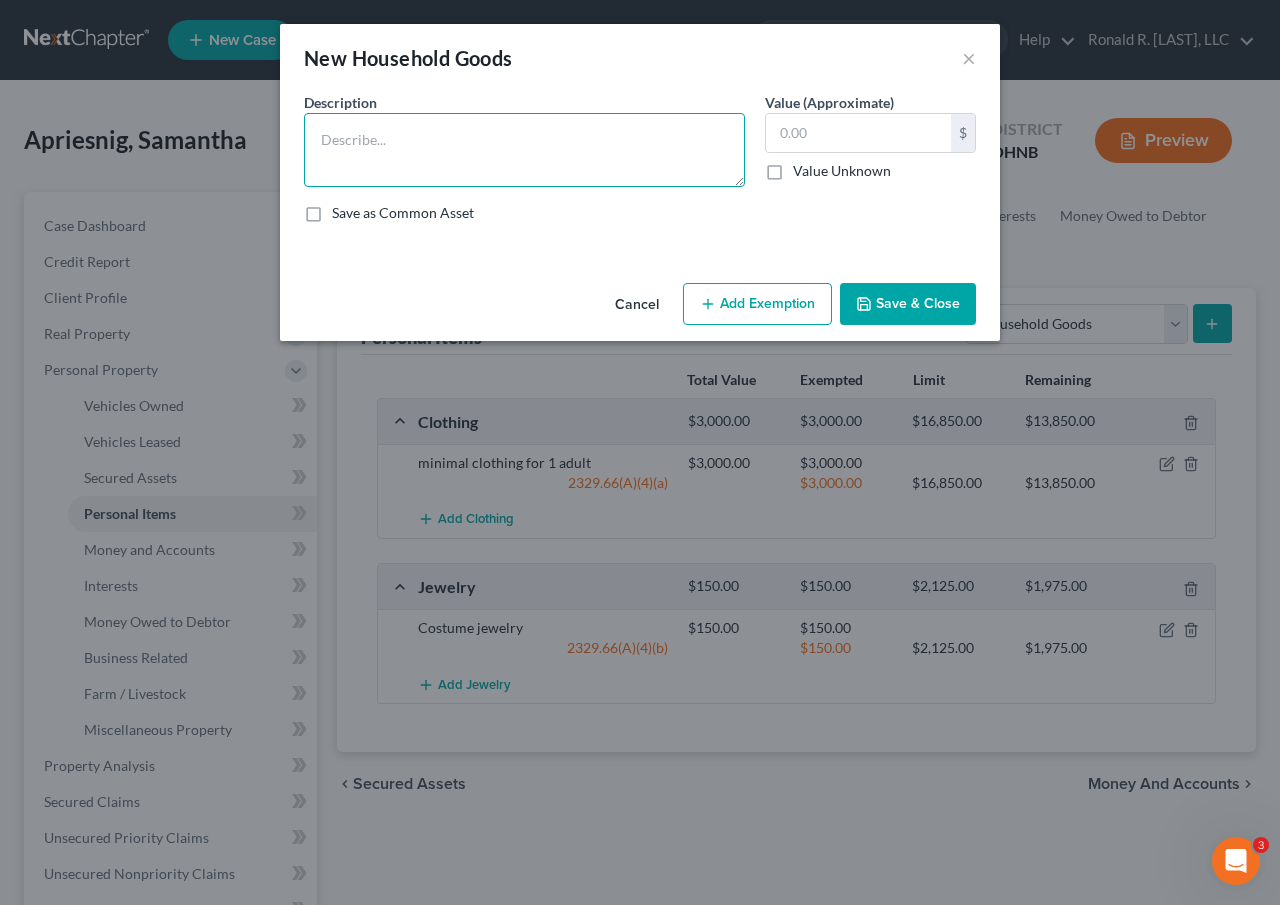 click at bounding box center [524, 150] 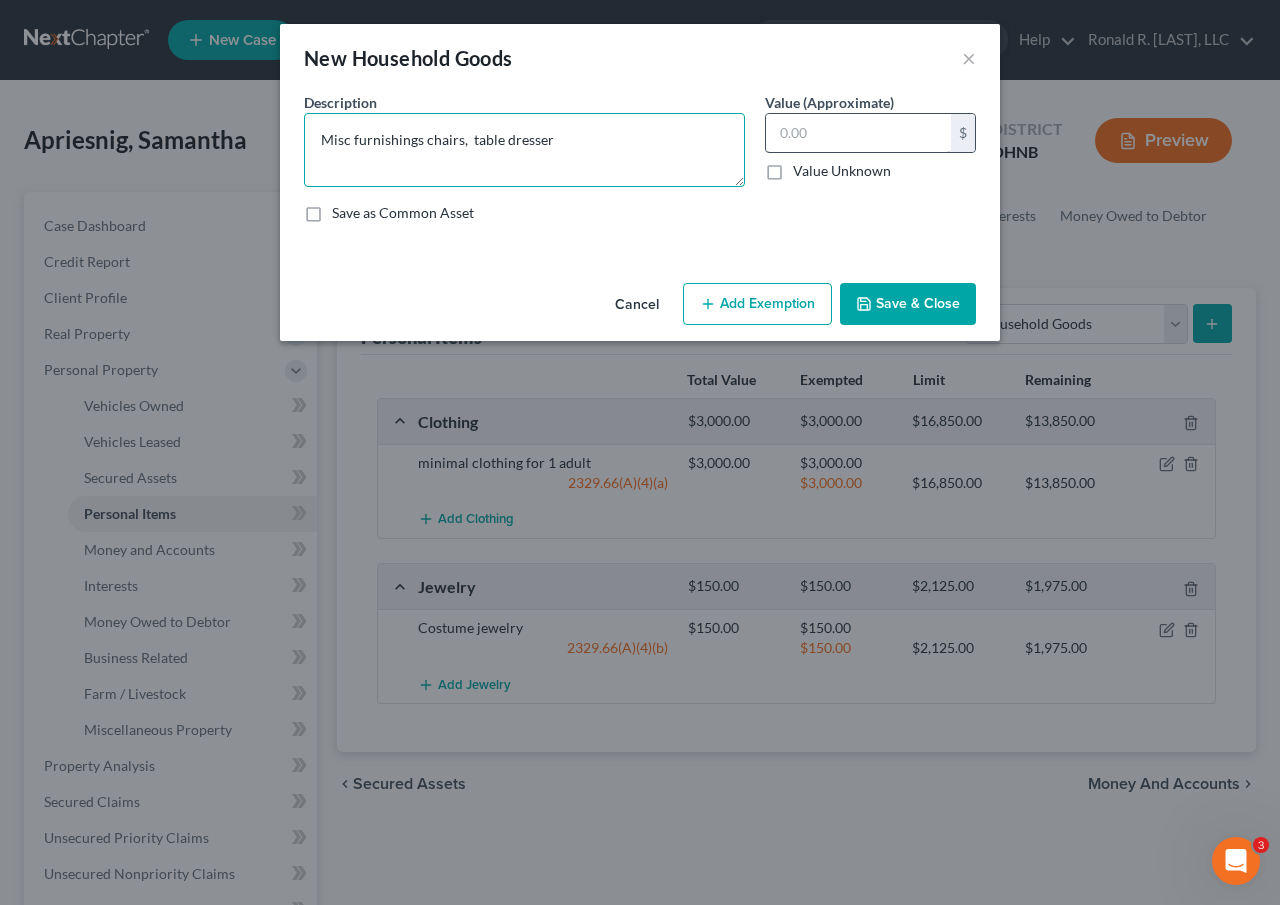 type on "Misc furnishings chairs,  table dresser" 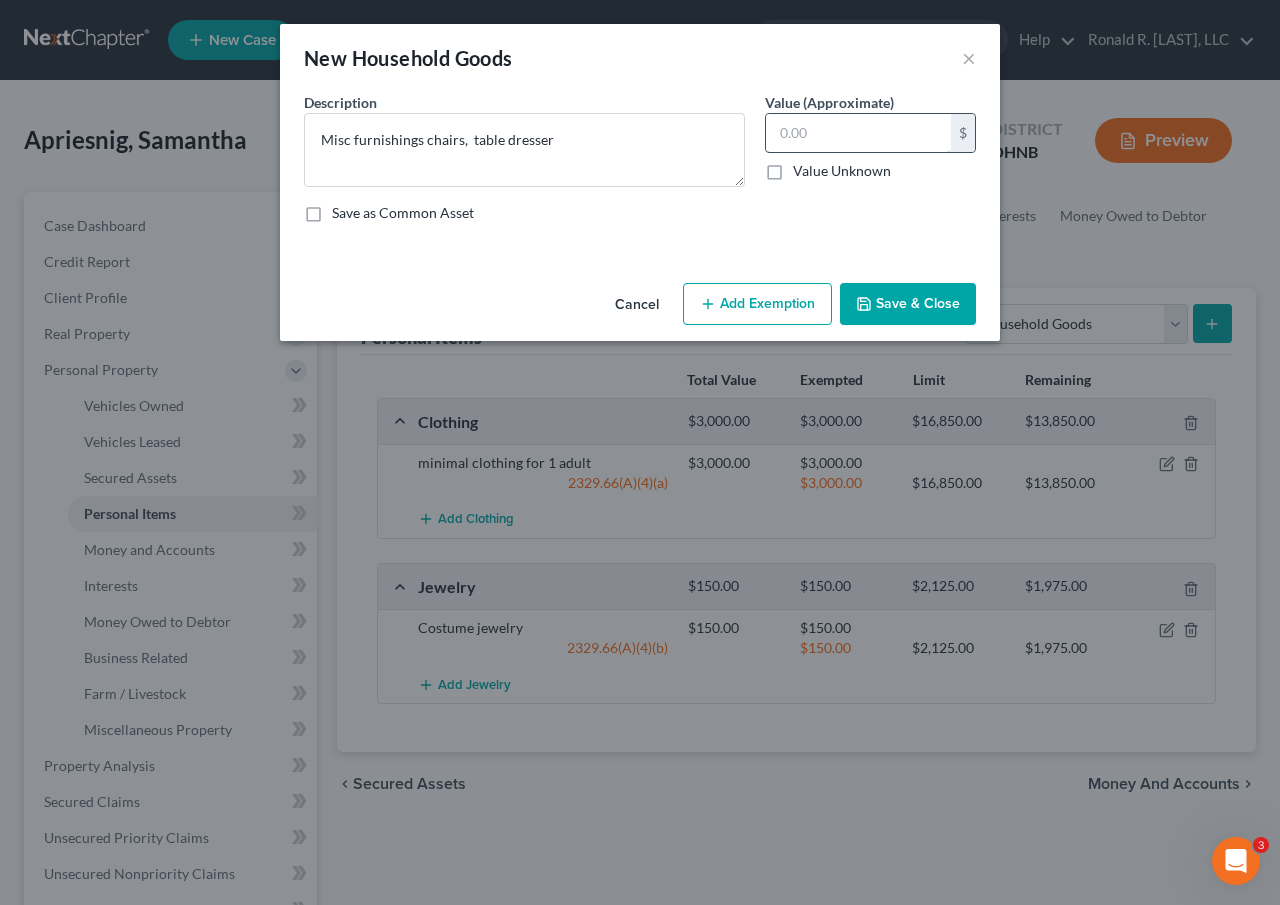 click at bounding box center [858, 133] 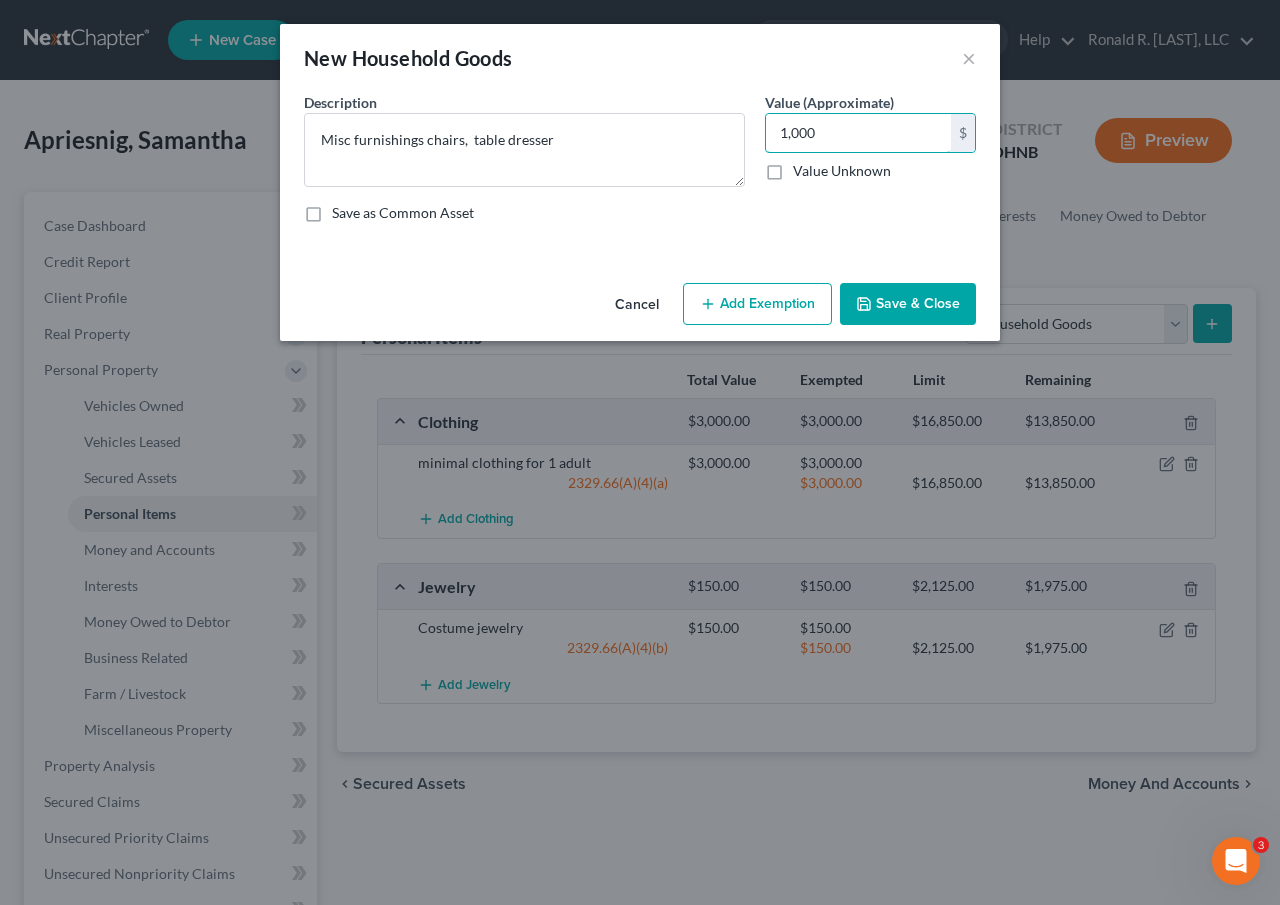 type on "1,000" 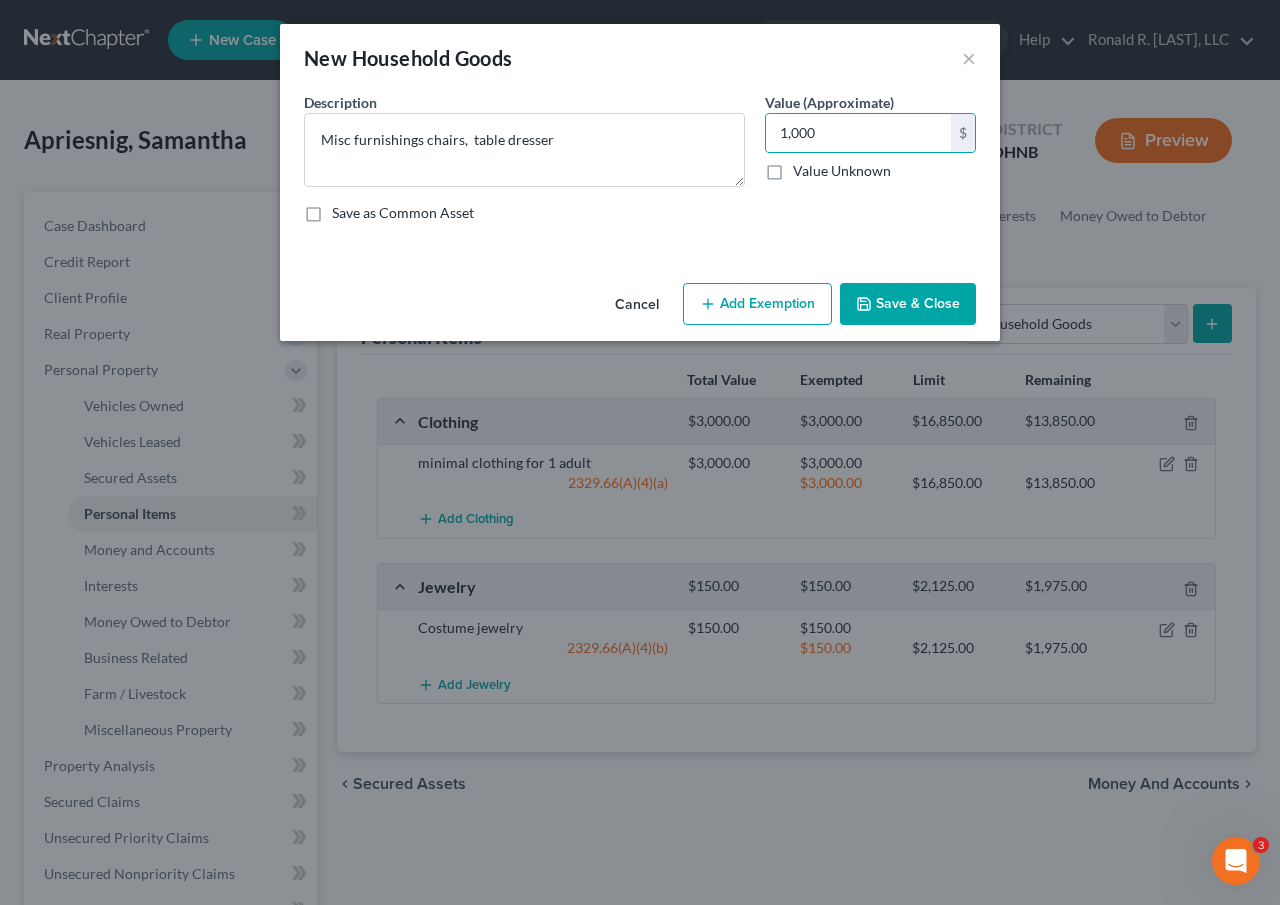 click on "Add Exemption" at bounding box center [757, 304] 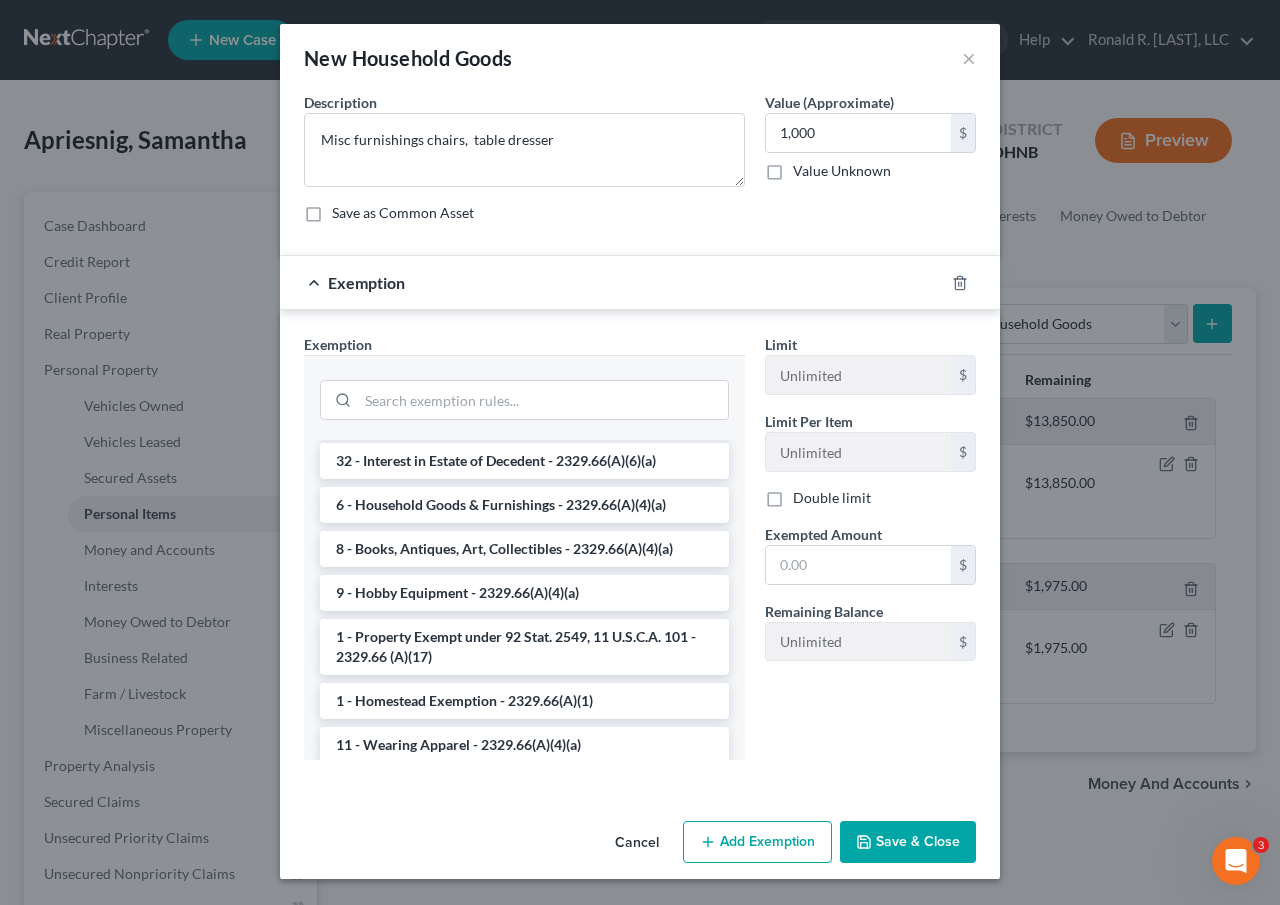 scroll, scrollTop: 493, scrollLeft: 0, axis: vertical 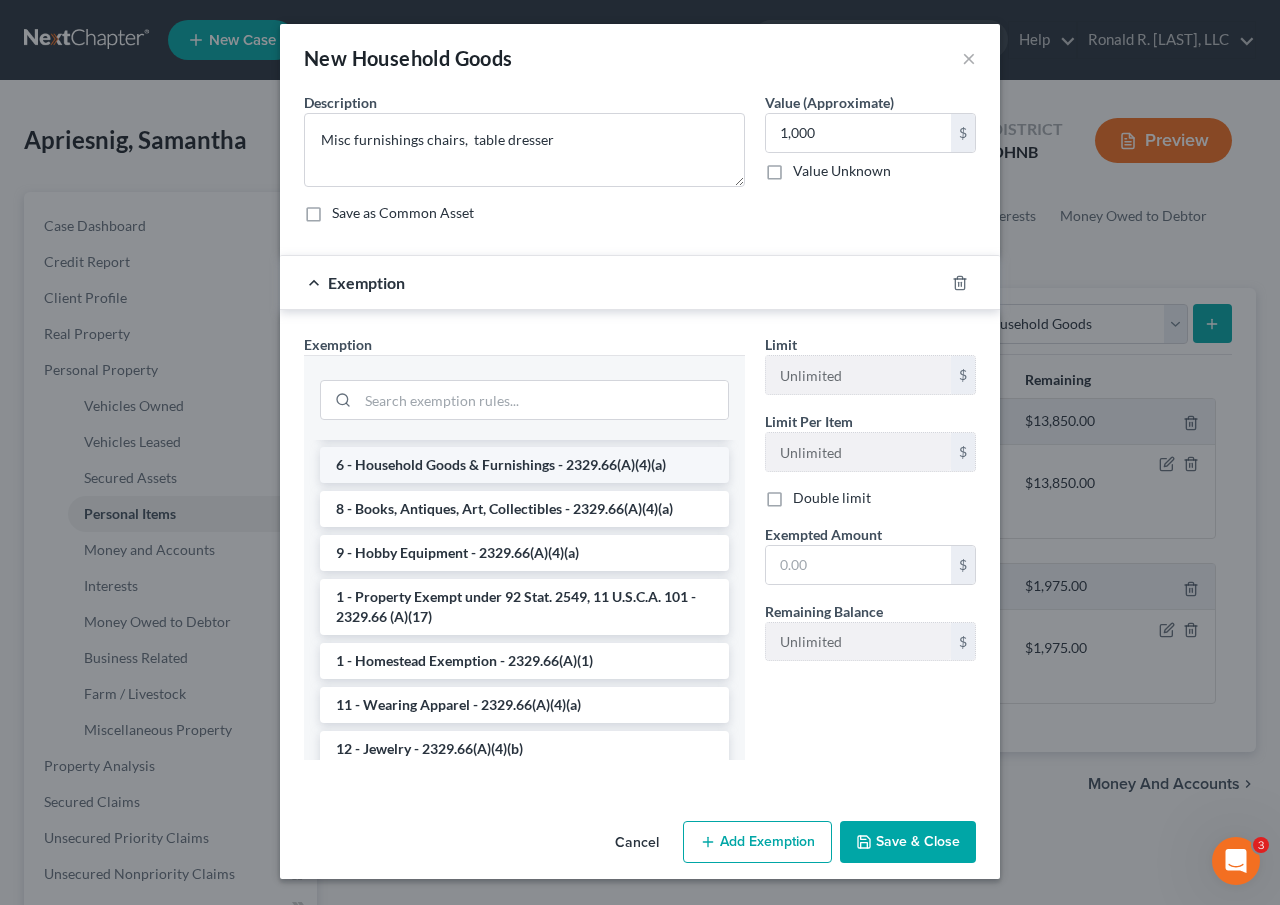 click on "6 - Household Goods & Furnishings - 2329.66(A)(4)(a)" at bounding box center (524, 465) 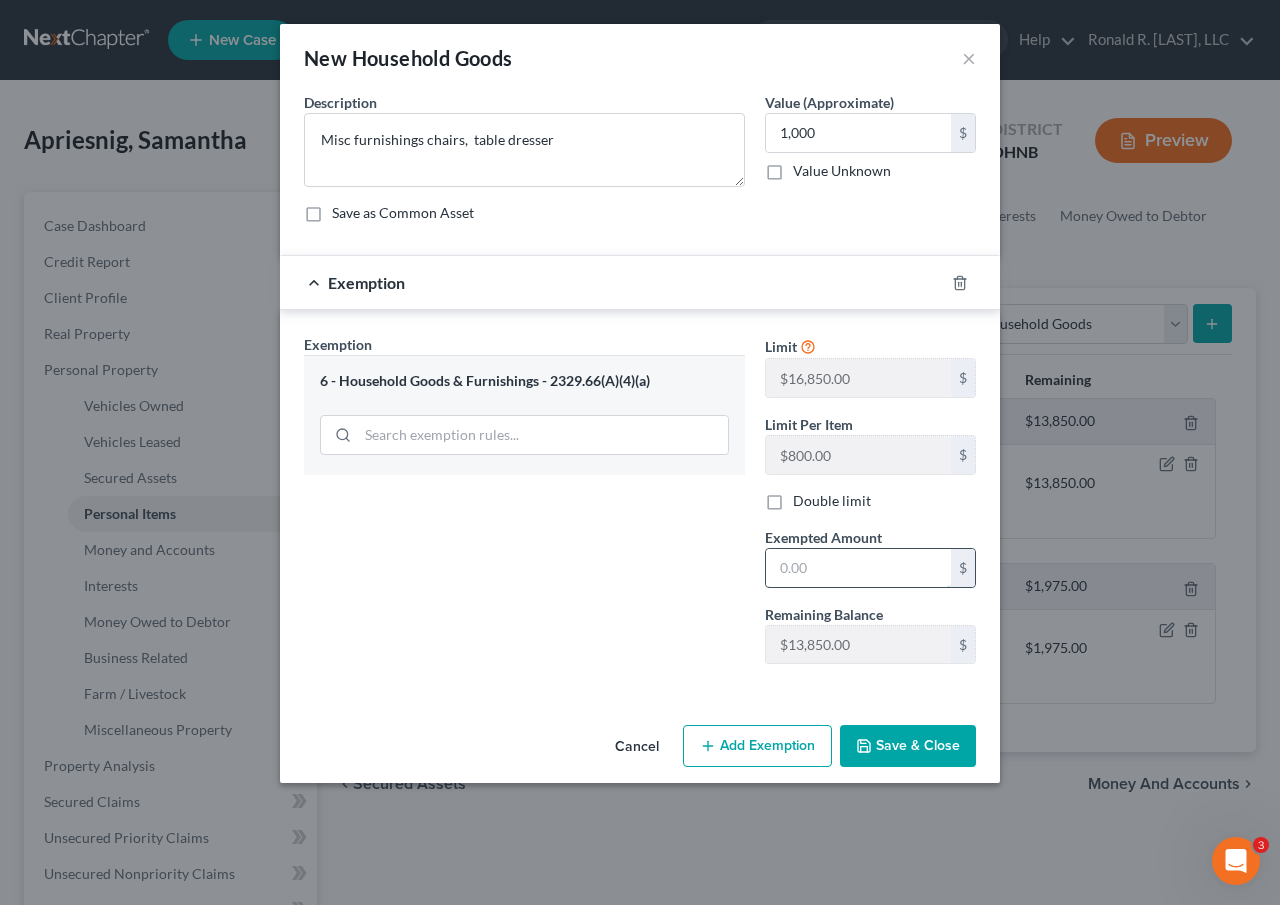 click at bounding box center [858, 568] 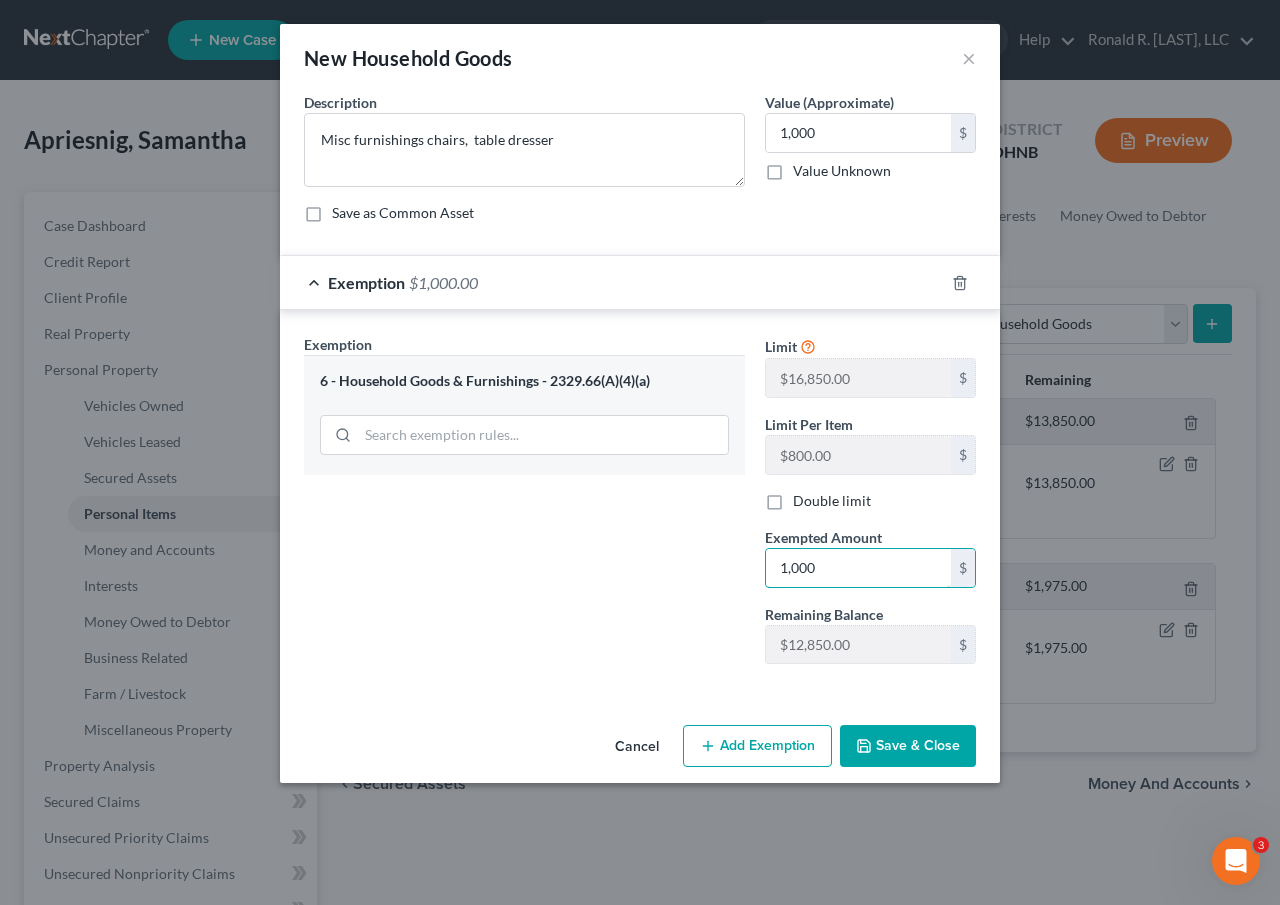 type on "1,000" 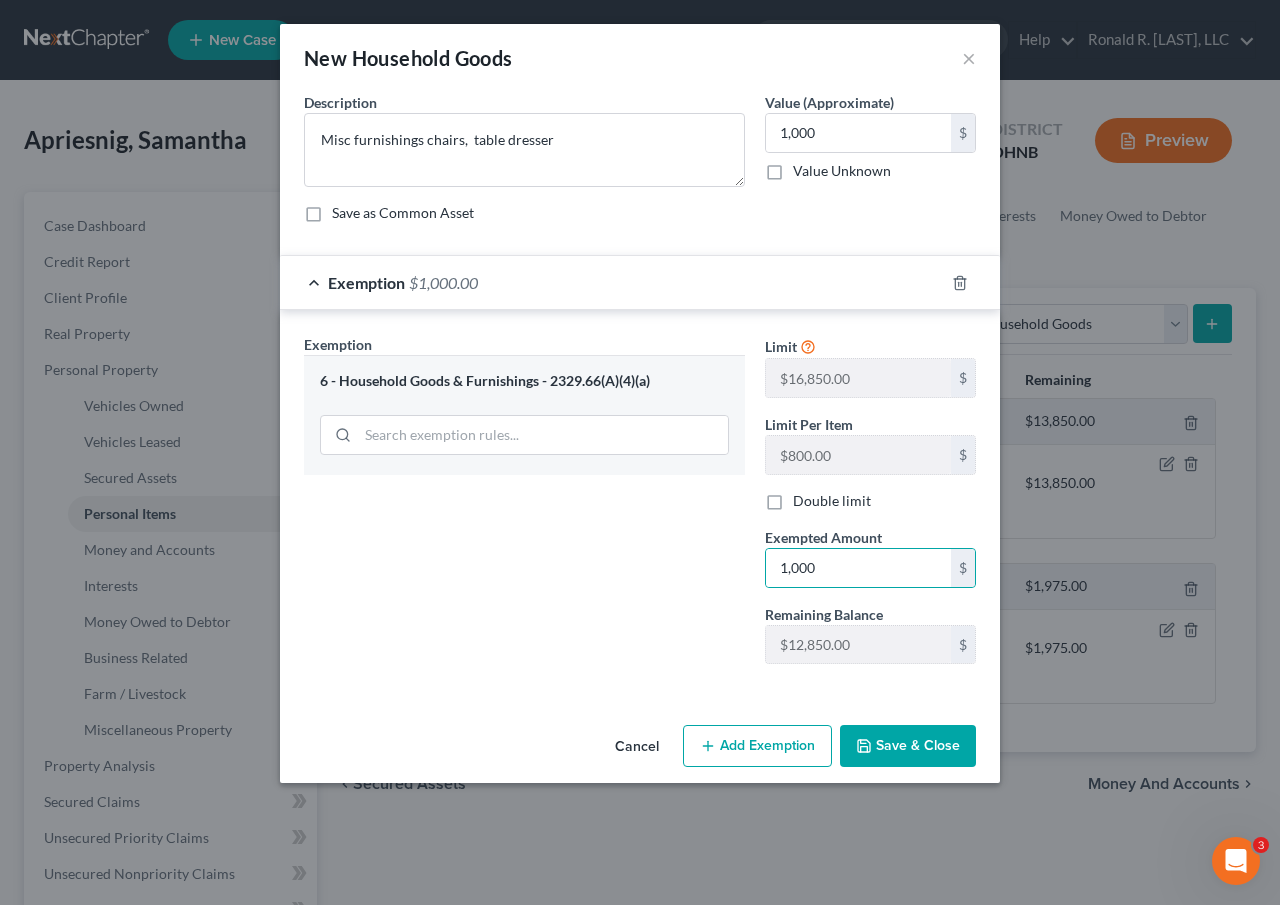 click on "Save & Close" at bounding box center (908, 746) 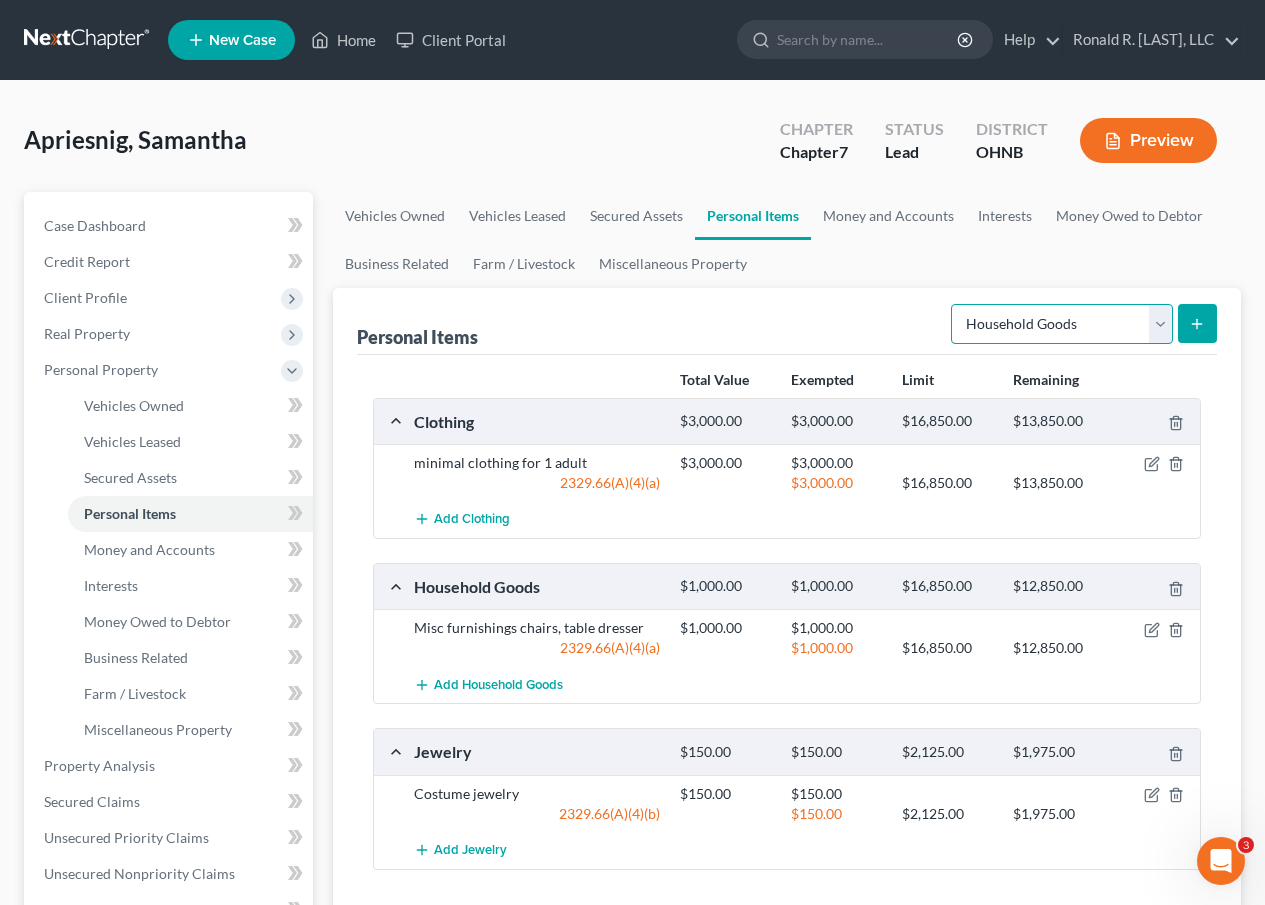 click on "Select Item Type Clothing Collectibles Of Value Electronics Firearms Household Goods Jewelry Other Pet(s) Sports & Hobby Equipment" at bounding box center [1062, 324] 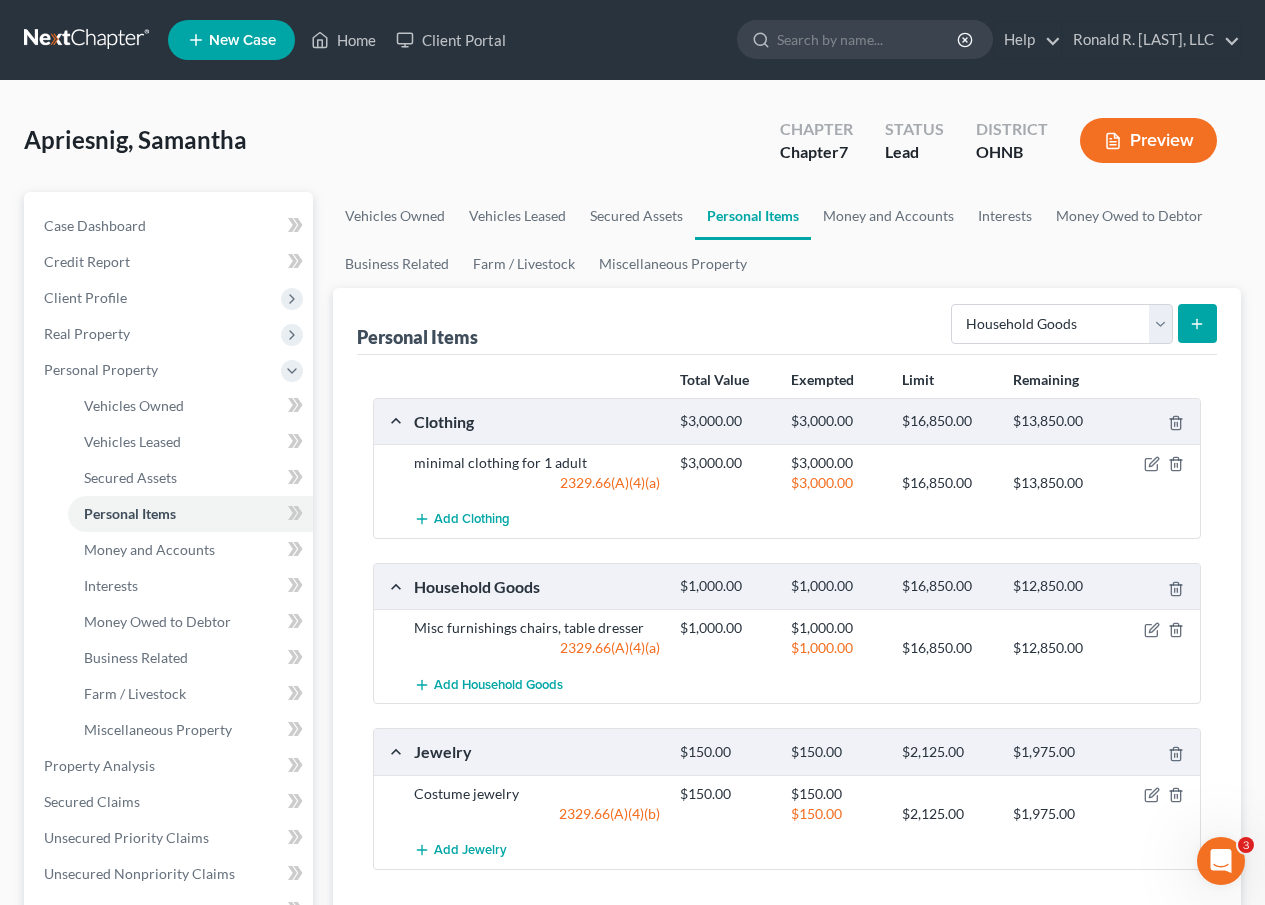 click on "Misc furnishings chairs,  table dresser" at bounding box center [537, 628] 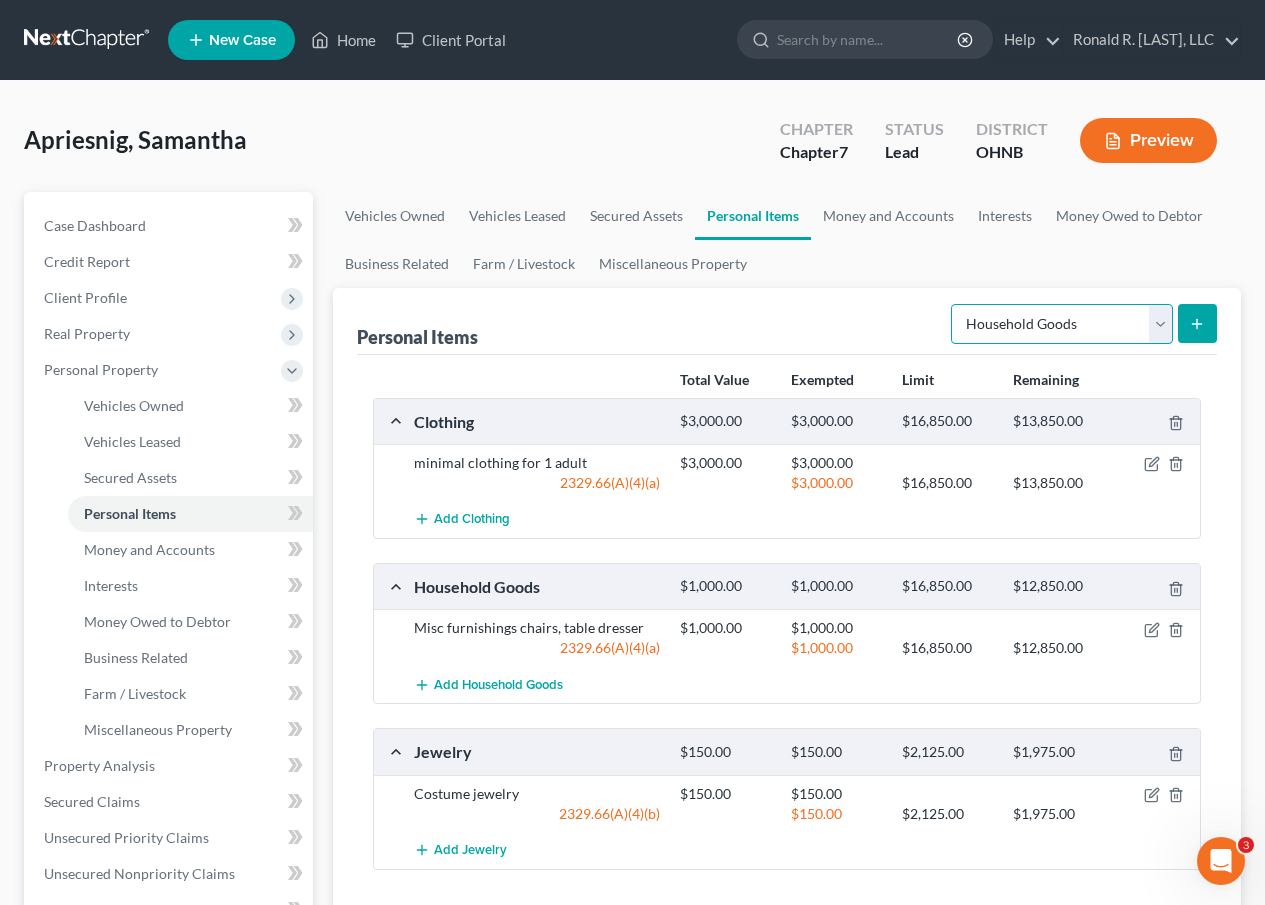 click on "Select Item Type Clothing Collectibles Of Value Electronics Firearms Household Goods Jewelry Other Pet(s) Sports & Hobby Equipment" at bounding box center (1062, 324) 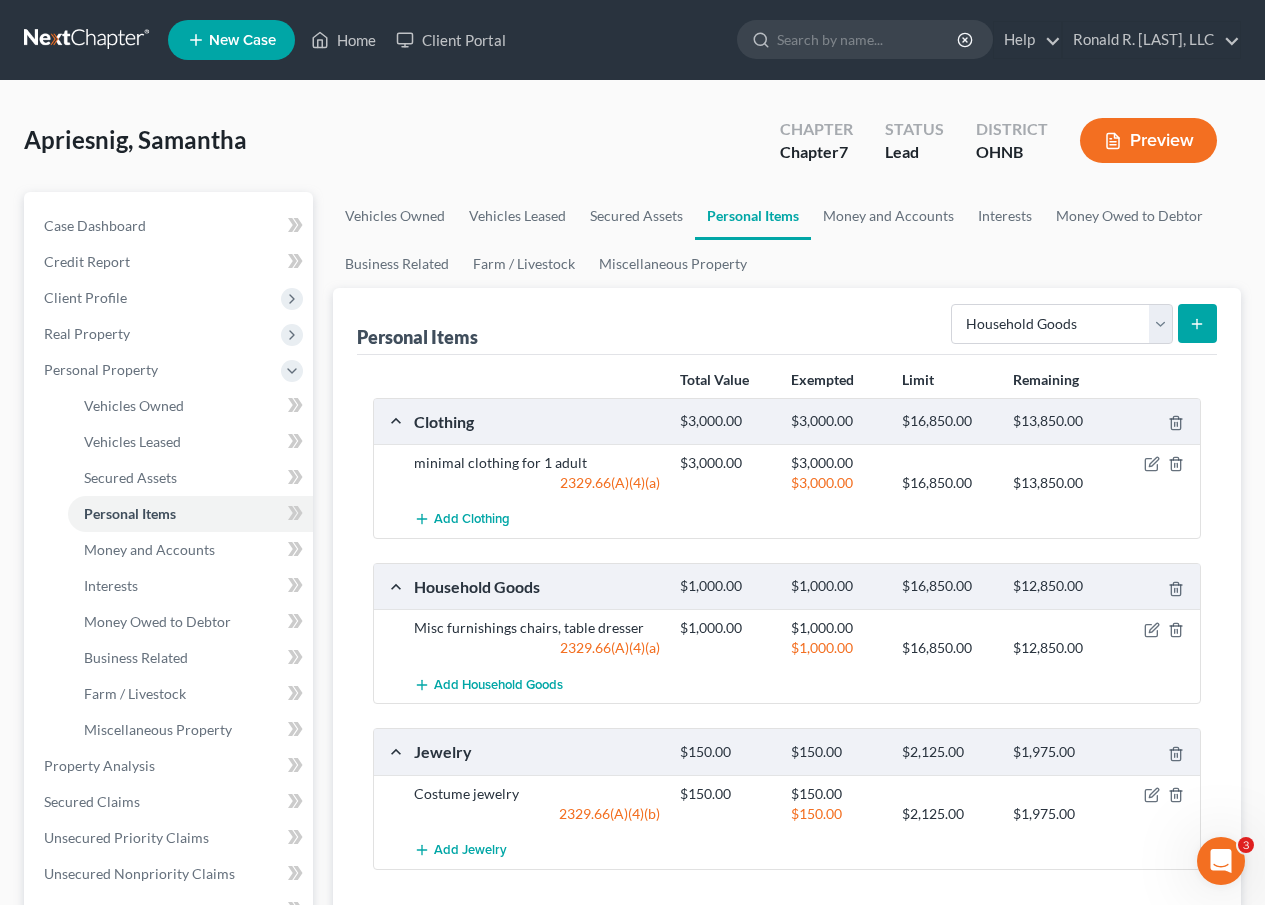 click on "Misc furnishings chairs,  table dresser" at bounding box center [537, 628] 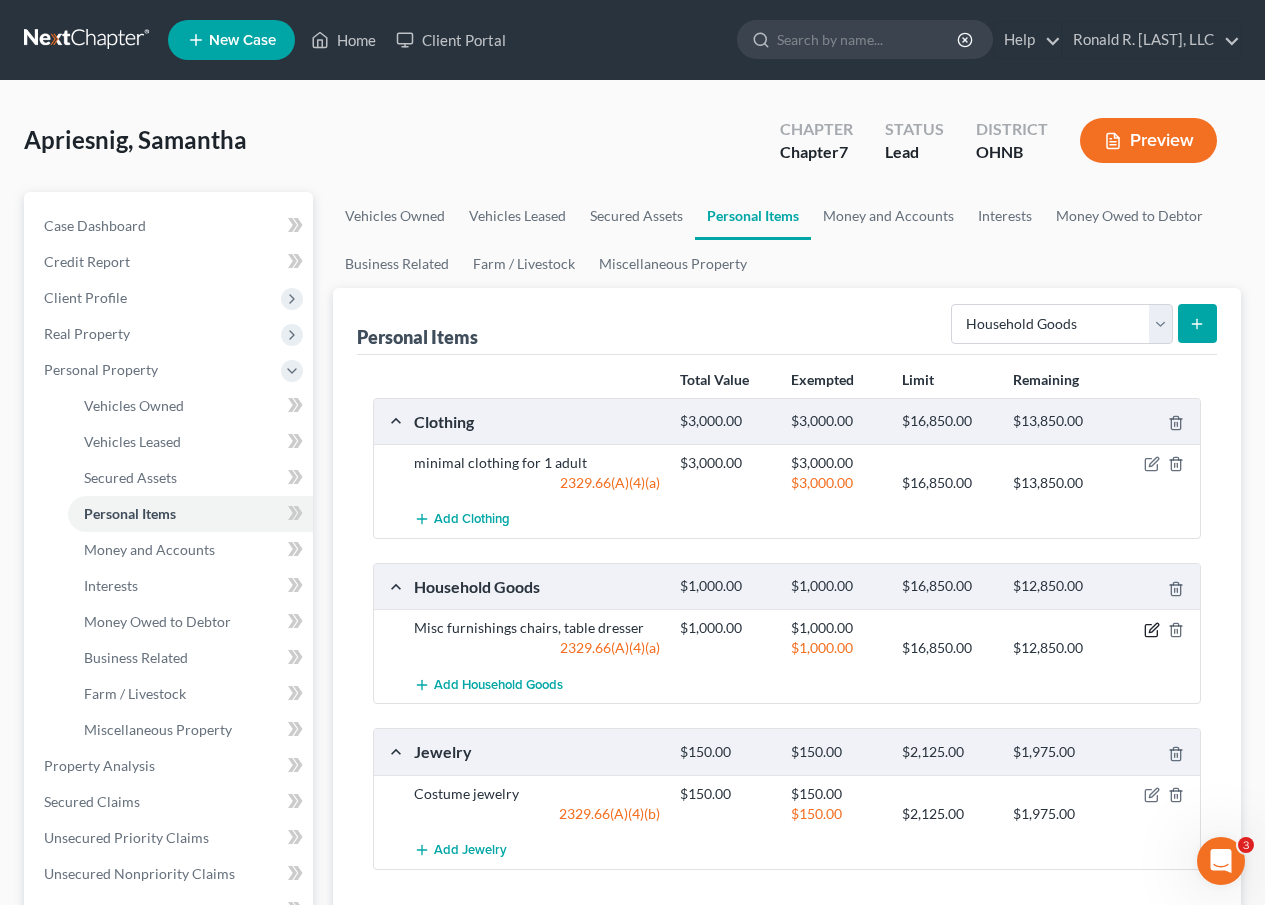 click 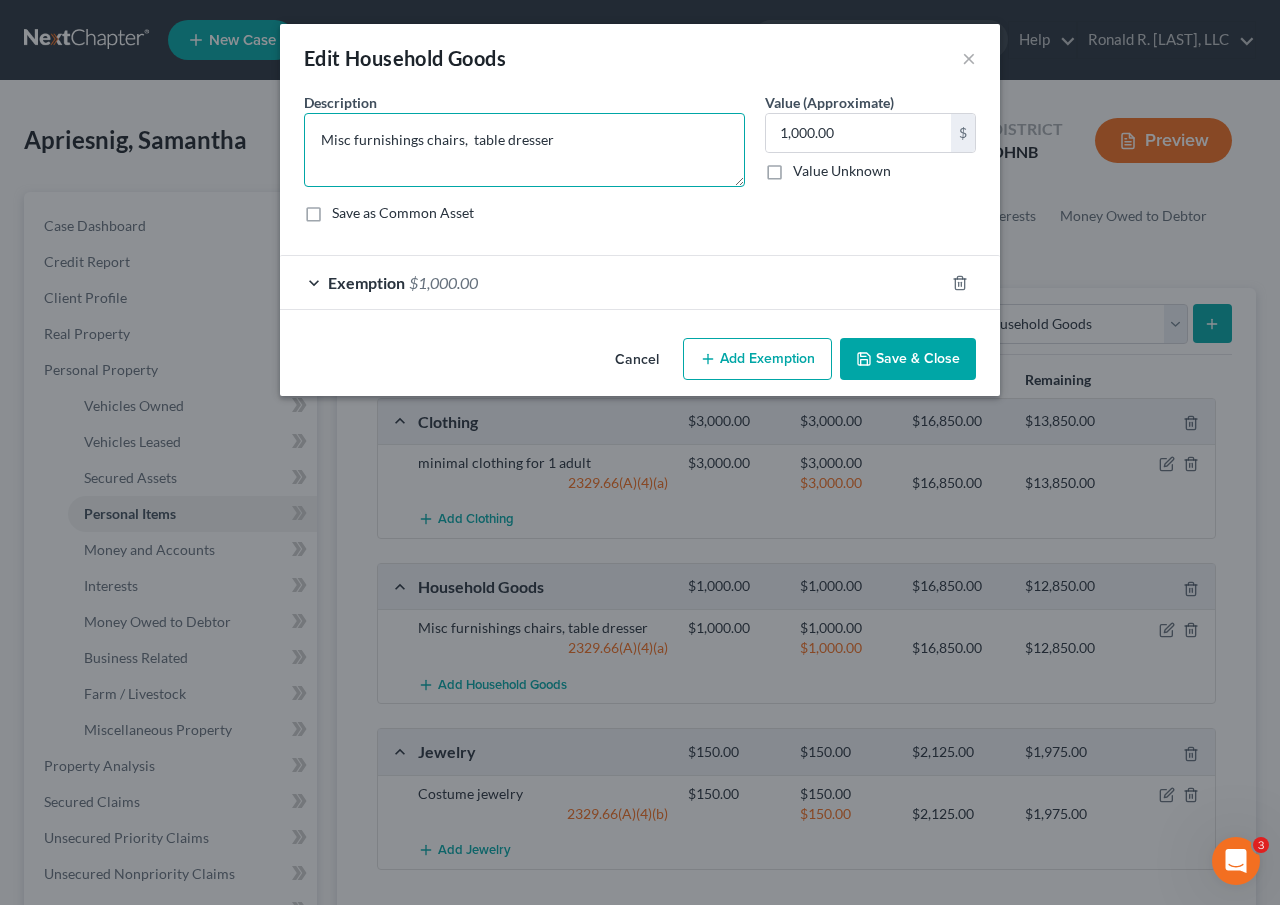 click on "Misc furnishings chairs,  table dresser" at bounding box center [524, 150] 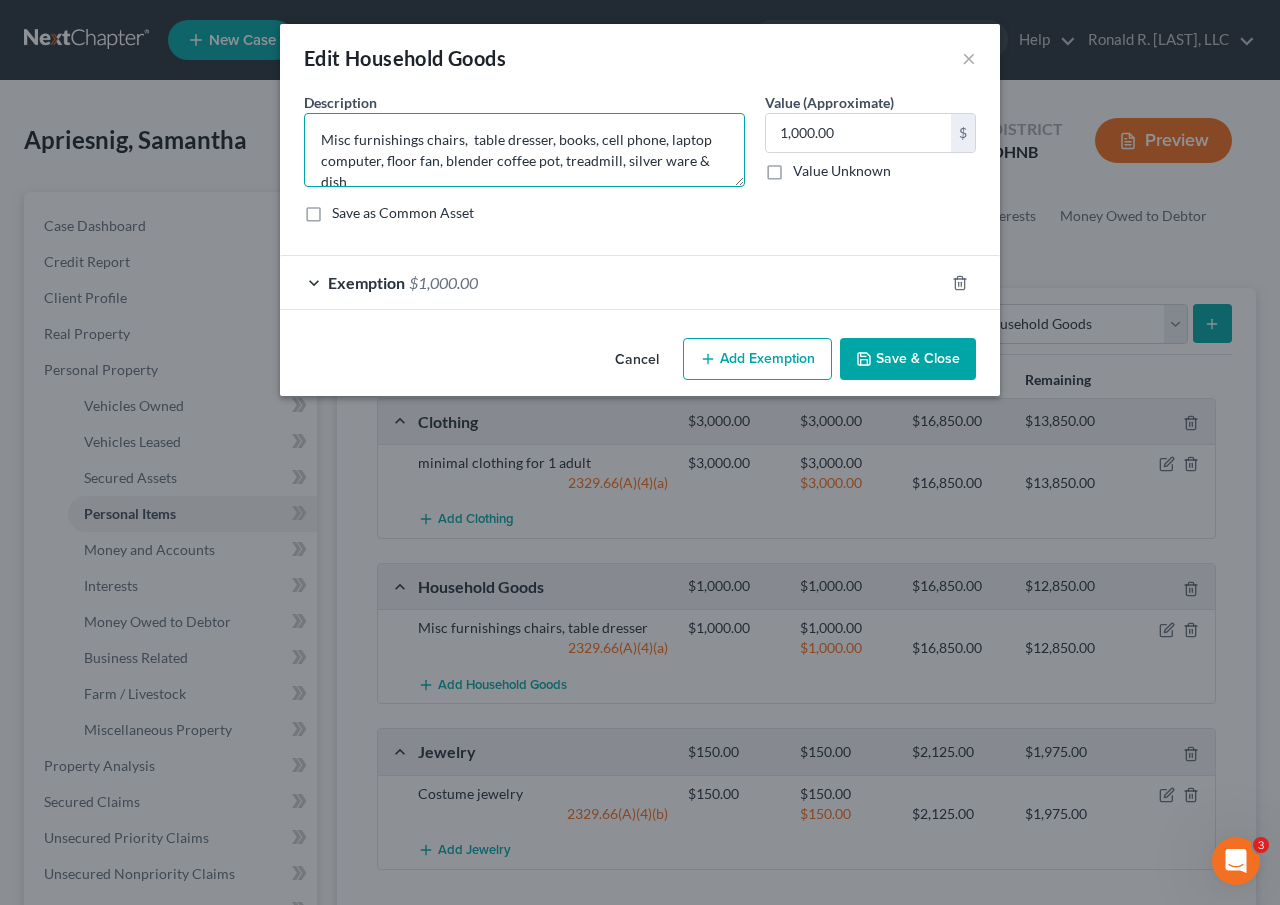 scroll, scrollTop: 4, scrollLeft: 0, axis: vertical 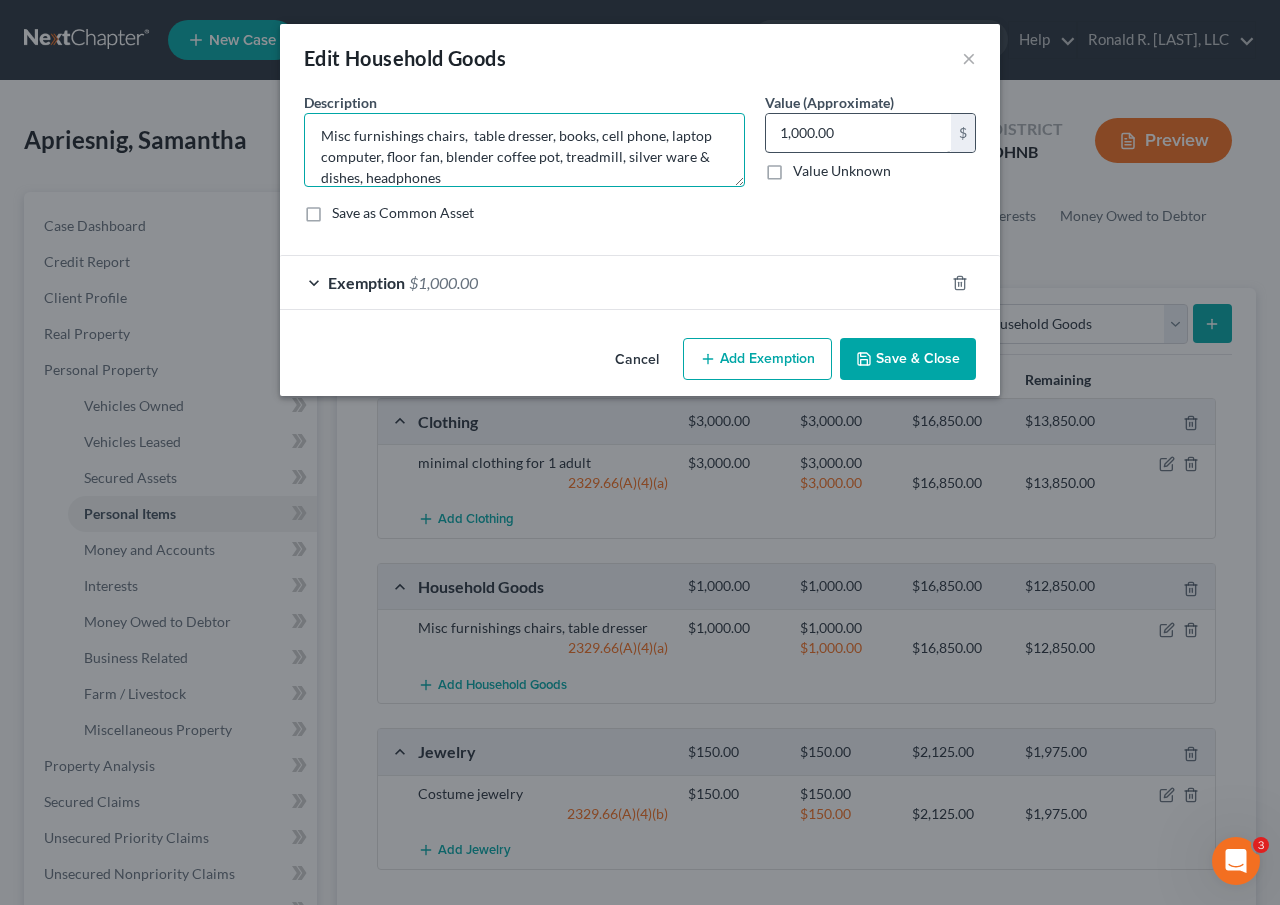 type on "Misc furnishings chairs,  table dresser, books, cell phone, laptop computer, floor fan, blender coffee pot, treadmill, silver ware & dishes, headphones" 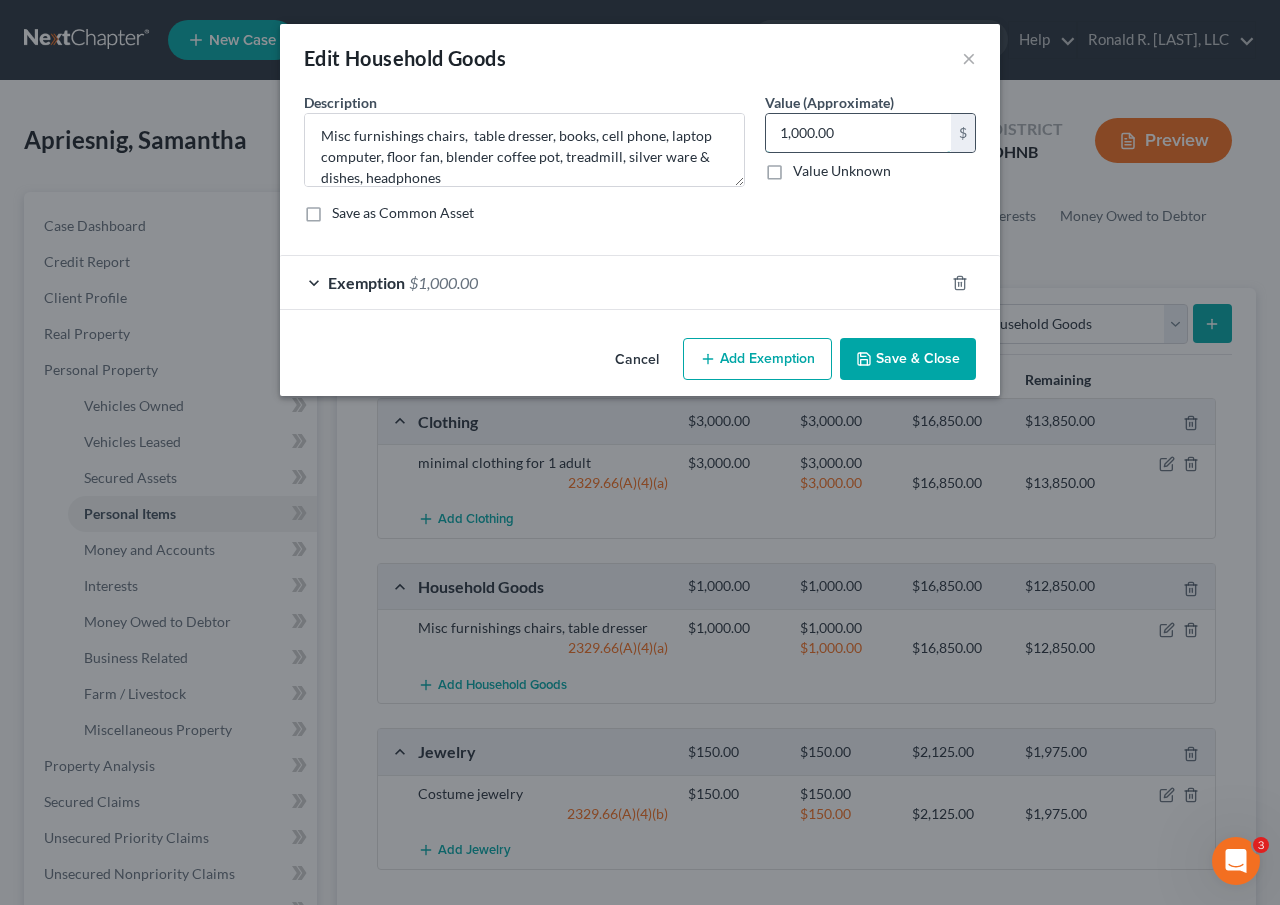 click on "1,000.00" at bounding box center (858, 133) 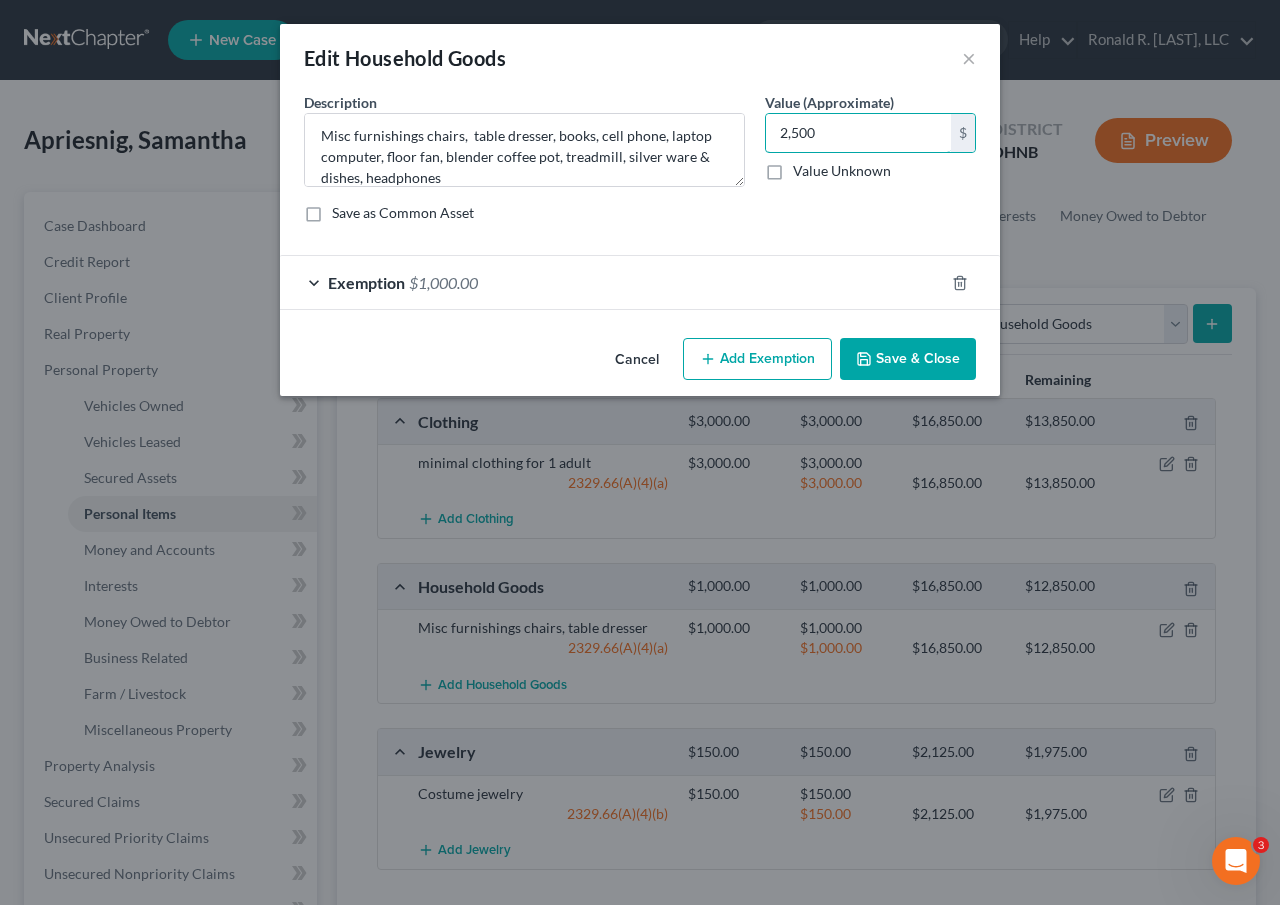 type on "2,500" 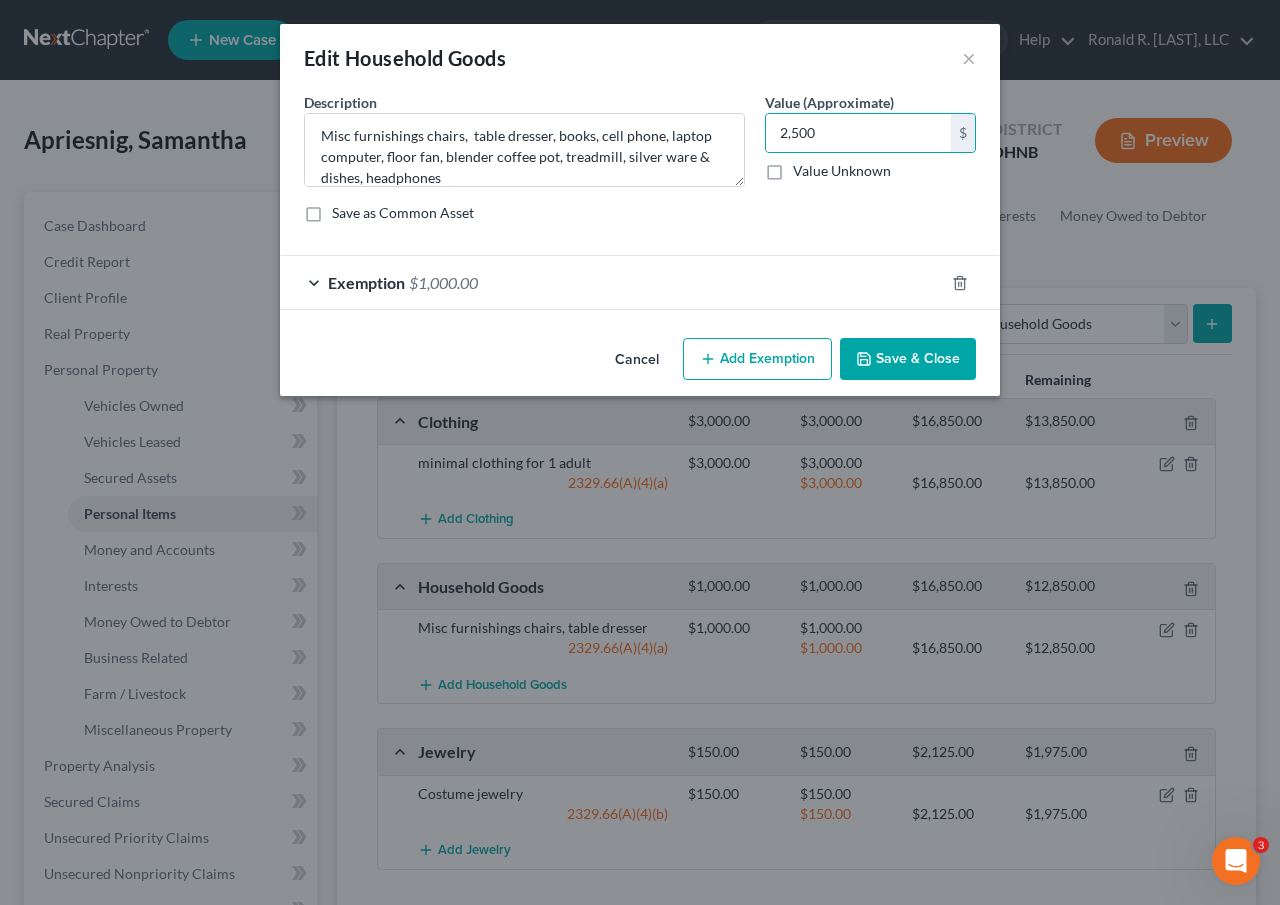 click on "Exemption $1,000.00" at bounding box center (612, 282) 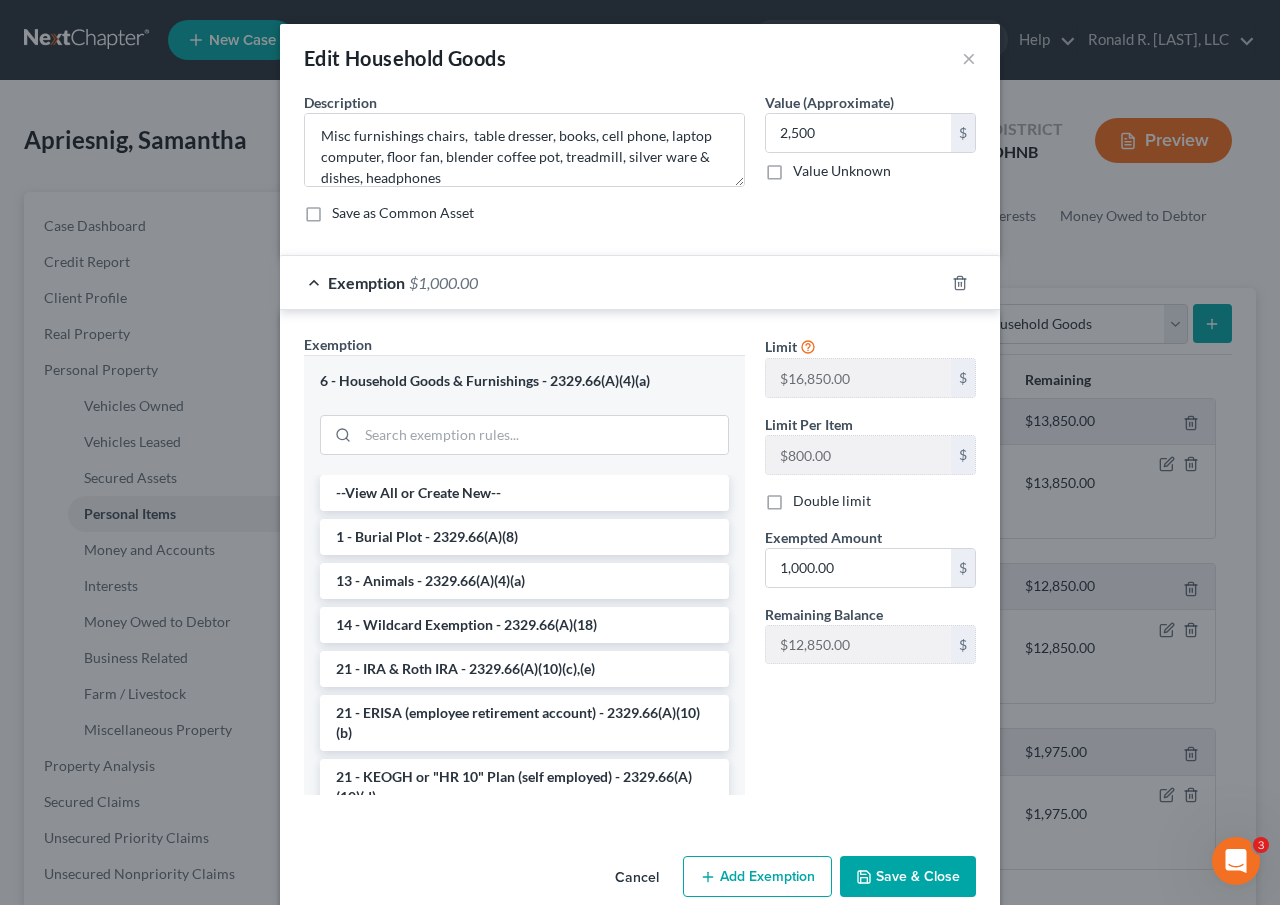 click on "Exemption $1,000.00" at bounding box center [612, 282] 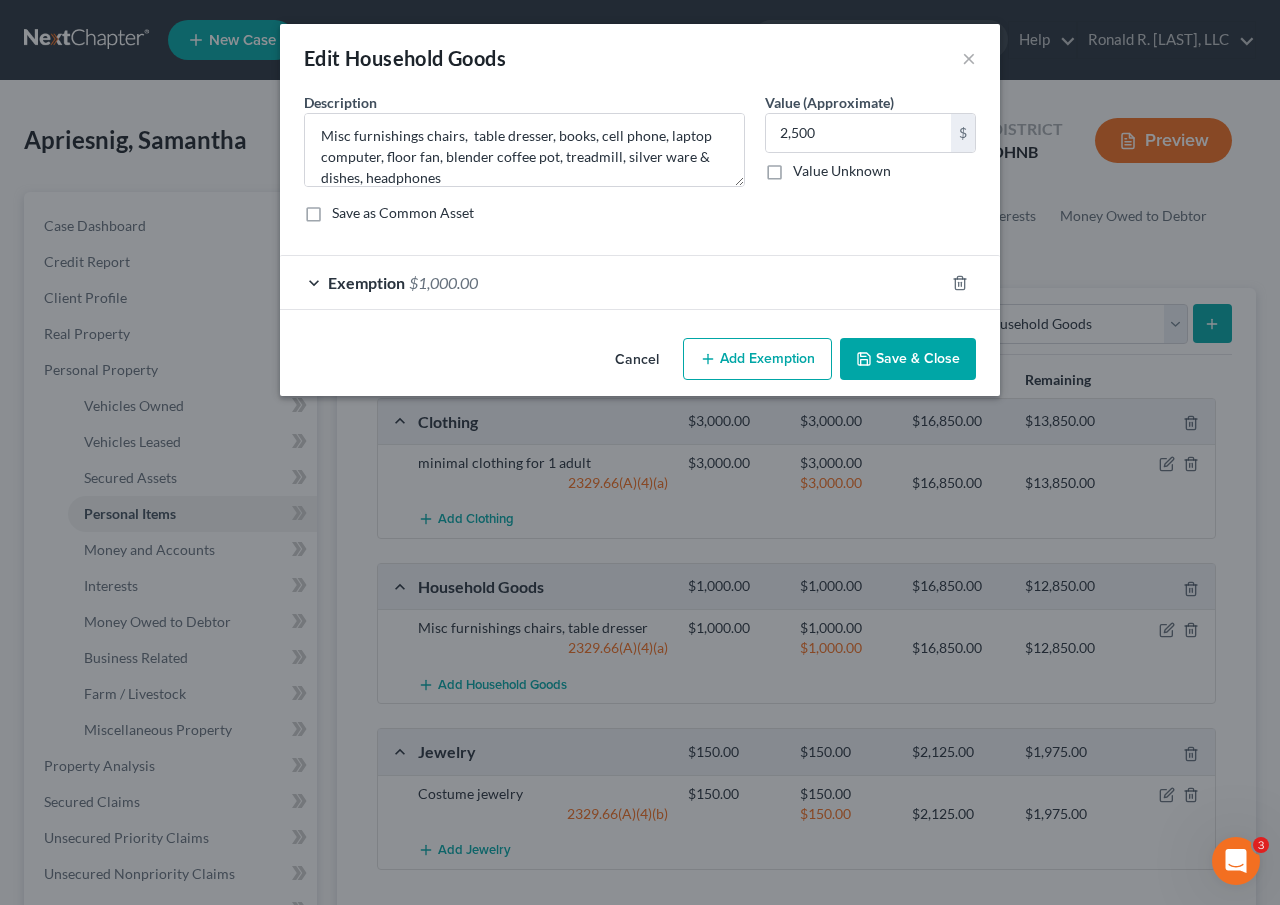 click on "$1,000.00" at bounding box center [443, 282] 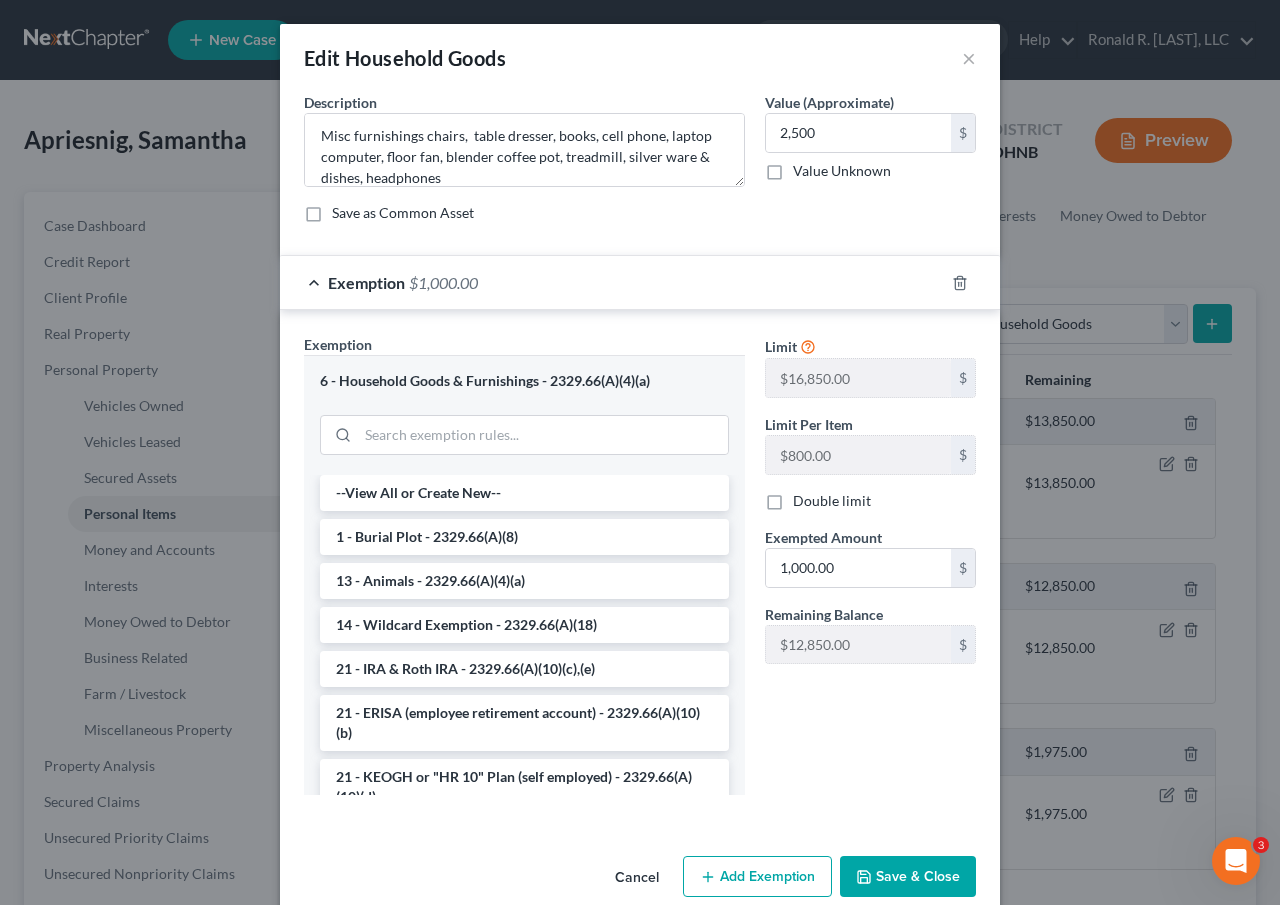 click on "$1,000.00" at bounding box center (443, 282) 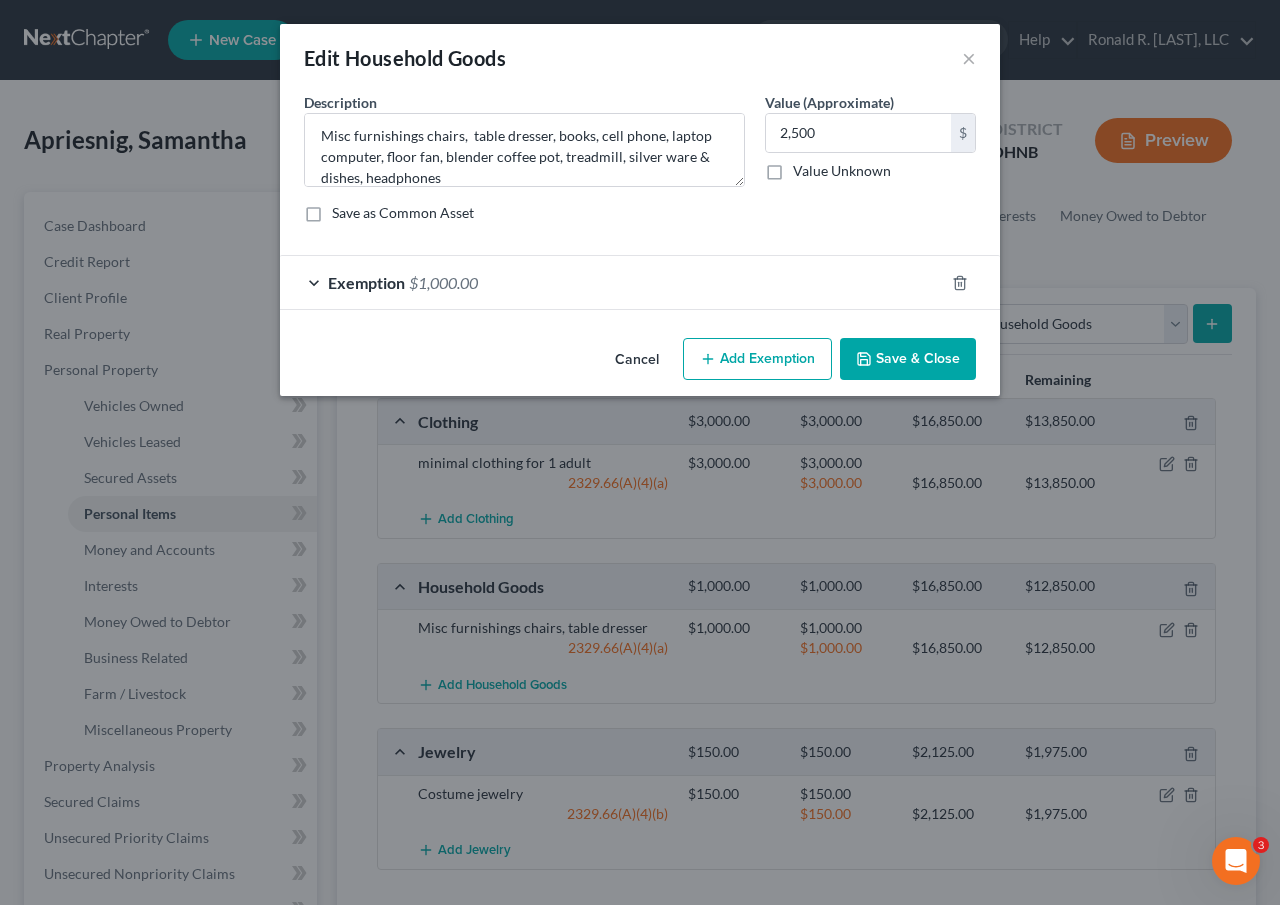 click on "Add Exemption" at bounding box center (757, 359) 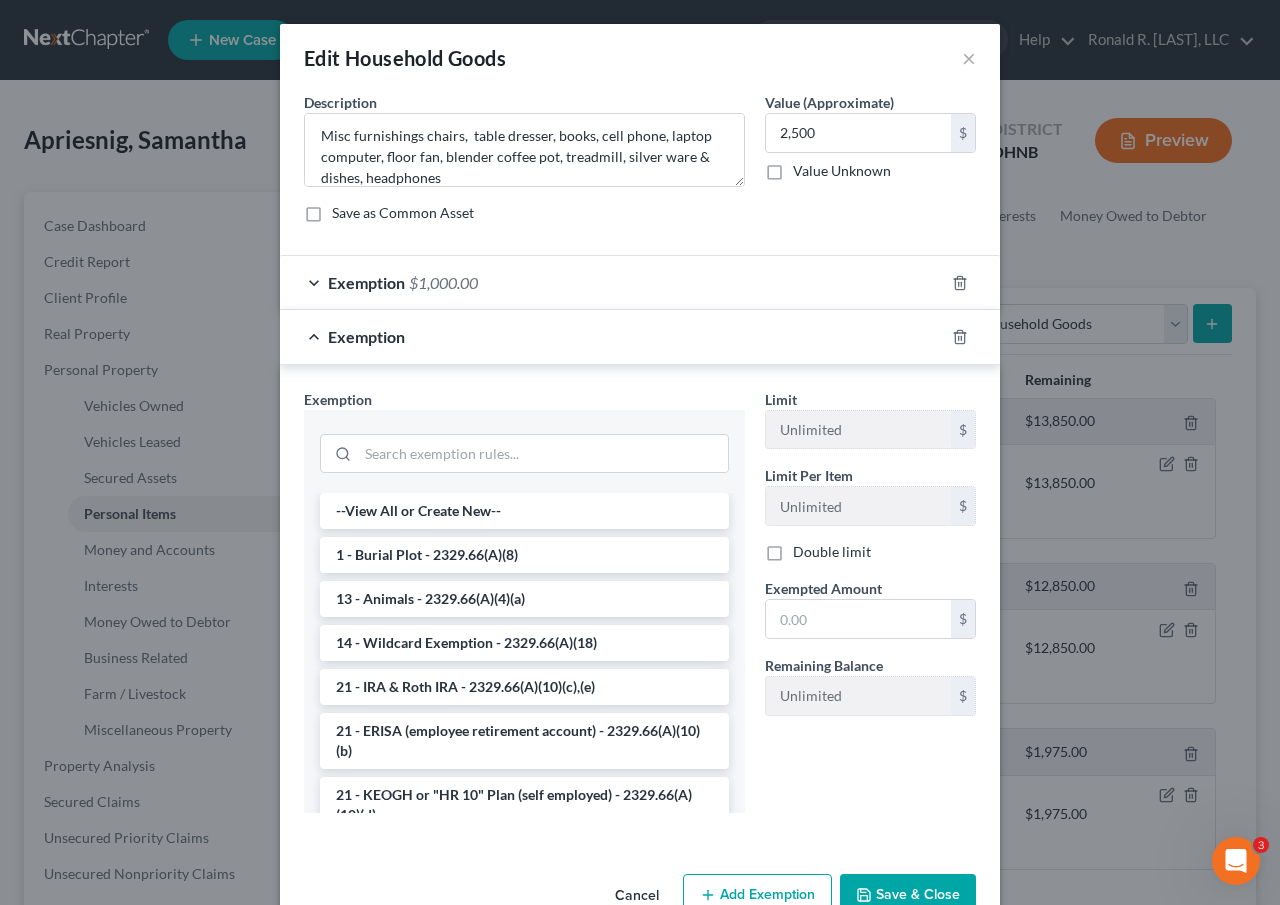 click on "$1,000.00" at bounding box center (443, 282) 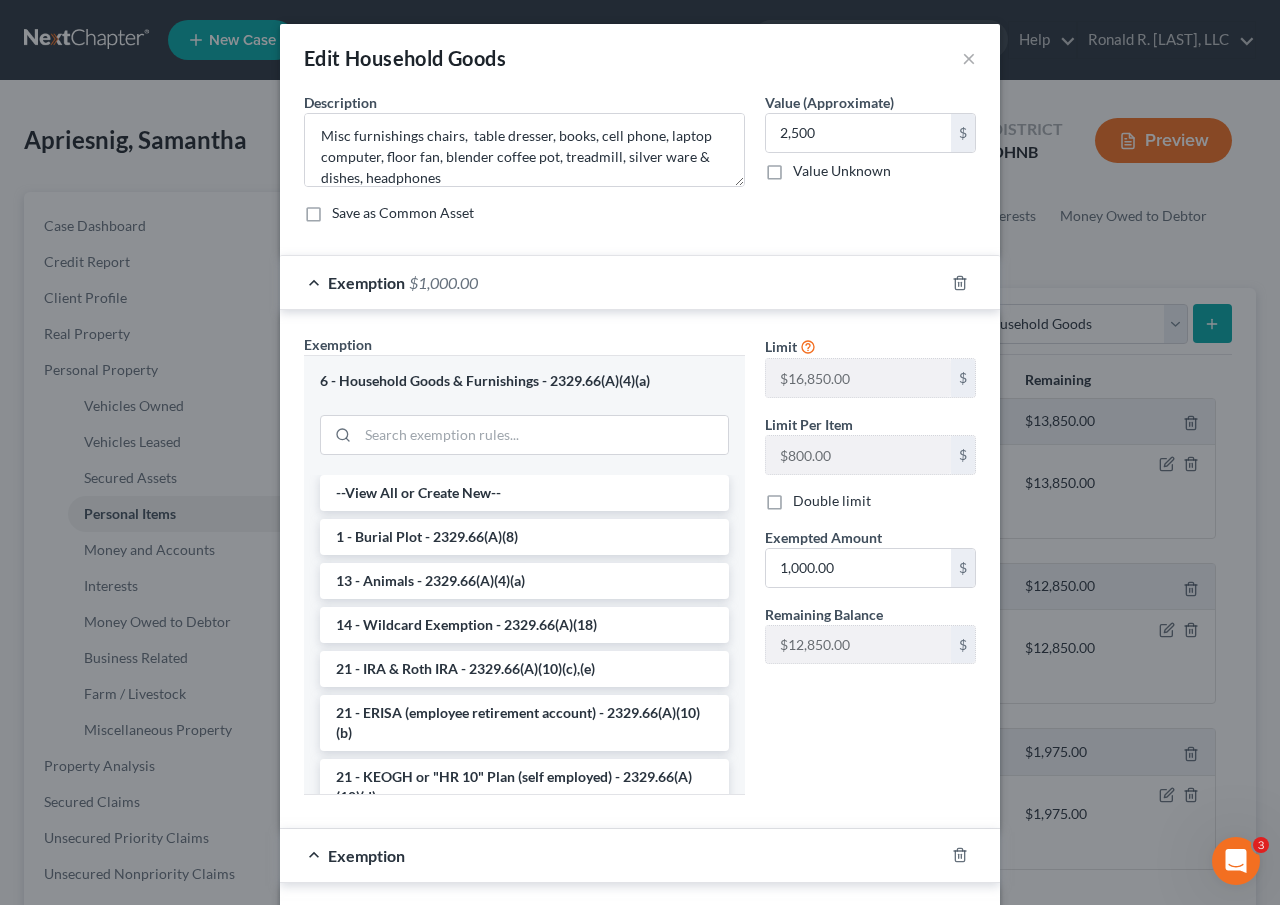 drag, startPoint x: 443, startPoint y: 281, endPoint x: 609, endPoint y: 236, distance: 171.99127 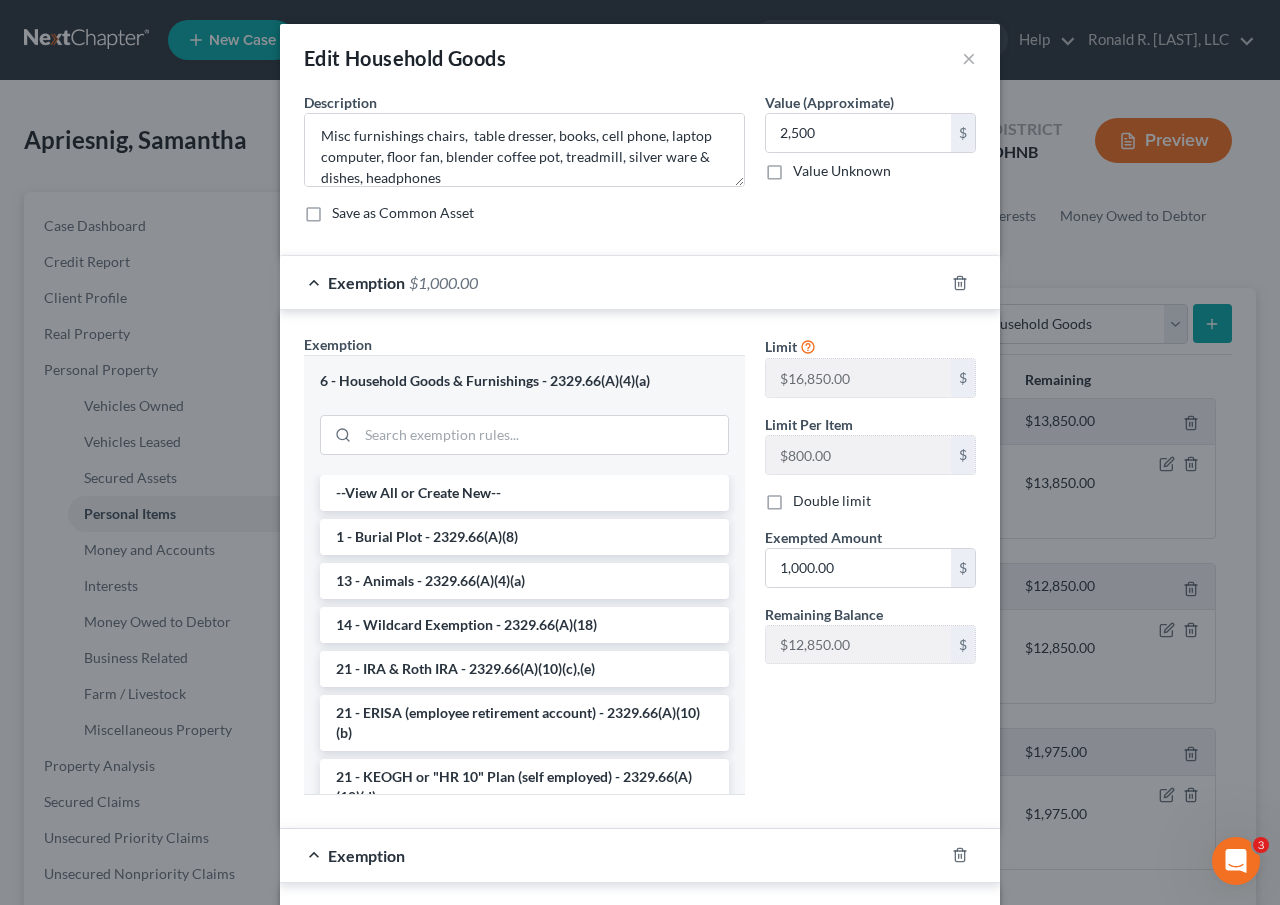 click on "Save as Common Asset" at bounding box center (403, 213) 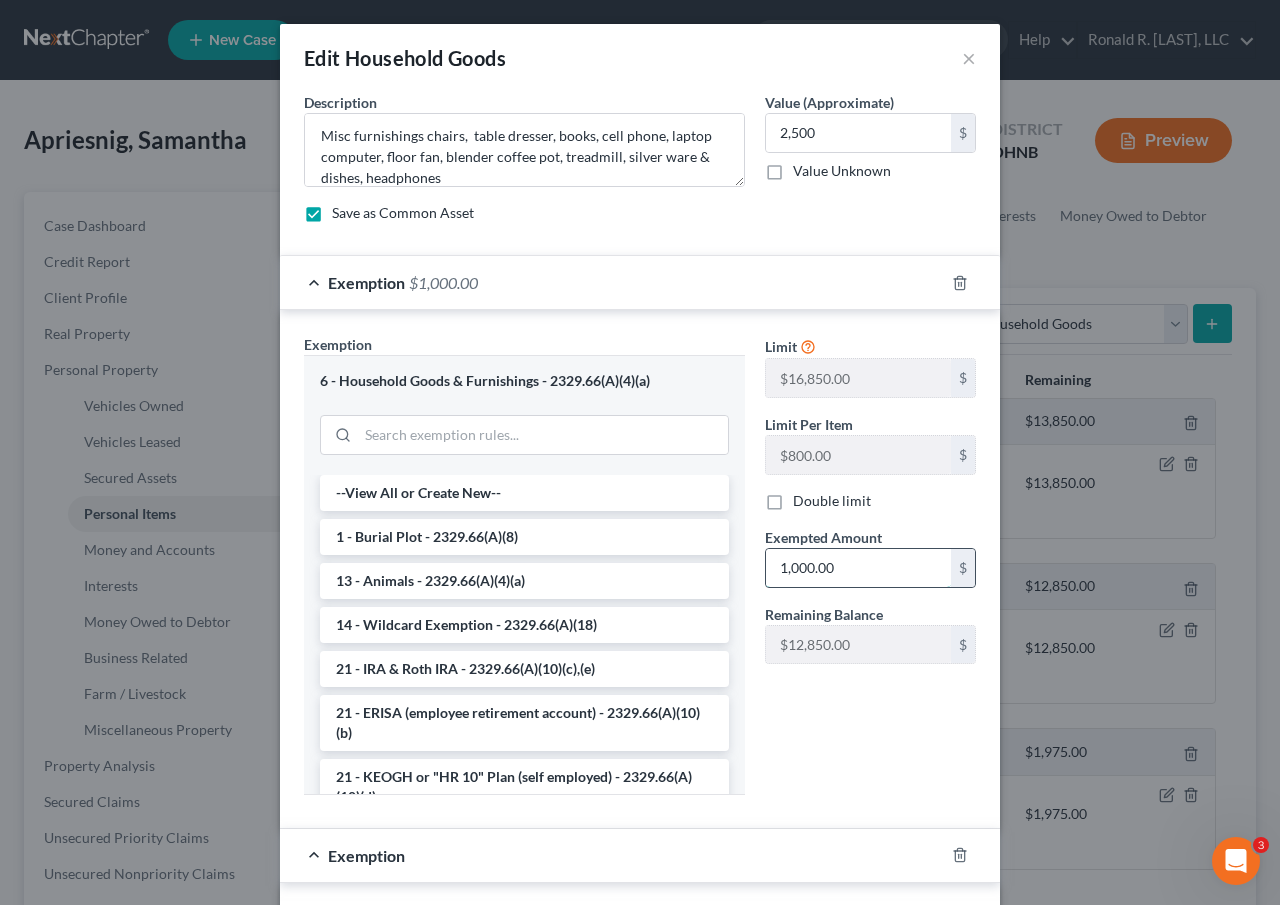 click on "1,000.00" at bounding box center [858, 568] 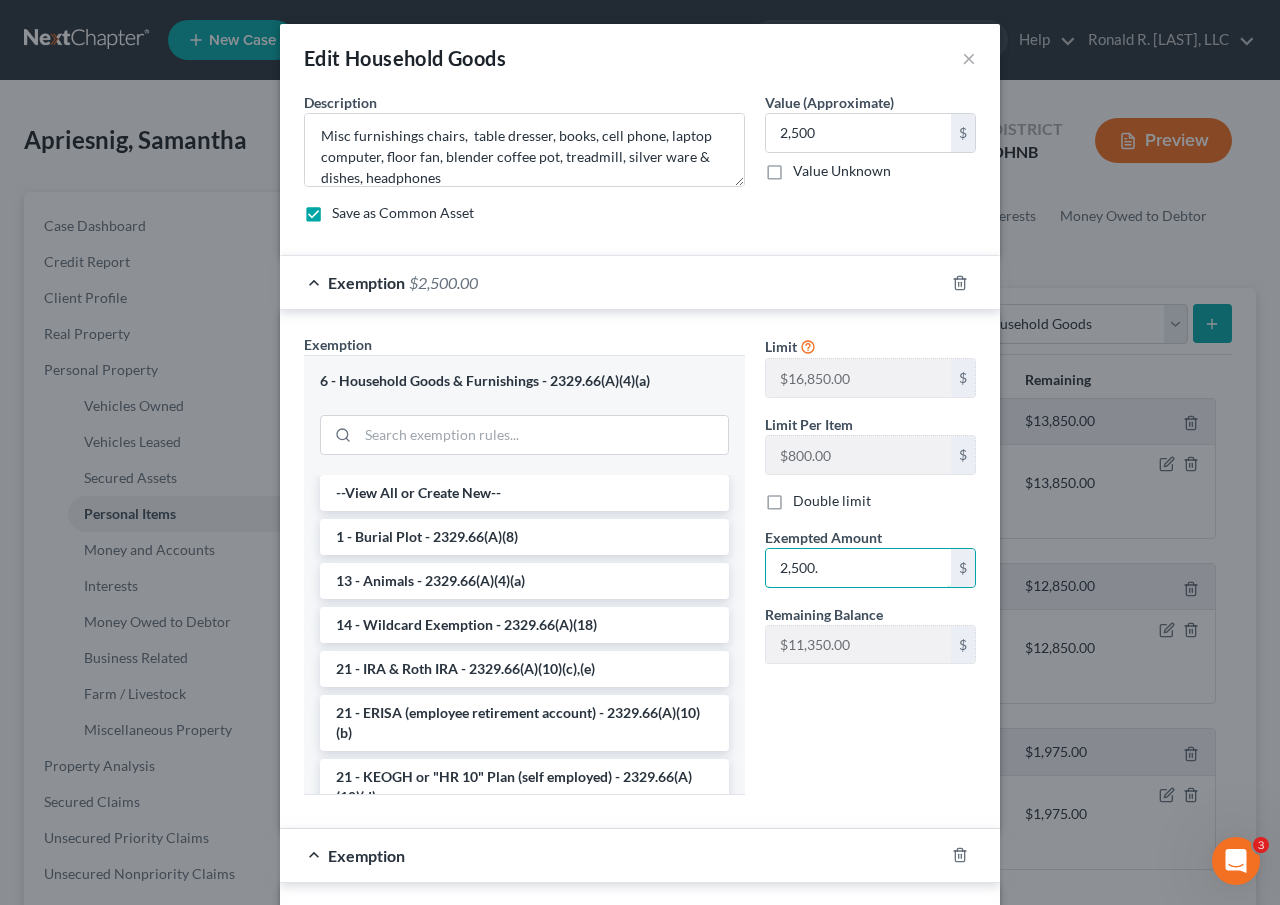 type on "2,500." 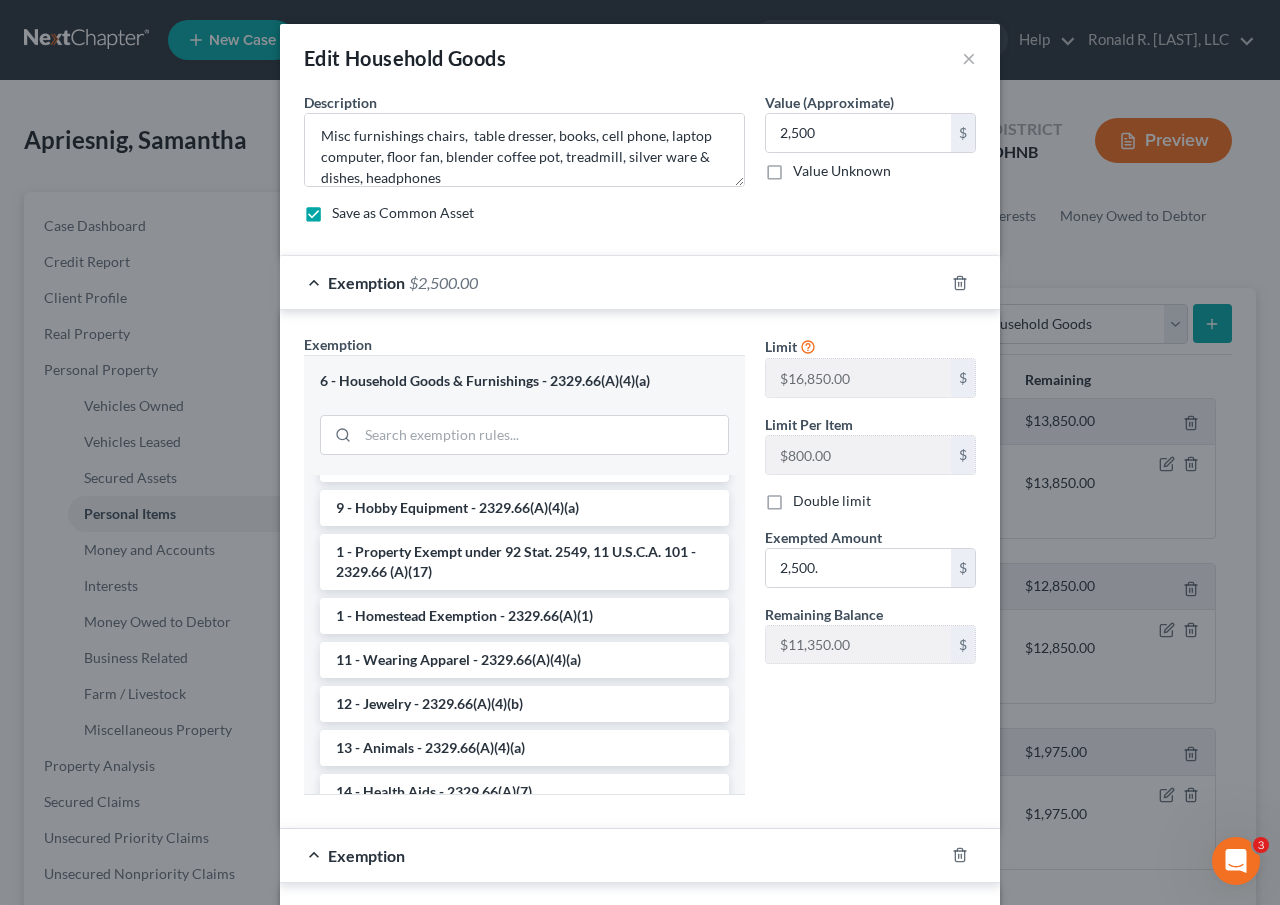 scroll, scrollTop: 626, scrollLeft: 0, axis: vertical 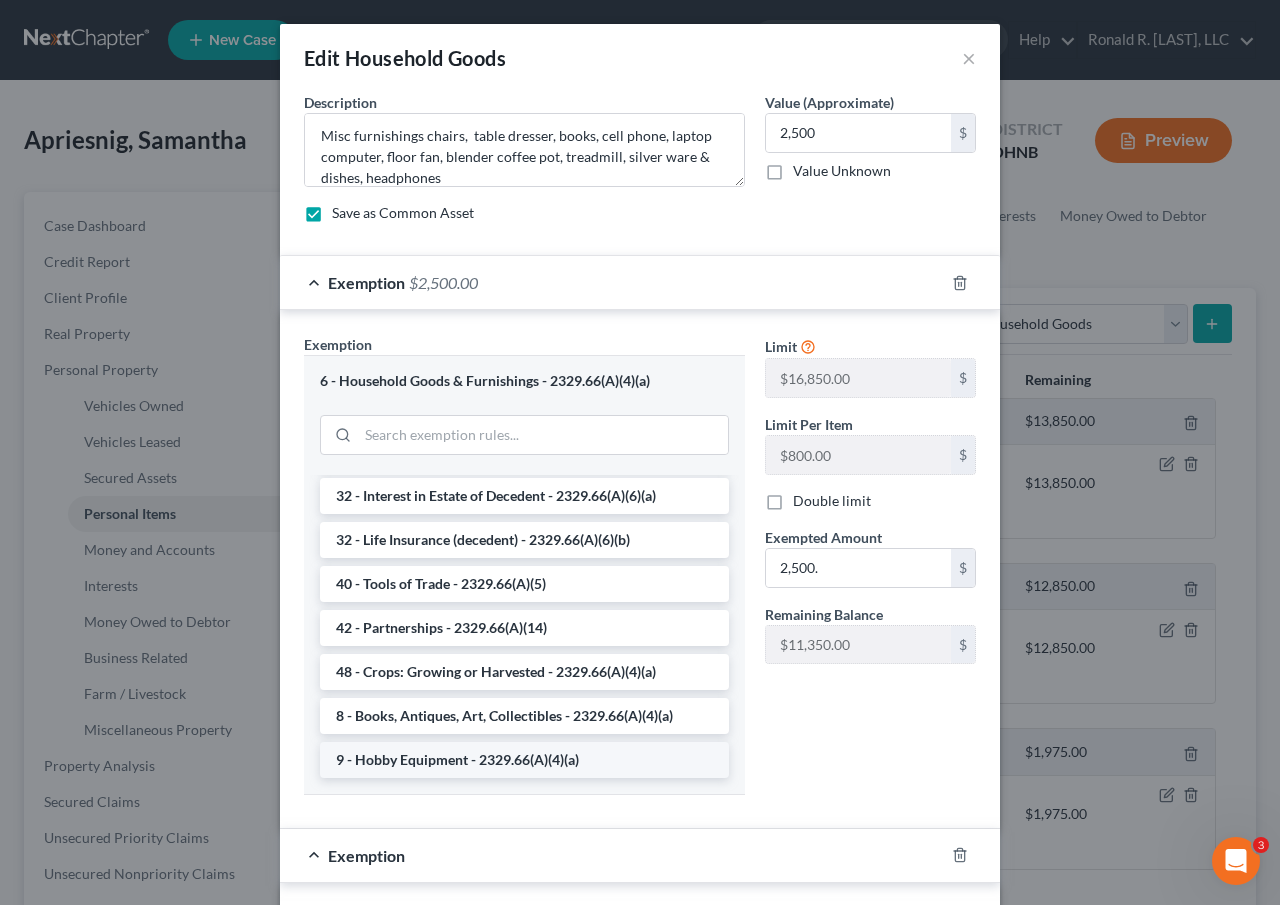 click on "9 - Hobby Equipment - 2329.66(A)(4)(a)" at bounding box center (524, 760) 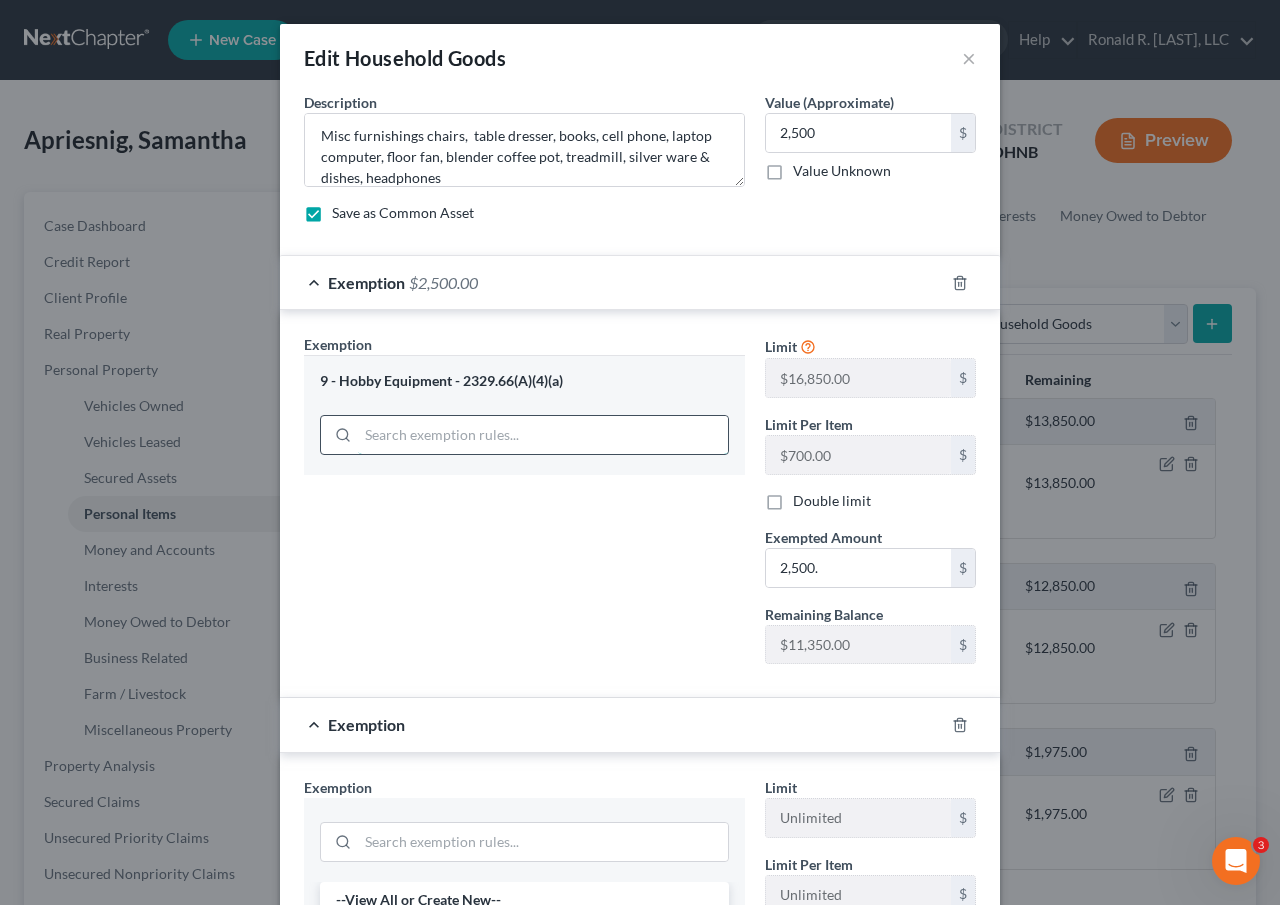 click at bounding box center [543, 435] 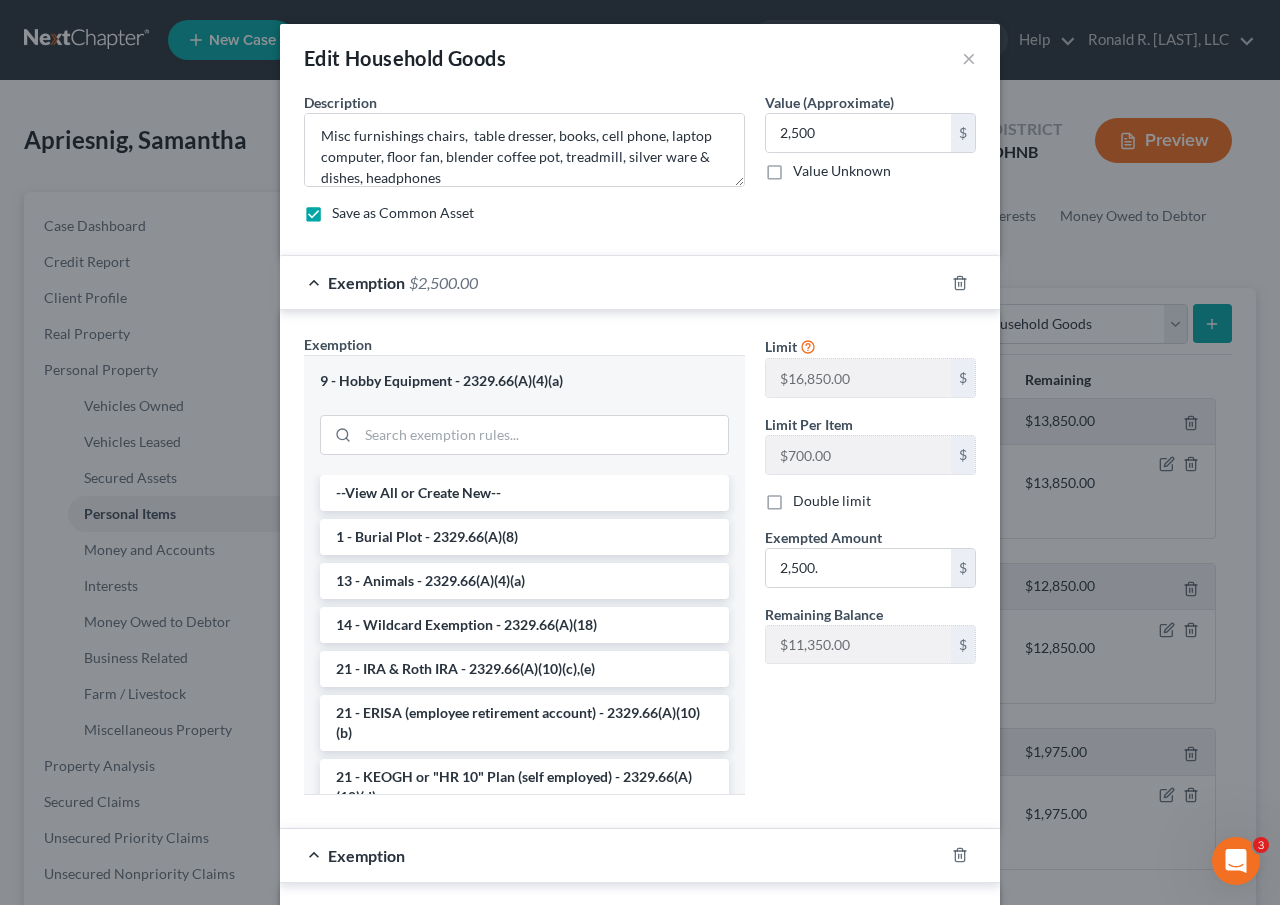 click on "9 - Hobby Equipment - 2329.66(A)(4)(a)" at bounding box center [524, 381] 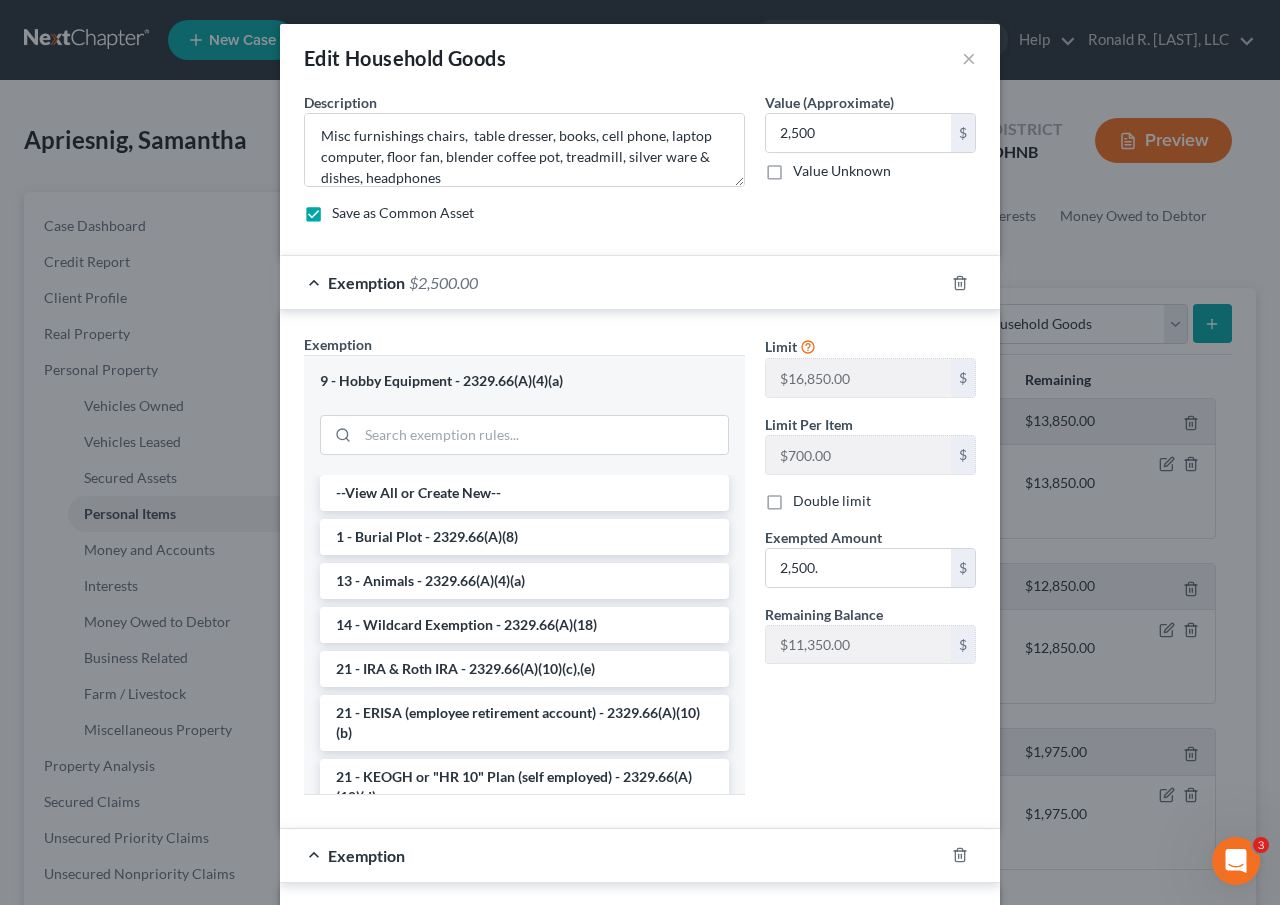 drag, startPoint x: 572, startPoint y: 382, endPoint x: 590, endPoint y: 360, distance: 28.42534 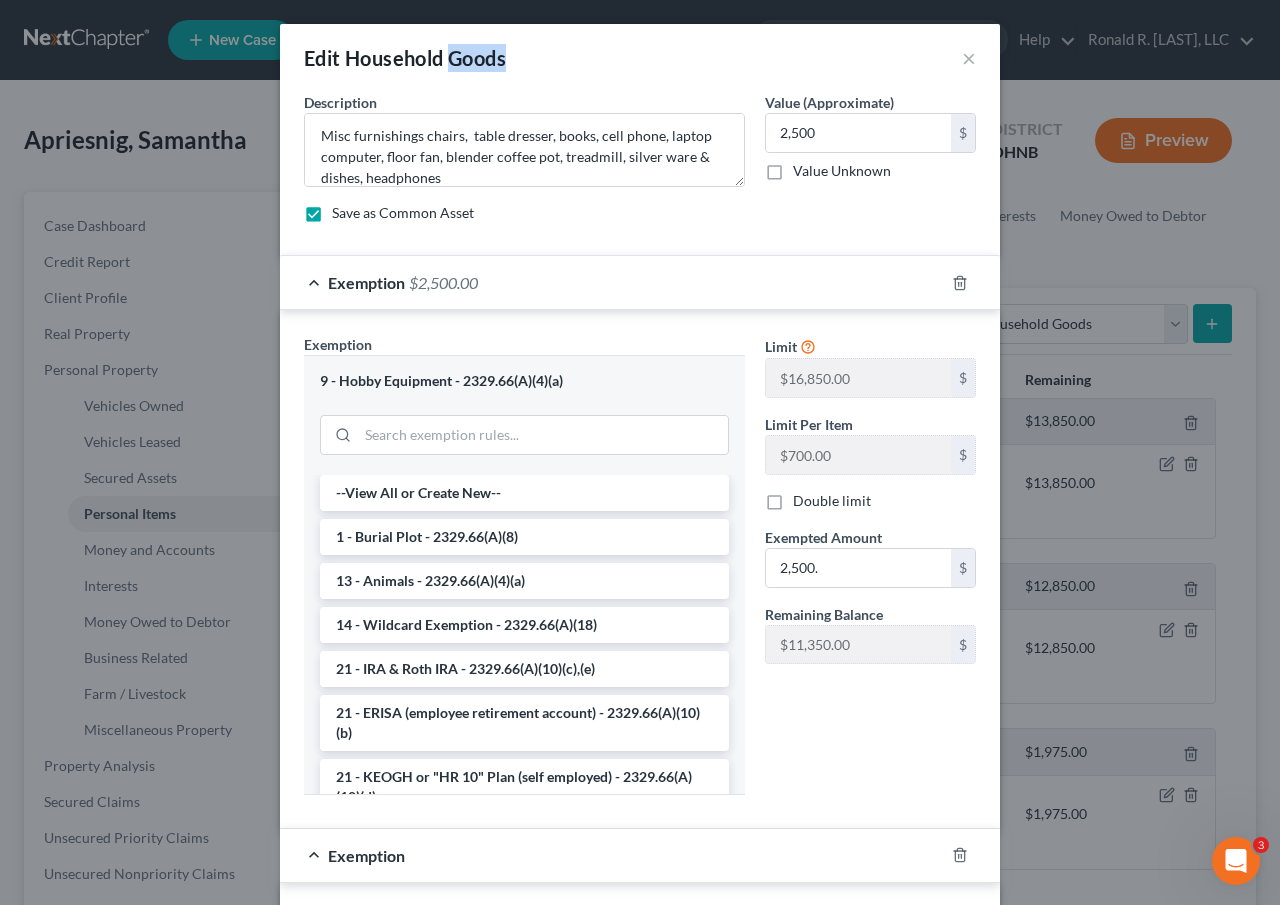 click on "Edit Household Goods" at bounding box center [405, 58] 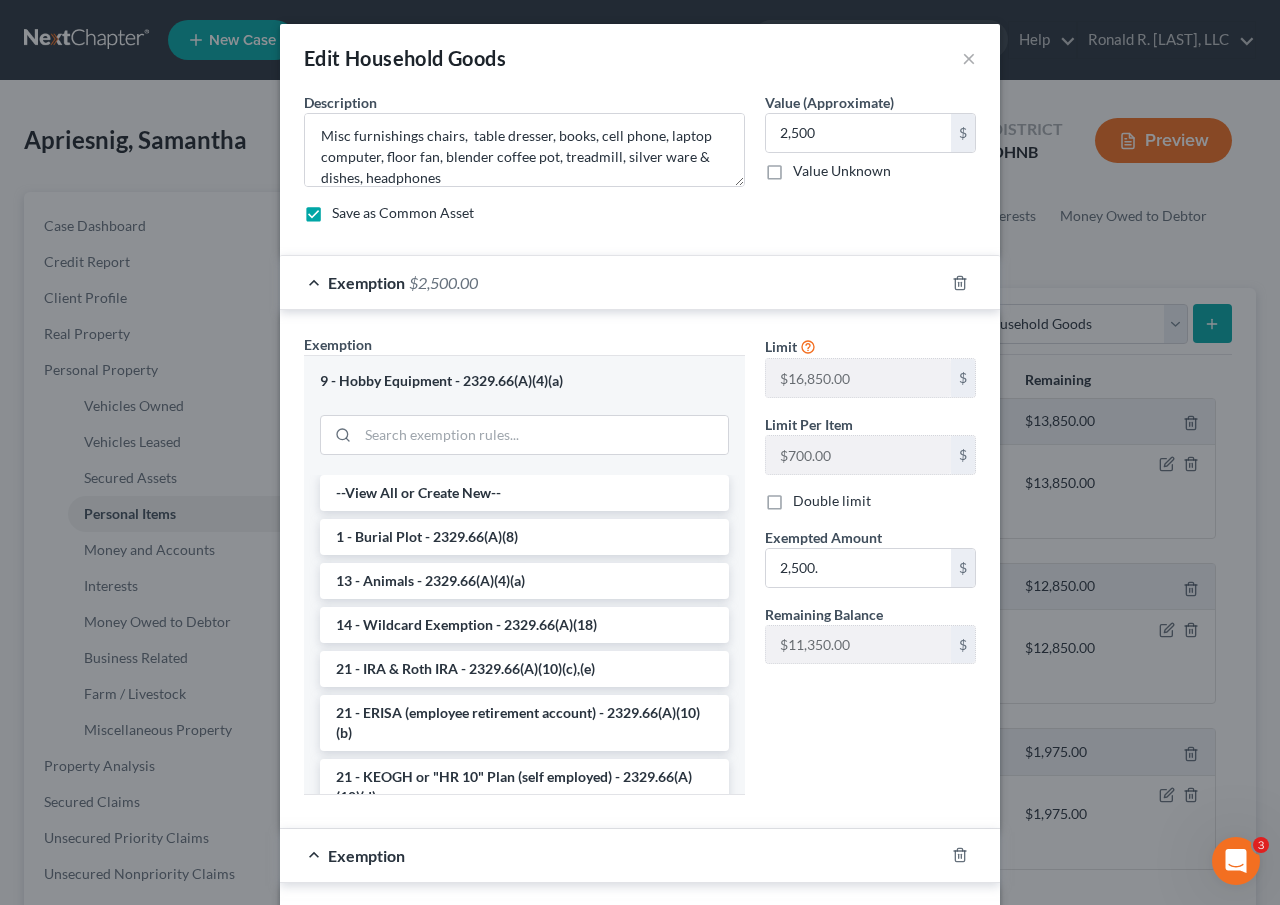 click on "Edit Household Goods × An exemption set must first be selected from the Filing Information section. Common Asset Select Description * Misc furnishings chairs, table dresser, books, cell phone, laptop computer, floor fan, blender coffee pot, treadmill, silver ware & dishes, headphones Value (Approximate) 2,500.00 $ Value Unknown Balance Undetermined 2,500 $ Value Unknown Save as Common Asset Exemption $2,500.00 Exemption Set must be selected for CA. Exemption * 9 - Hobby Equipment - 2329.66(A)(4)(a) --View All or Create New-- 1 - Burial Plot - 2329.66(A)(8) 13 - Animals - 2329.66(A)(4)(a) 14 - Wildcard Exemption - 2329.66(A)(18) 21 - IRA & Roth IRA - 2329.66(A)(10)(c),(e) 21 - ERISA (employee retirement account) - 2329.66(A)(10)(b) 21 - KEOGH or "HR 10" Plan (self employed) - 2329.66(A)(10)(d) 13 - Animals - 2329.66(A)(4)(a)" at bounding box center (640, 452) 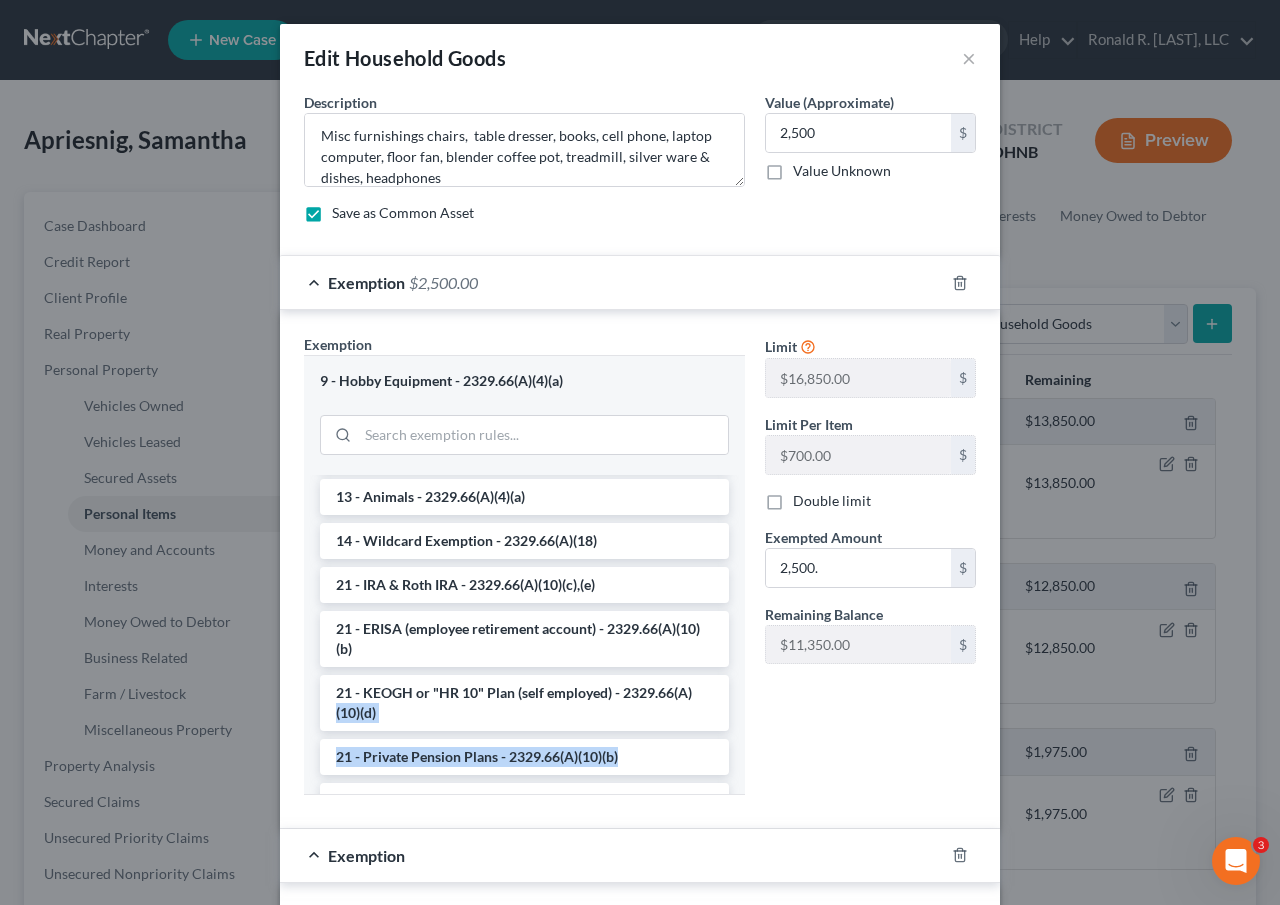 click on "Exemption Set must be selected for CA.
Exemption
*
9 - Hobby Equipment - 2329.66(A)(4)(a)         --View All or Create New-- 1 - Burial Plot - 2329.66(A)(8) 13 - Animals - 2329.66(A)(4)(a) 14 - Wildcard Exemption  - 2329.66(A)(18) 21 - IRA & Roth IRA - 2329.66(A)(10)(c),(e) 21 - ERISA (employee retirement account) - 2329.66(A)(10)(b) 21 - KEOGH or "HR 10" Plan (self employed) - 2329.66(A)(10)(d) 21 - Private Pension Plans - 2329.66(A)(10)(b) 31 - Accident Insurance - $600/month - 2329.66(A)(6)(e), 3923.19 32 - Interest in Estate of Decedent - 2329.66(A)(6)(a) 6 - Household Goods & Furnishings - 2329.66(A)(4)(a) 8 - Books, Antiques, Art, Collectibles - 2329.66(A)(4)(a) 9 - Hobby Equipment - 2329.66(A)(4)(a) 1 - Property Exempt under 92 Stat. 2549,
11 U.S.C.A. 101 - 2329.66 (A)(17) 1 - Homestead Exemption  - 2329.66(A)(1) 11 - Wearing Apparel - 2329.66(A)(4)(a) 12 - Jewelry  - 2329.66(A)(4)(b) 13 - Animals - 2329.66(A)(4)(a) 14 - Health Aids - 2329.66(A)(7) 16 - Cash on hand - 2329.66(A)(3)" at bounding box center [524, 572] 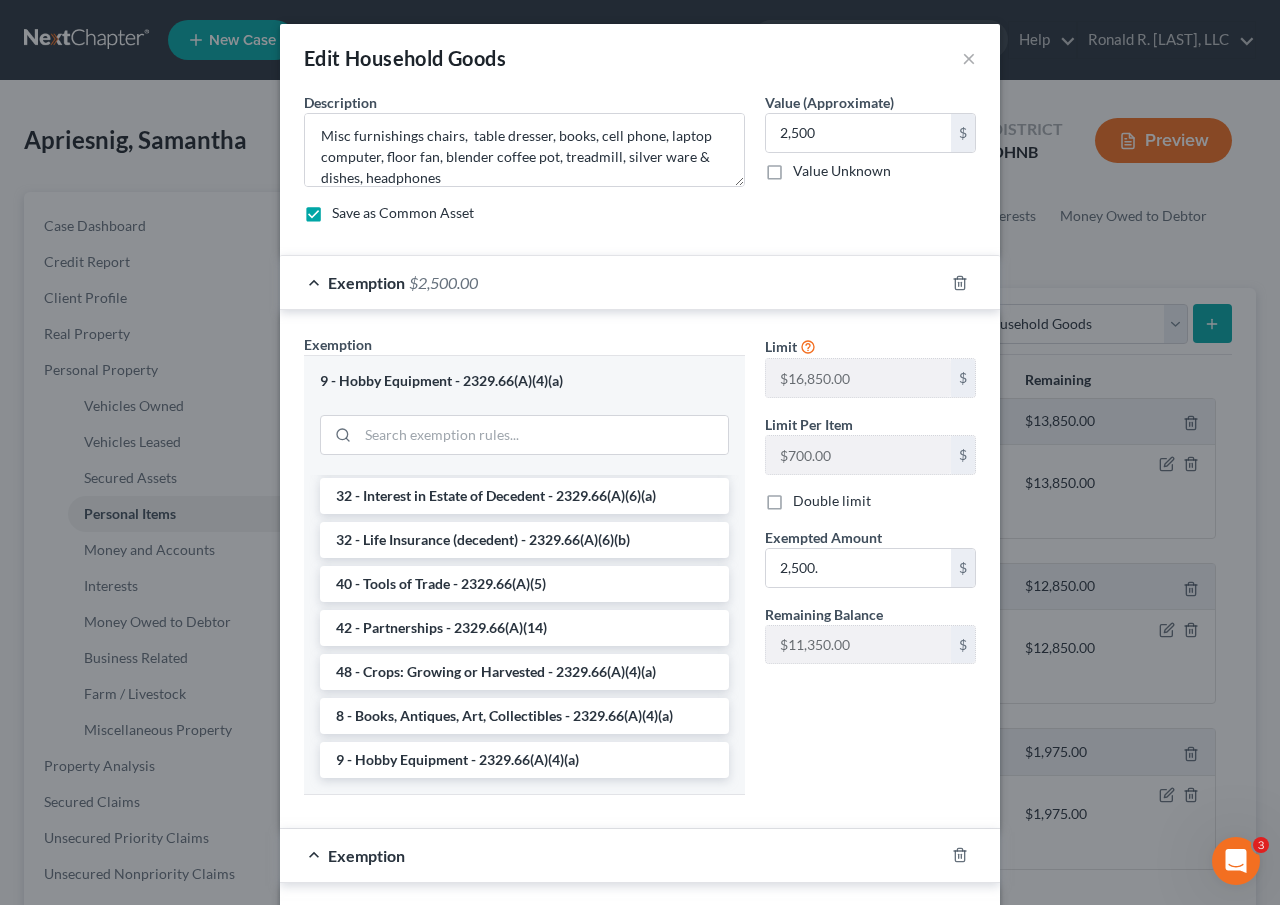 scroll, scrollTop: 2985, scrollLeft: 0, axis: vertical 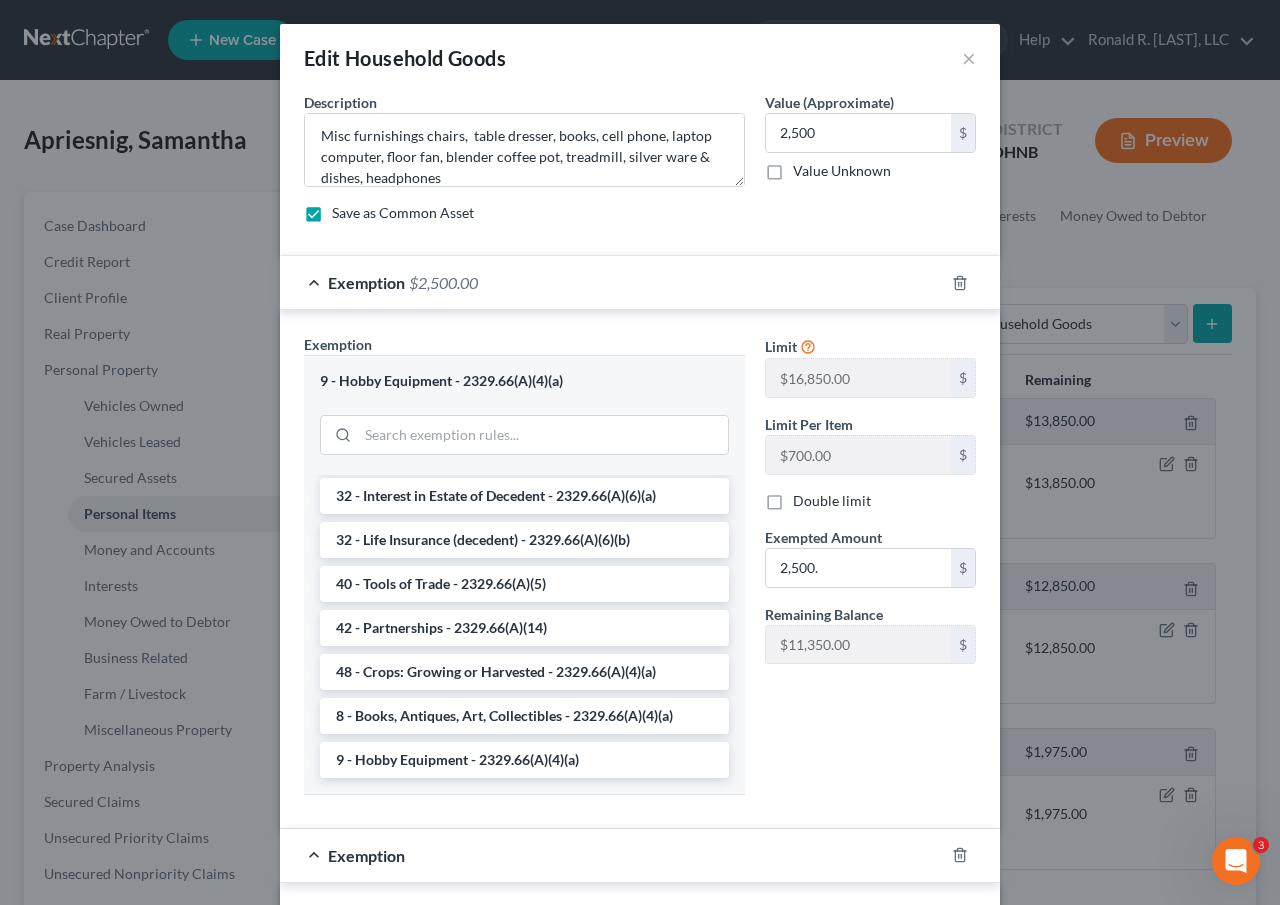 click on "Exemption $2,500.00" at bounding box center [612, 282] 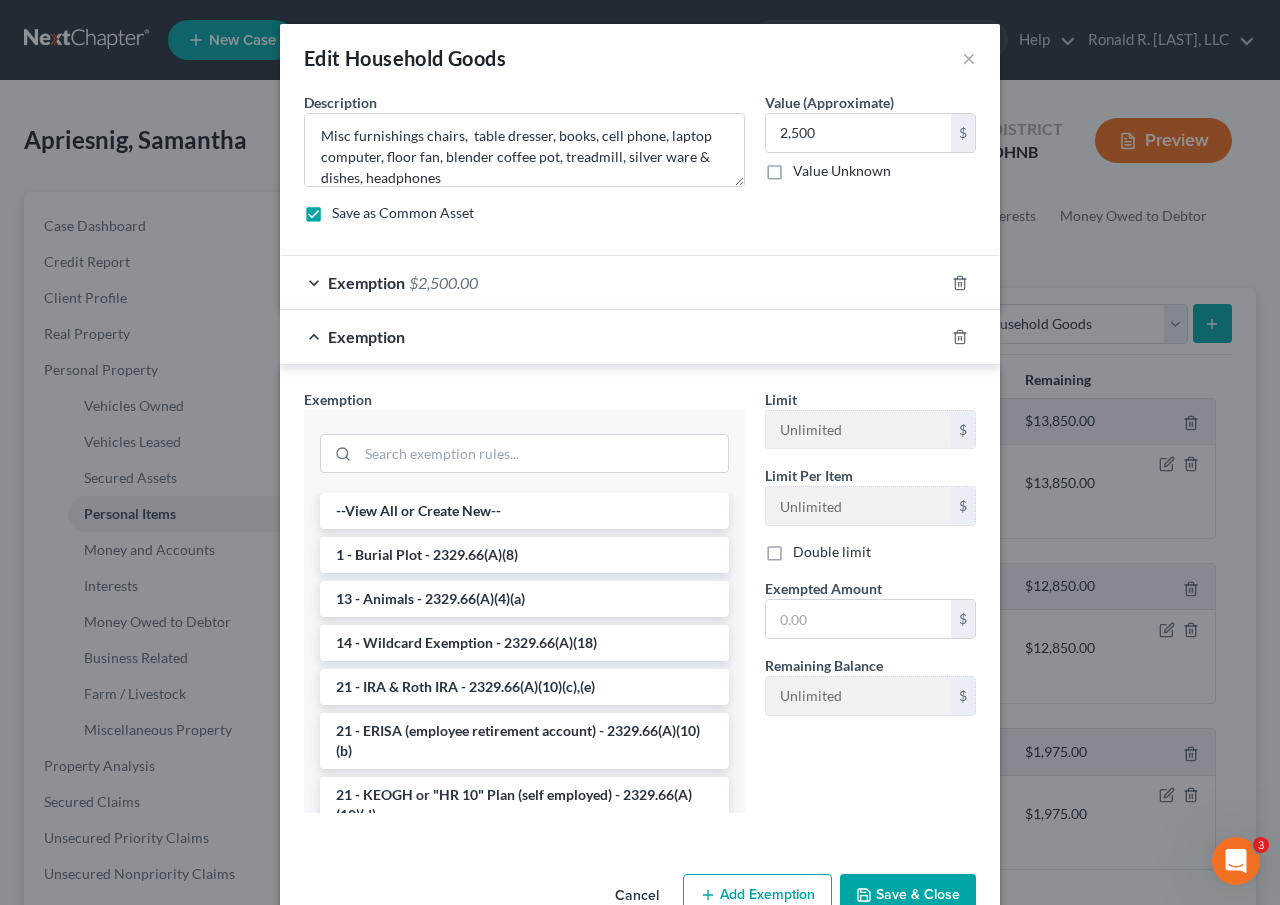 click on "Exemption" at bounding box center (612, 336) 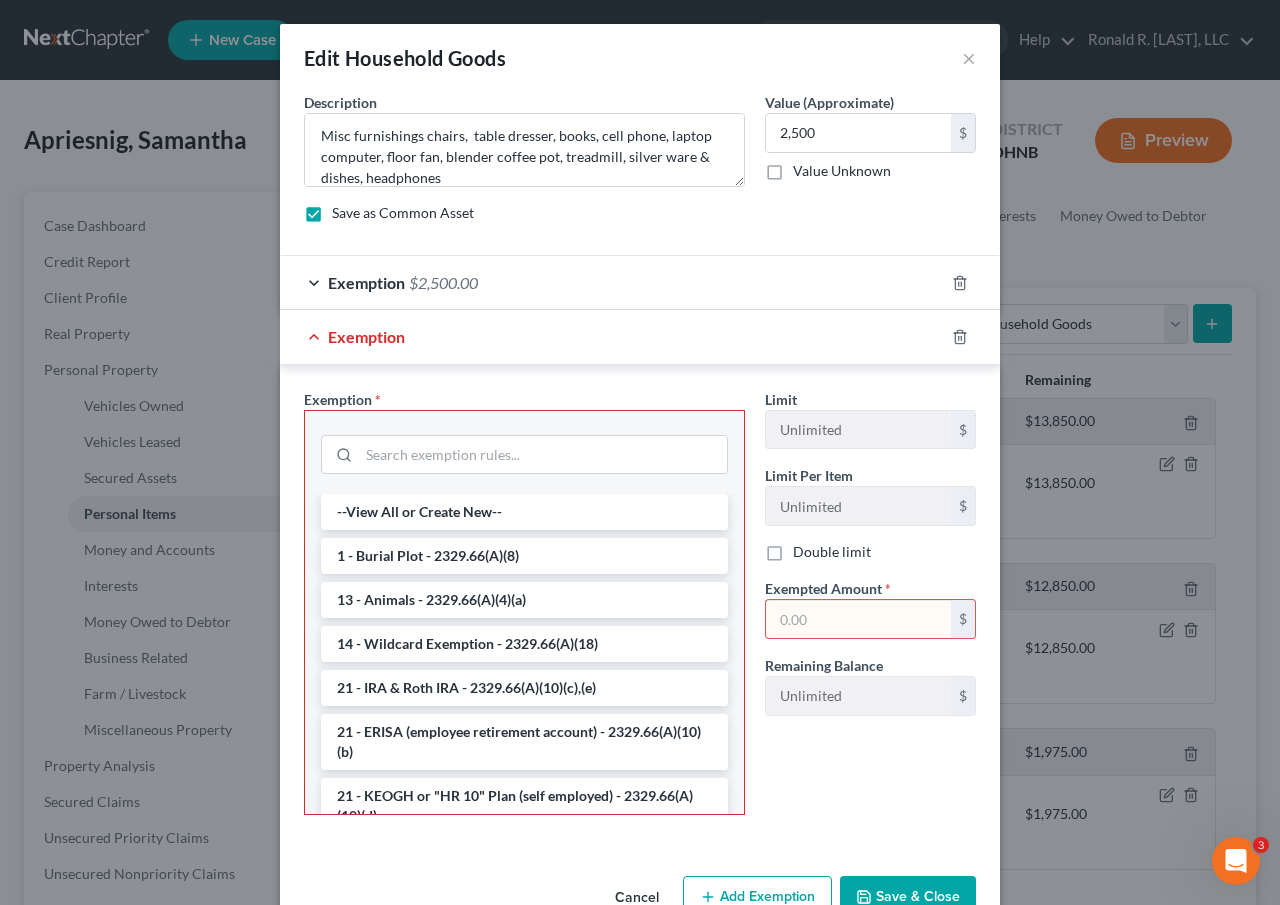 click at bounding box center [858, 619] 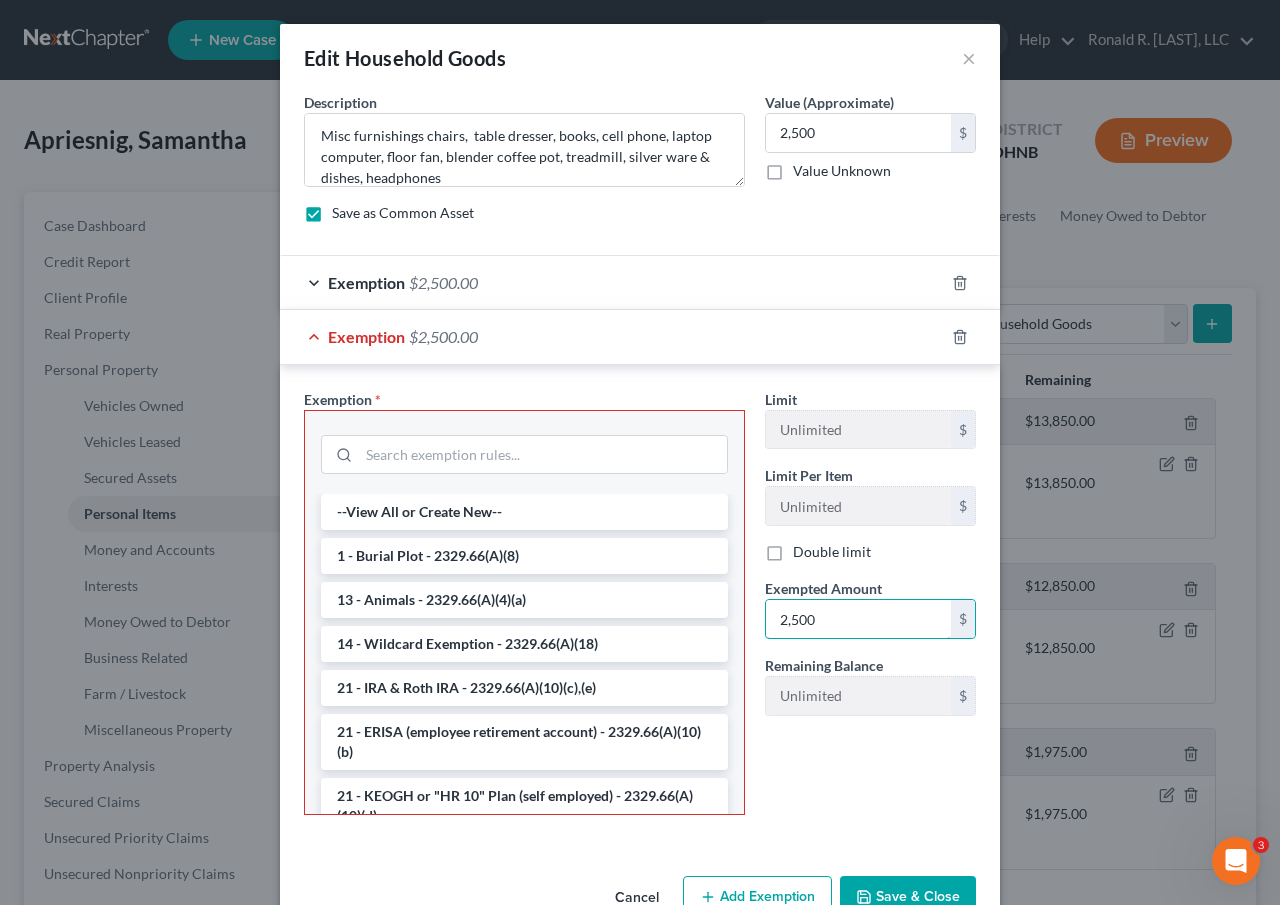 type on "2,500" 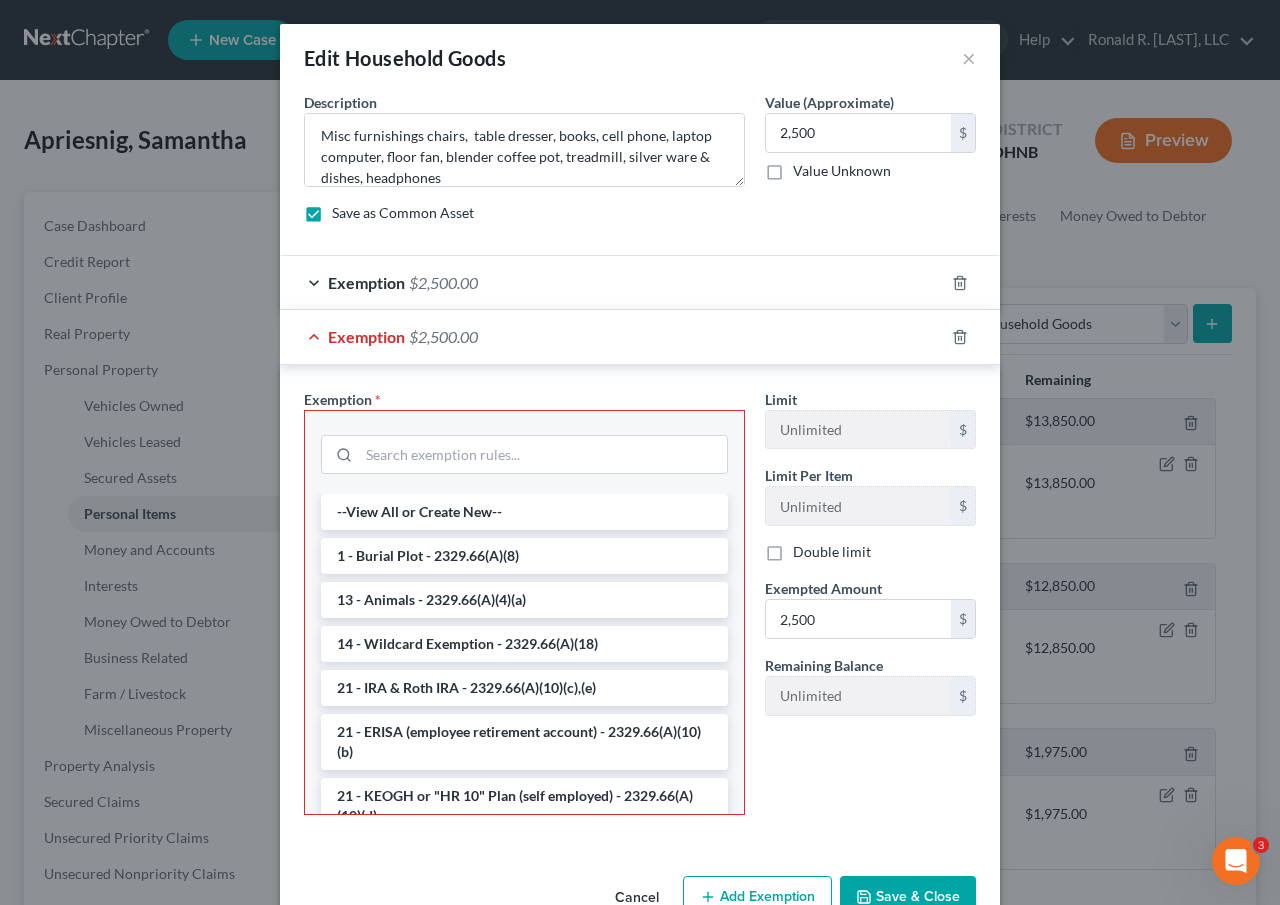 click on "Description
*
Misc furnishings chairs,  table dresser, books, cell phone, laptop computer, floor fan, blender coffee pot, treadmill, silver ware & dishes, headphones Value (Approximate)
2,500.00 $
Value Unknown
Balance Undetermined
2,500 $
Value Unknown
Save as Common Asset" at bounding box center [640, 165] 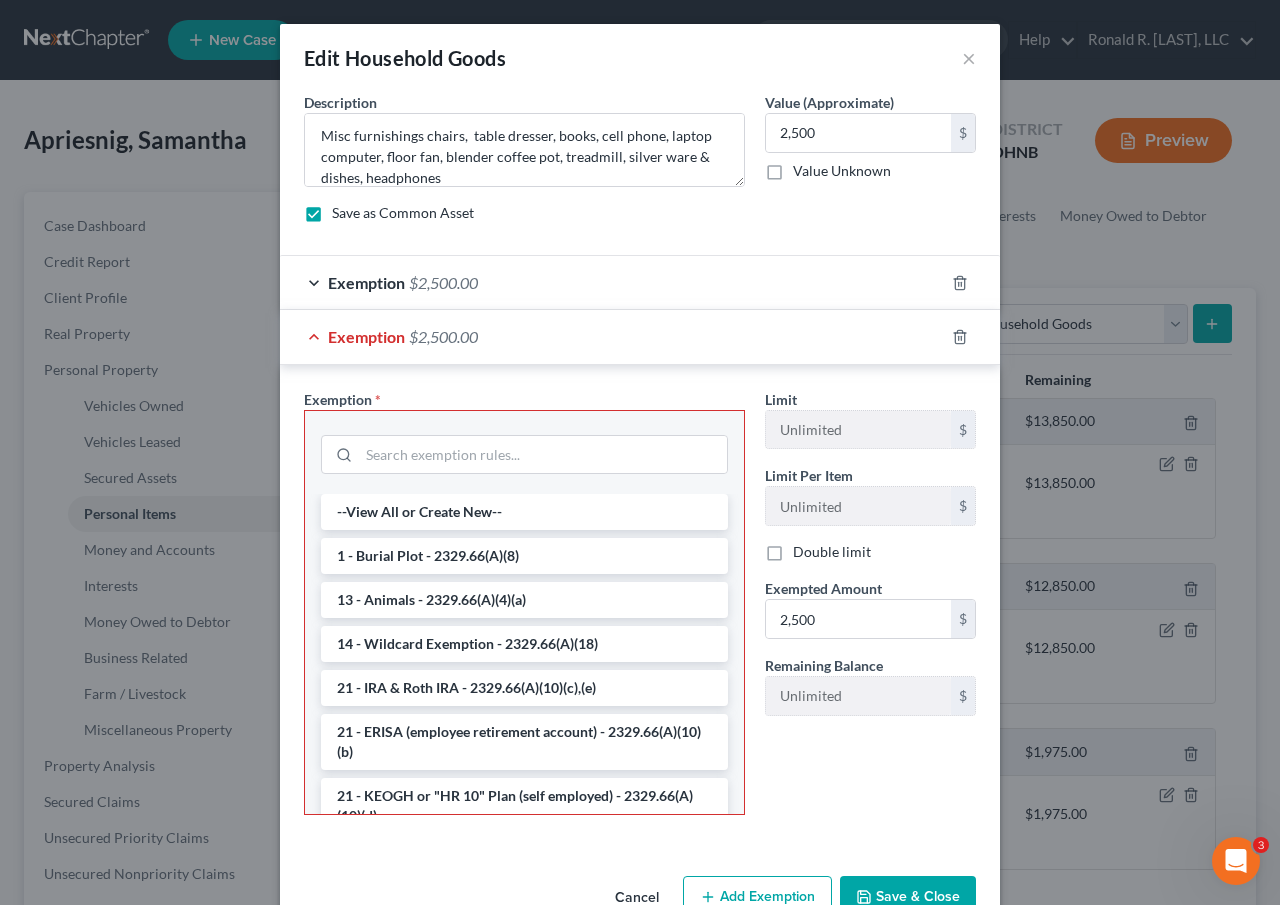 click on "Save as Common Asset" at bounding box center [403, 213] 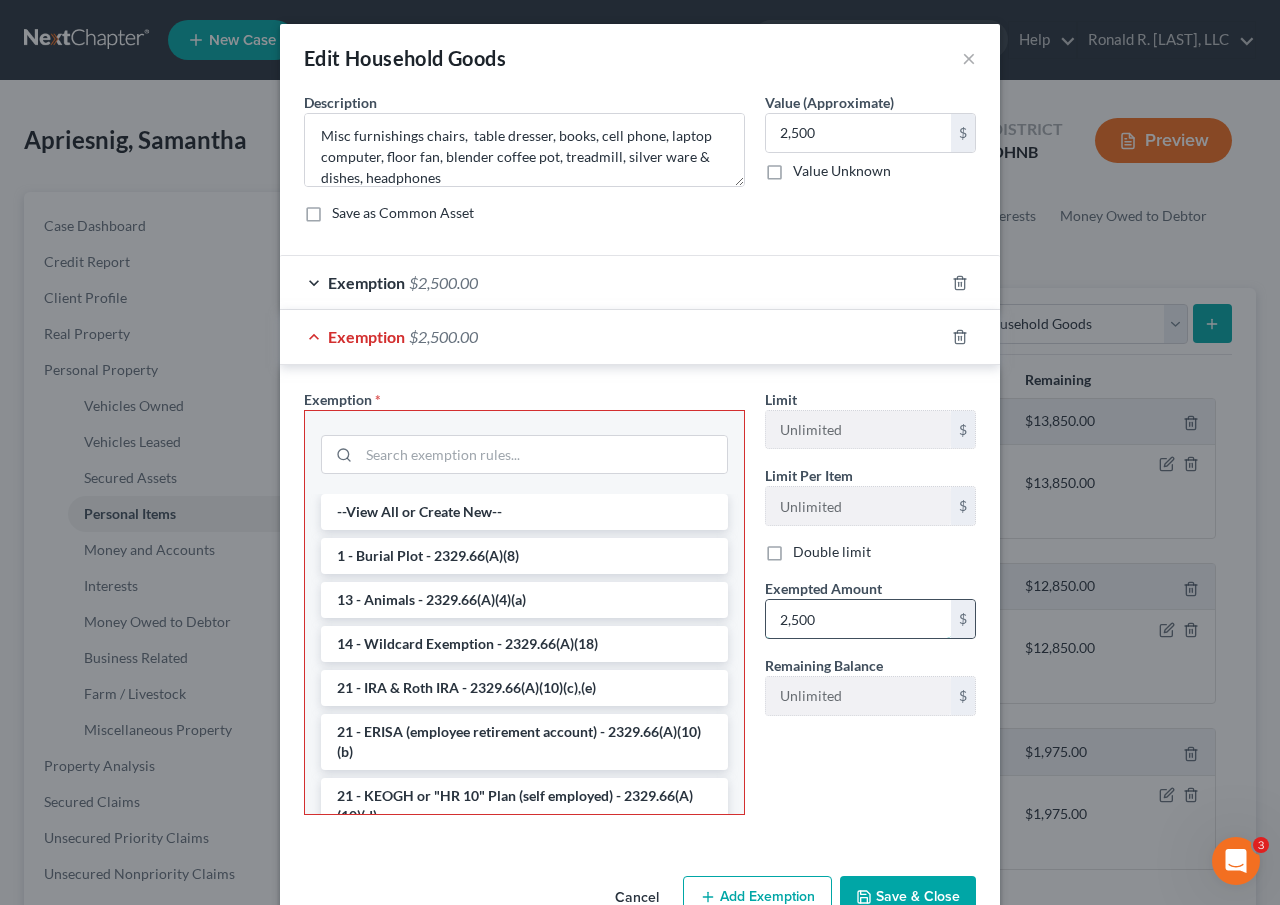 click on "2,500" at bounding box center [858, 619] 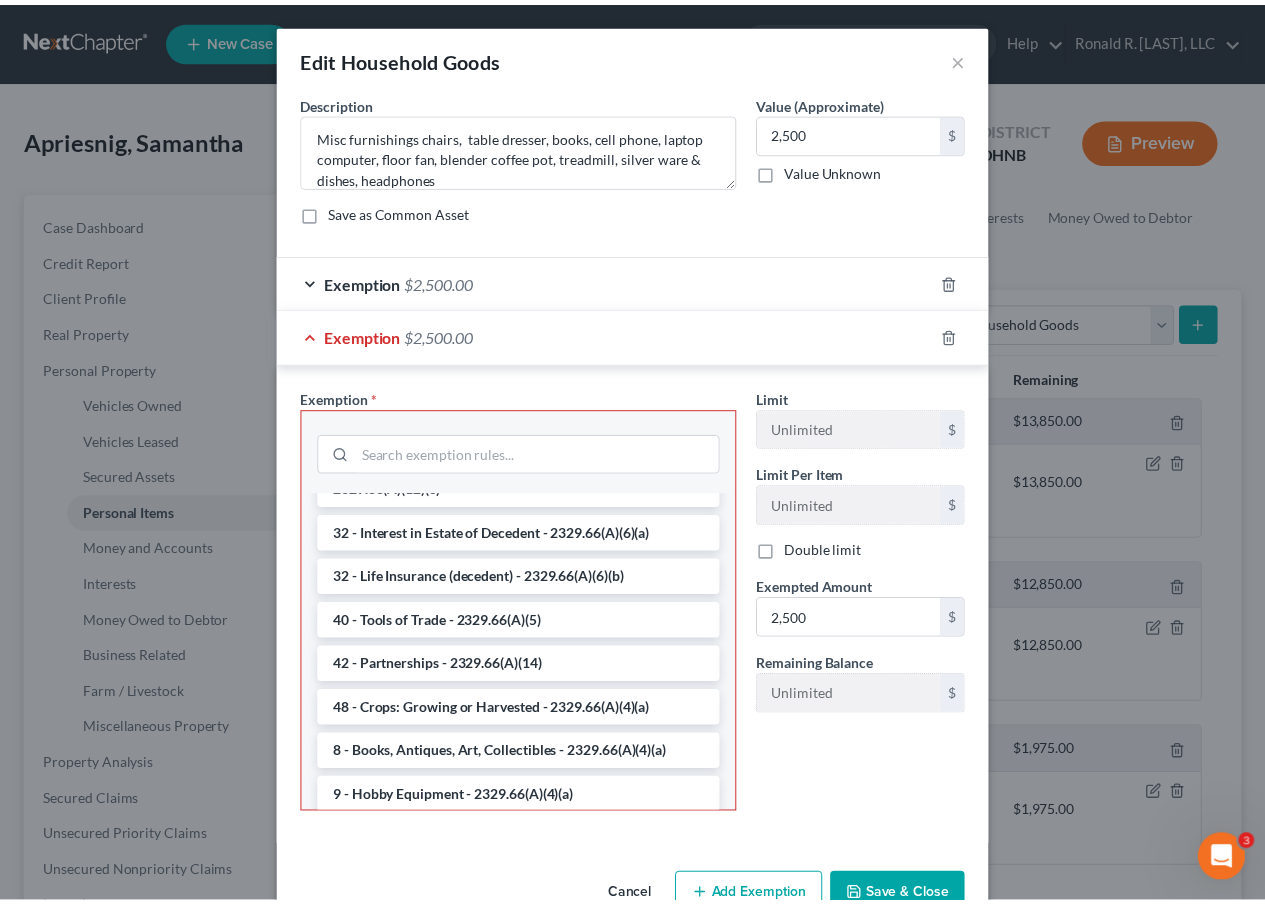 scroll, scrollTop: 2984, scrollLeft: 0, axis: vertical 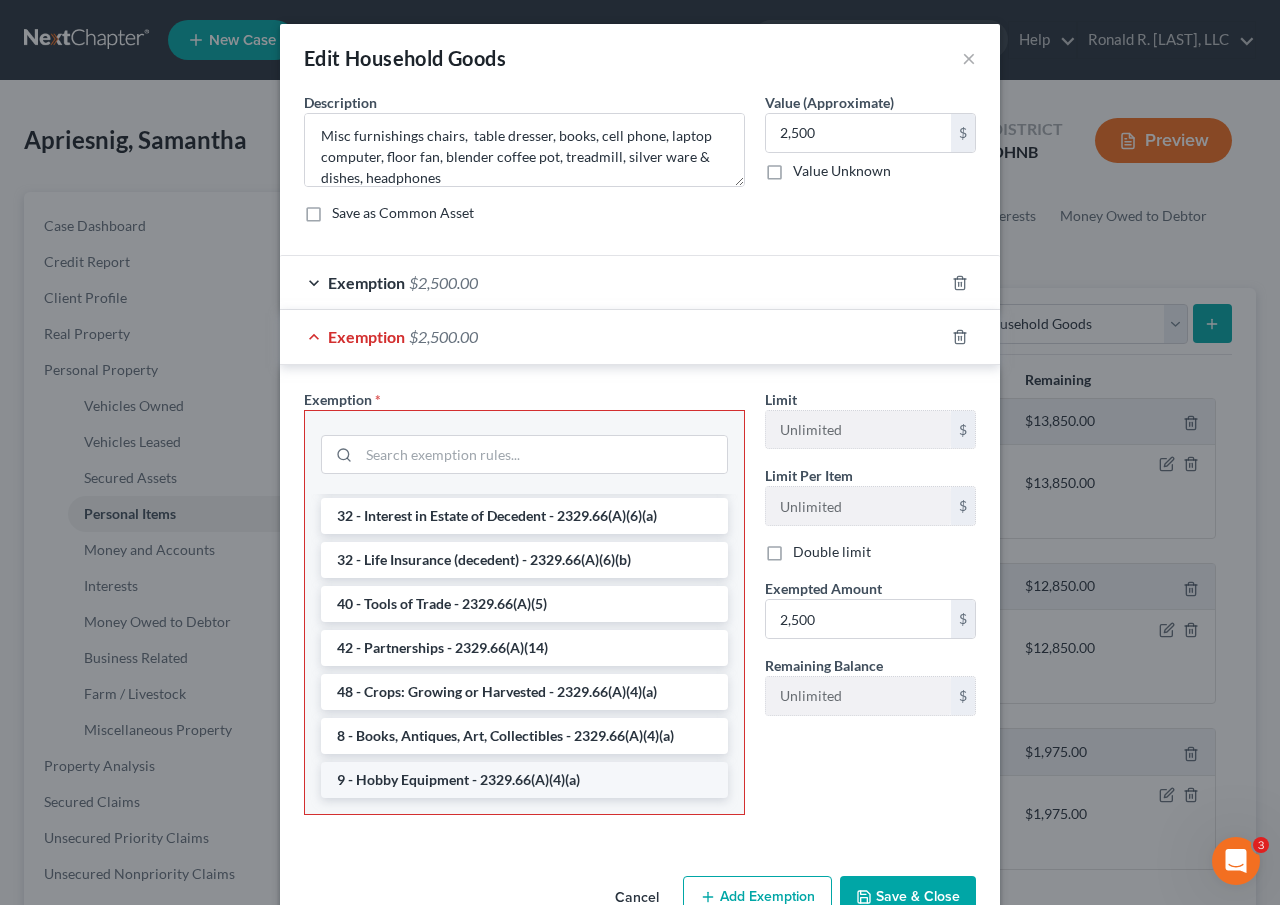 click on "9 - Hobby Equipment - 2329.66(A)(4)(a)" at bounding box center (524, 780) 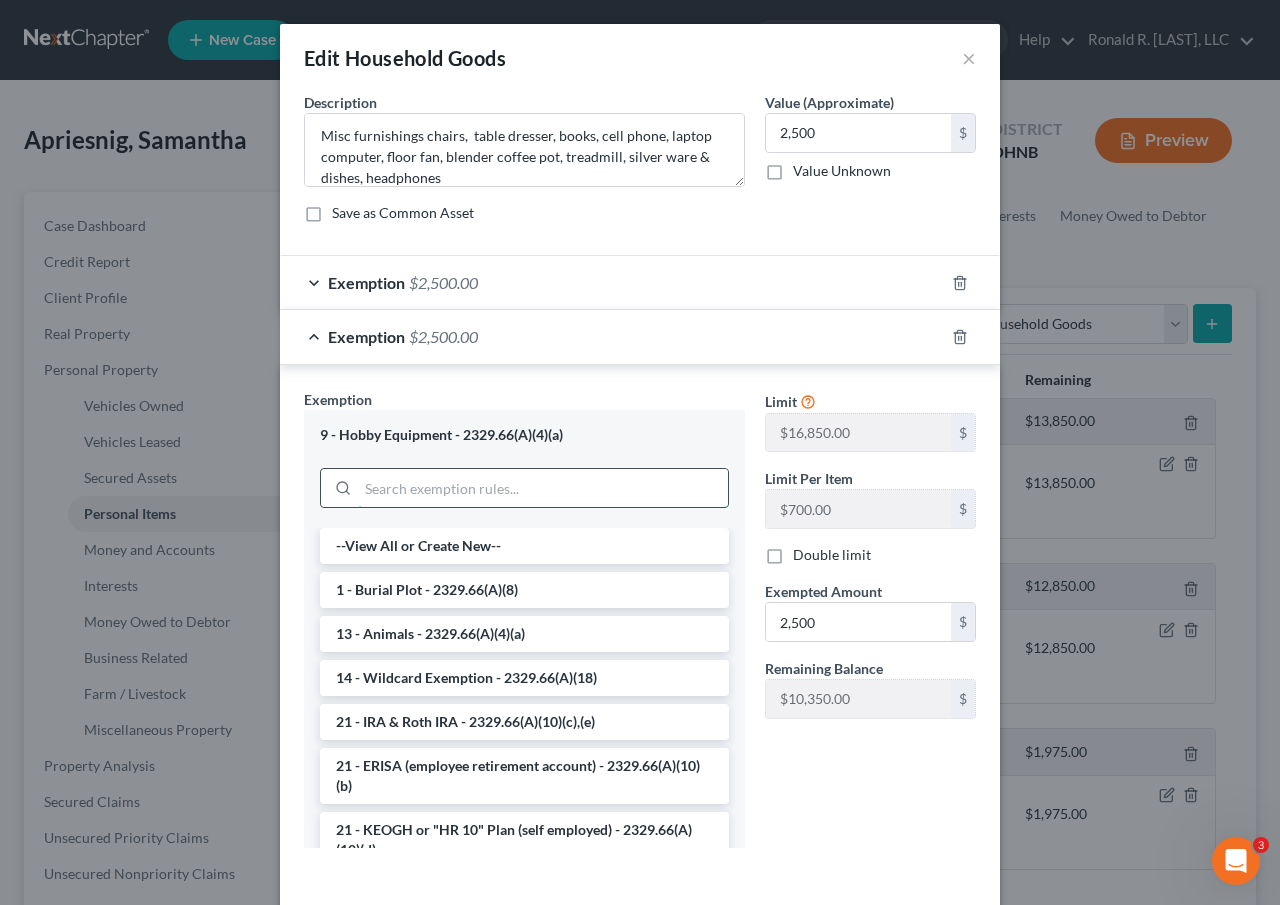 click at bounding box center [543, 488] 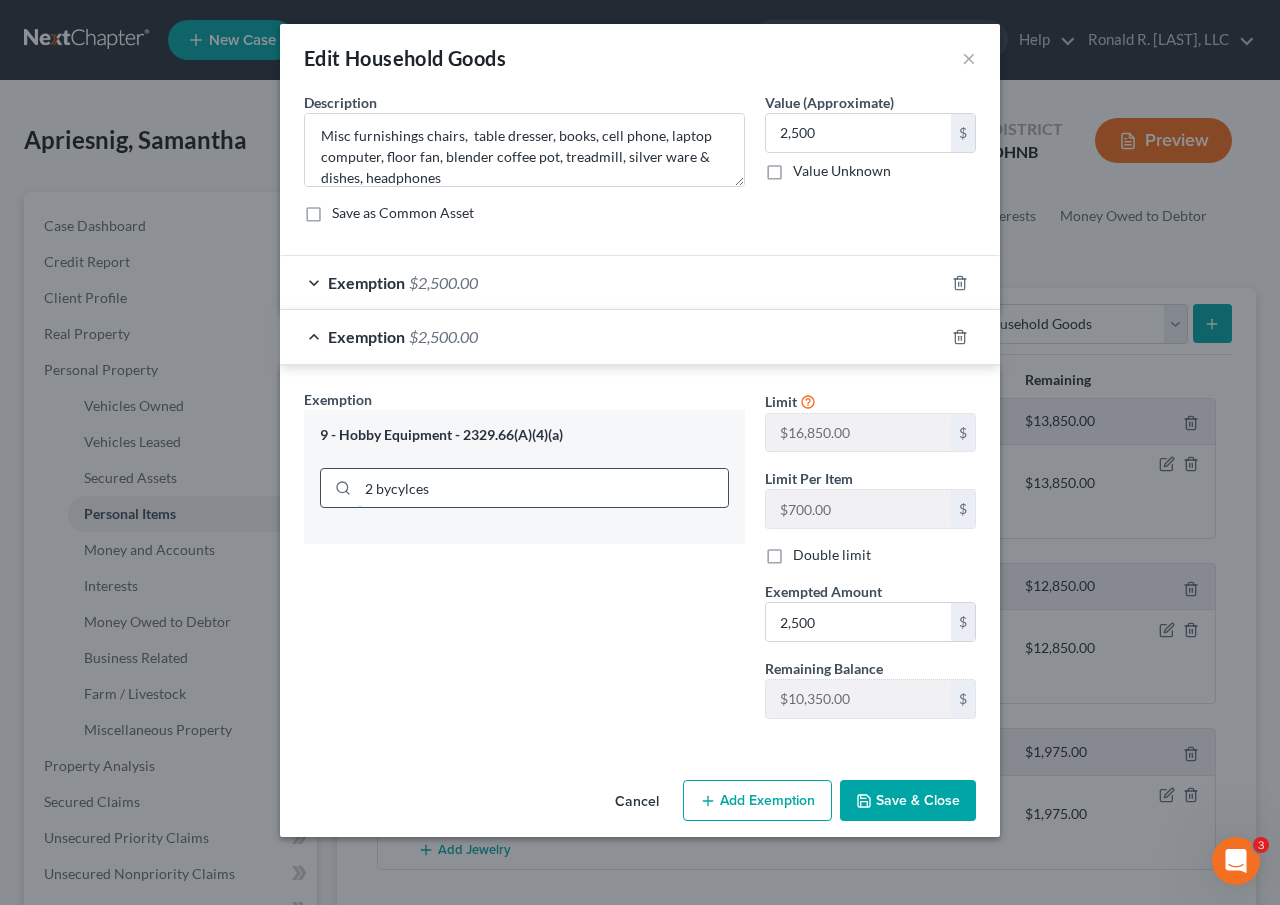 click on "2 bycylces" at bounding box center (543, 488) 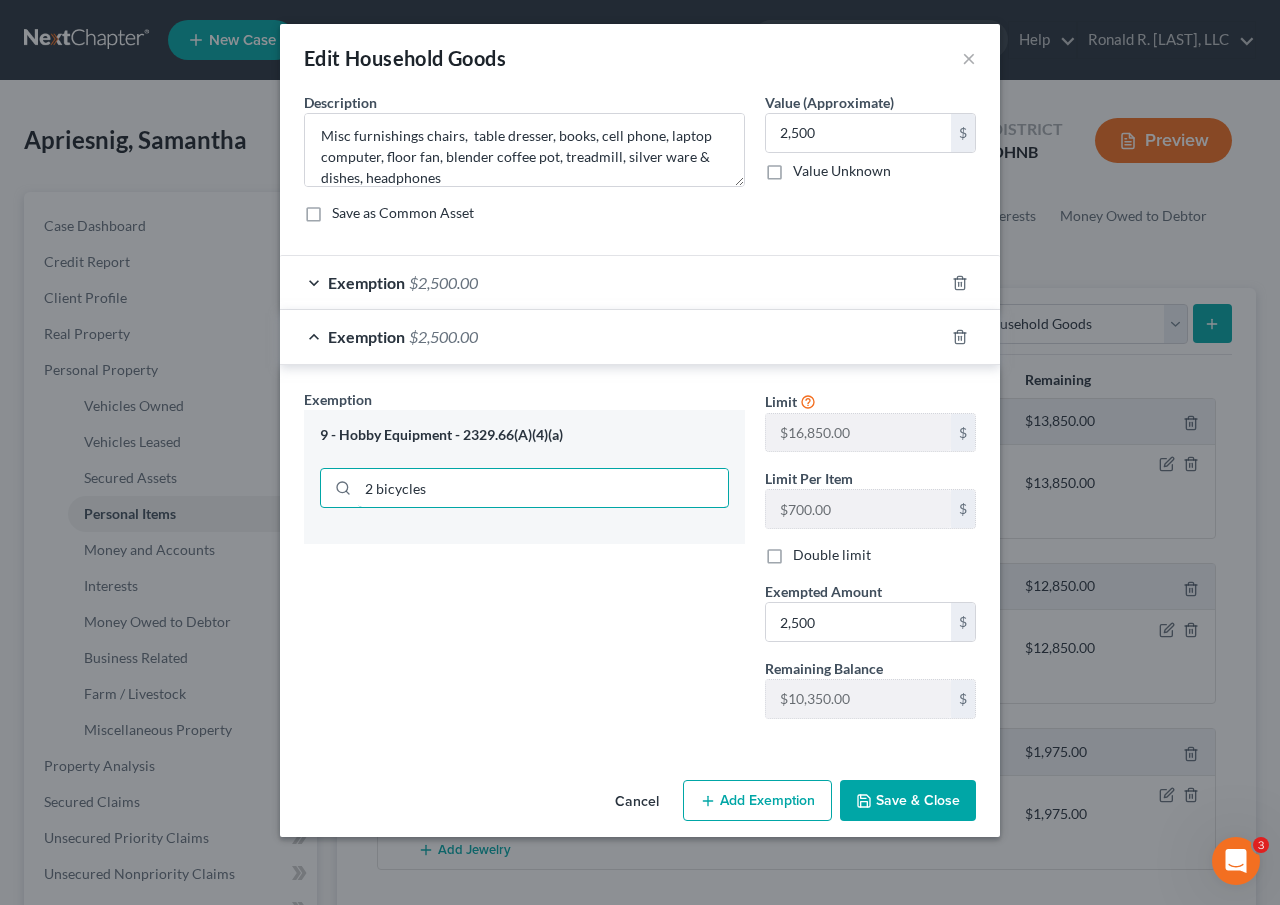 type on "2 bicycles" 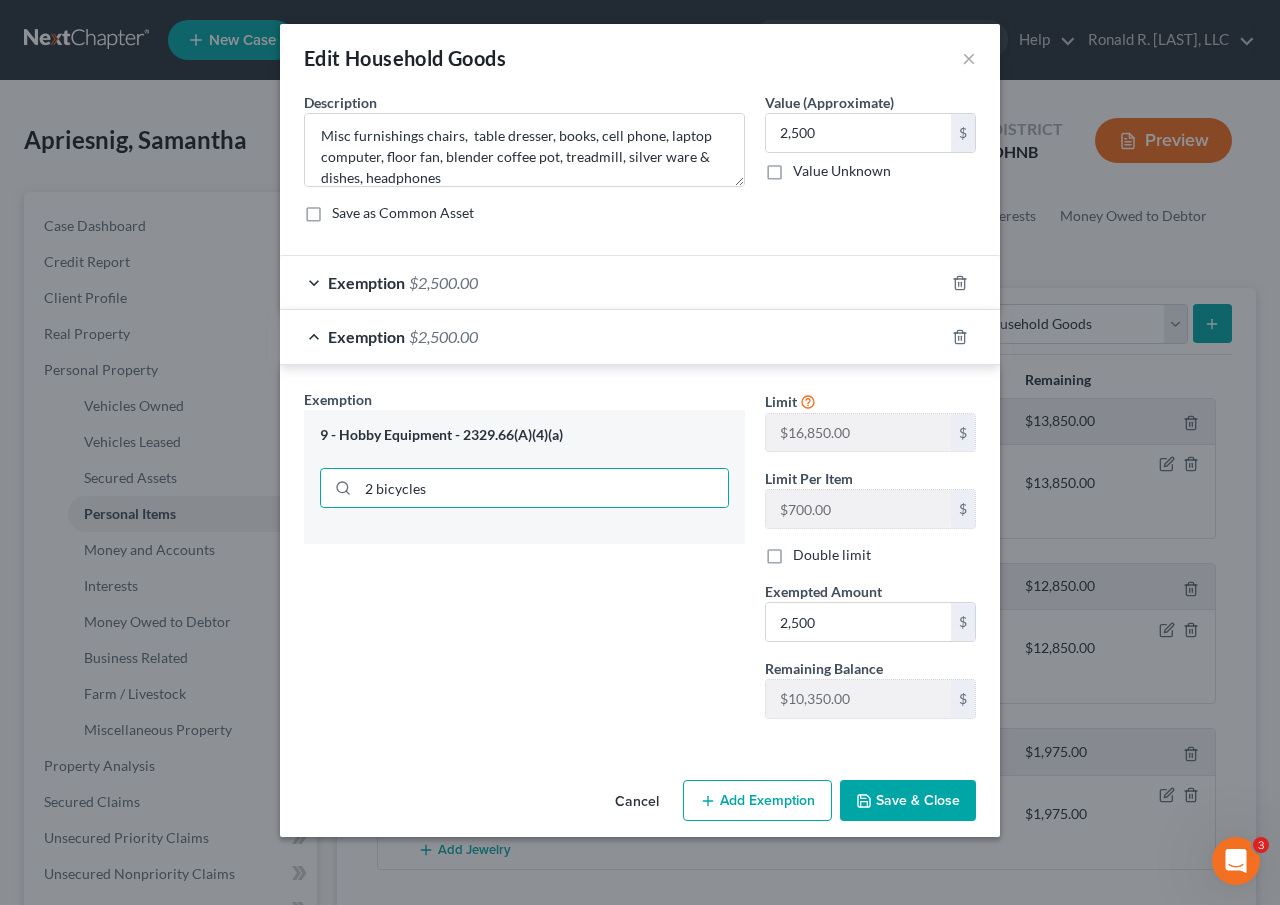 click on "Save & Close" at bounding box center (908, 801) 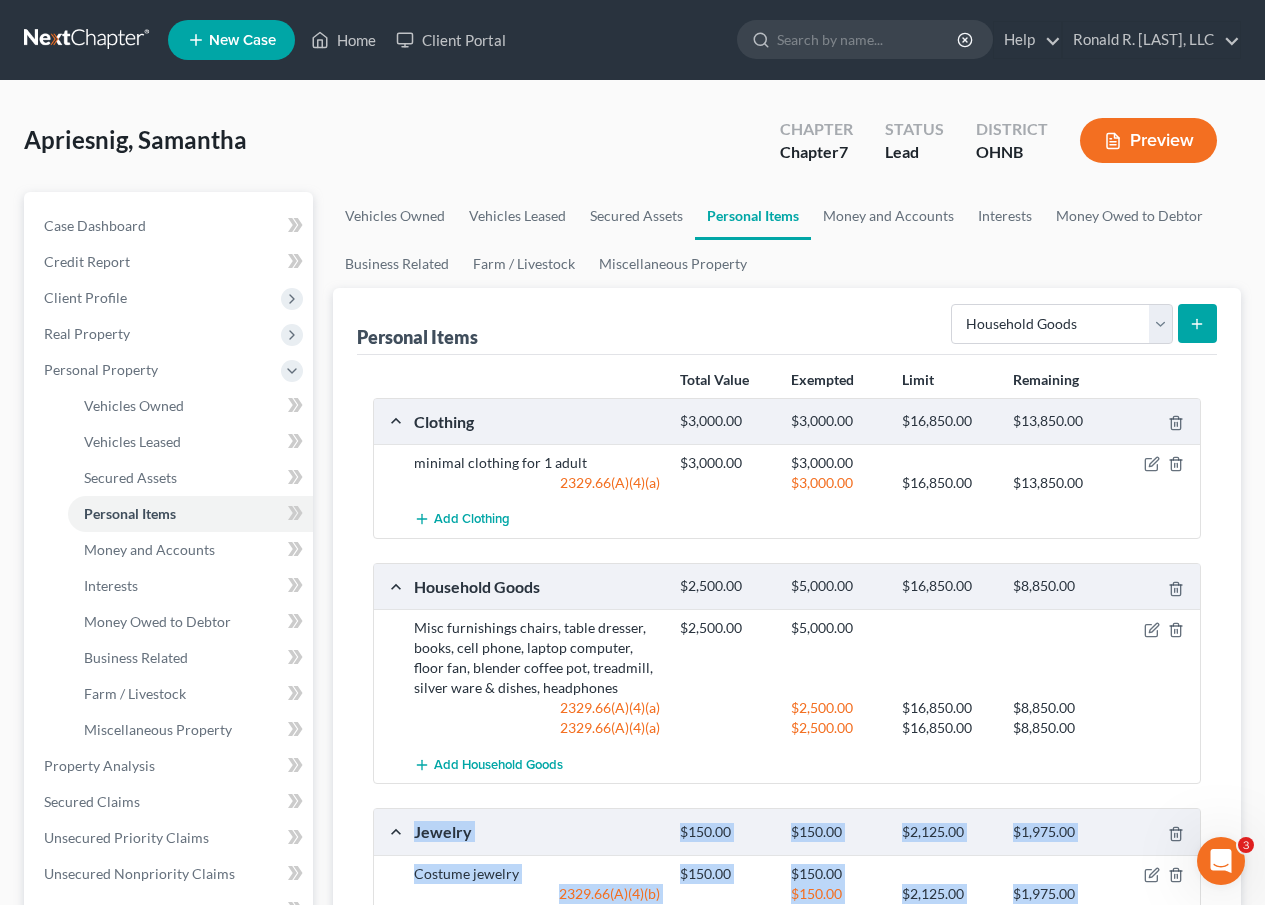 drag, startPoint x: 2416, startPoint y: 1569, endPoint x: 1208, endPoint y: 876, distance: 1392.664 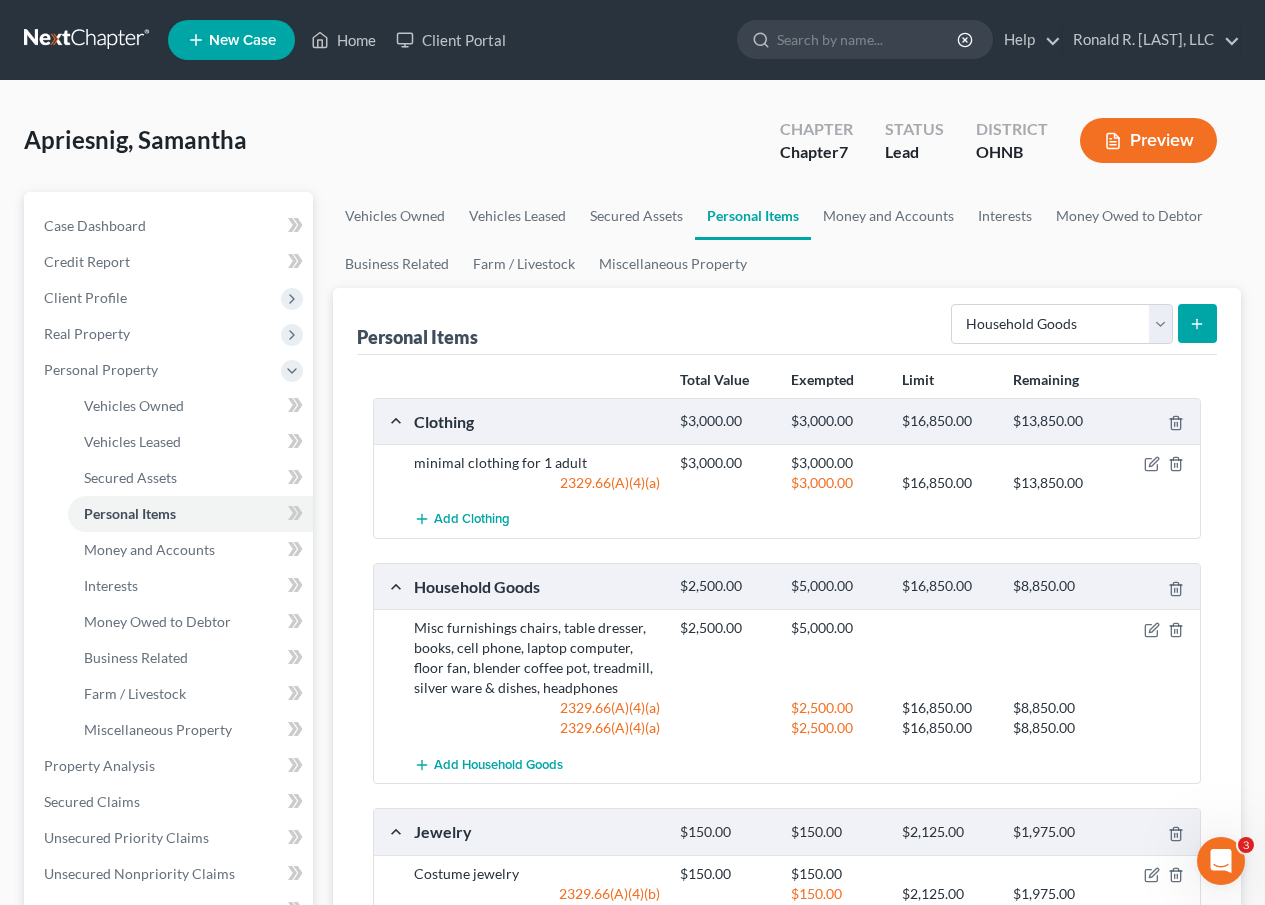 click on "Misc furnishings chairs, table dresser, books, cell phone, laptop computer, floor fan, blender coffee pot, treadmill, silver ware & dishes, headphones $2,500.00 $5,000.00 2329.66(A)(4)(a) $2,500.00 $16,850.00 $8,850.00 2329.66(A)(4)(a) $2,500.00 $16,850.00 $8,850.00" at bounding box center (787, 677) 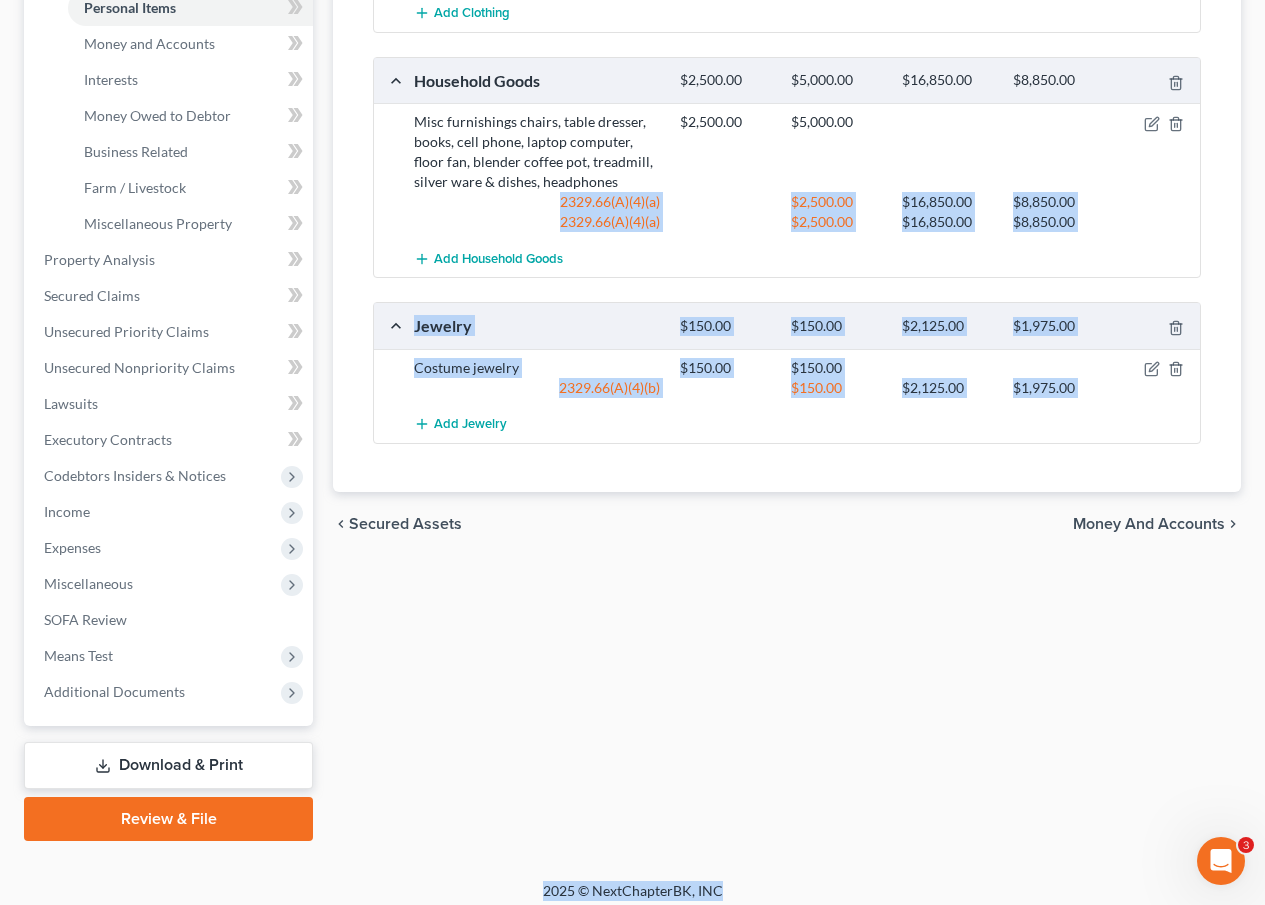 scroll, scrollTop: 518, scrollLeft: 0, axis: vertical 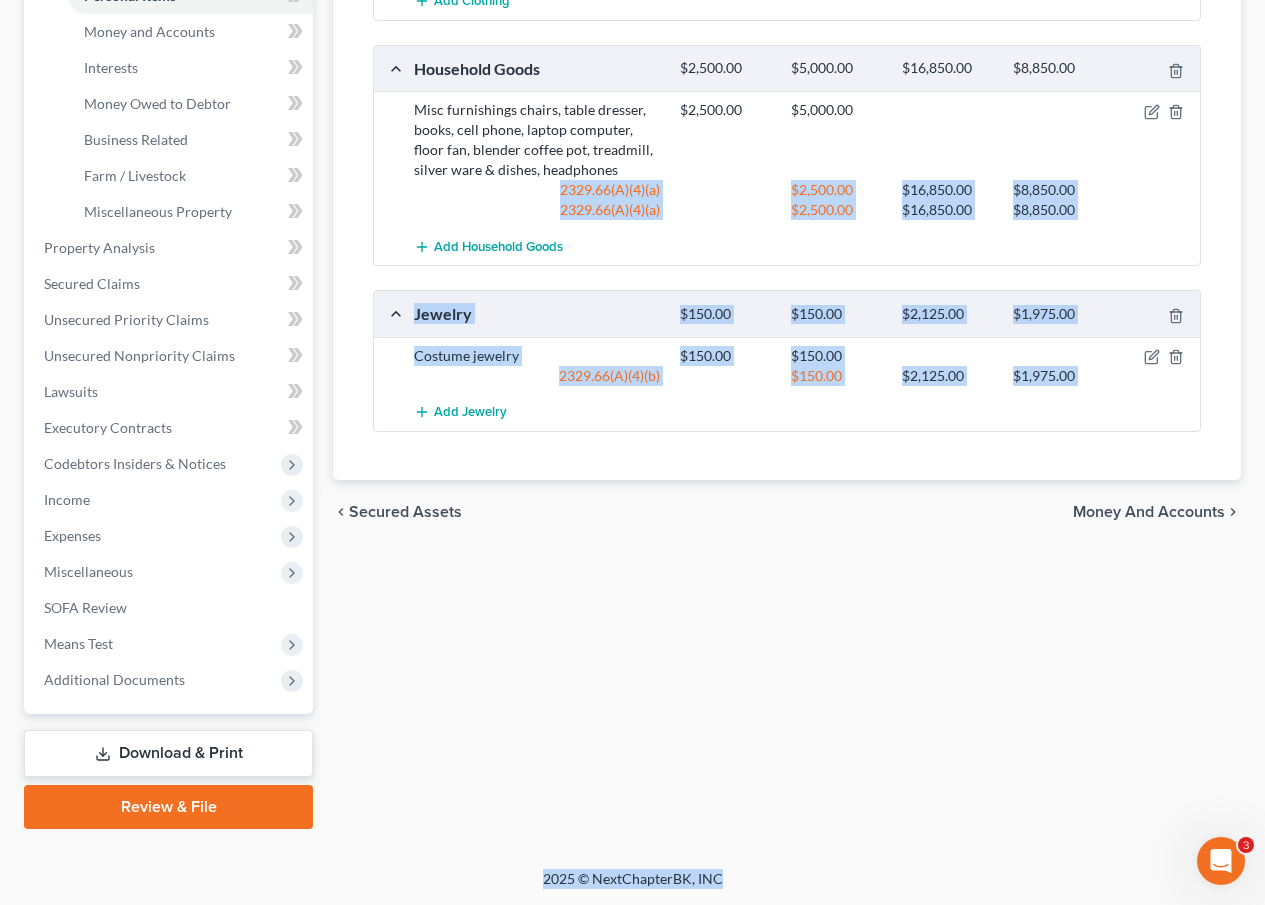 drag, startPoint x: 879, startPoint y: 645, endPoint x: 914, endPoint y: 886, distance: 243.52823 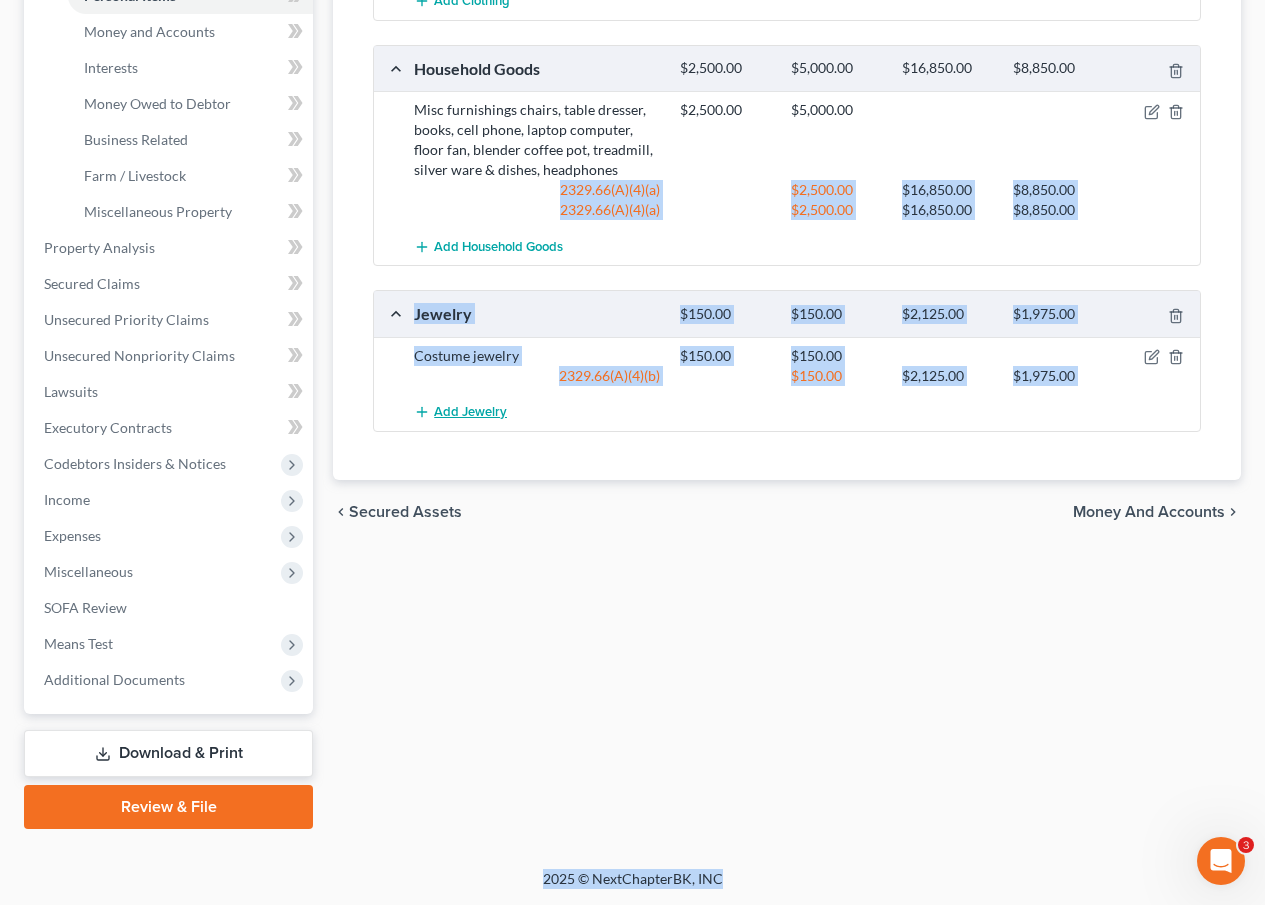 click on "Add Jewelry" at bounding box center [470, 412] 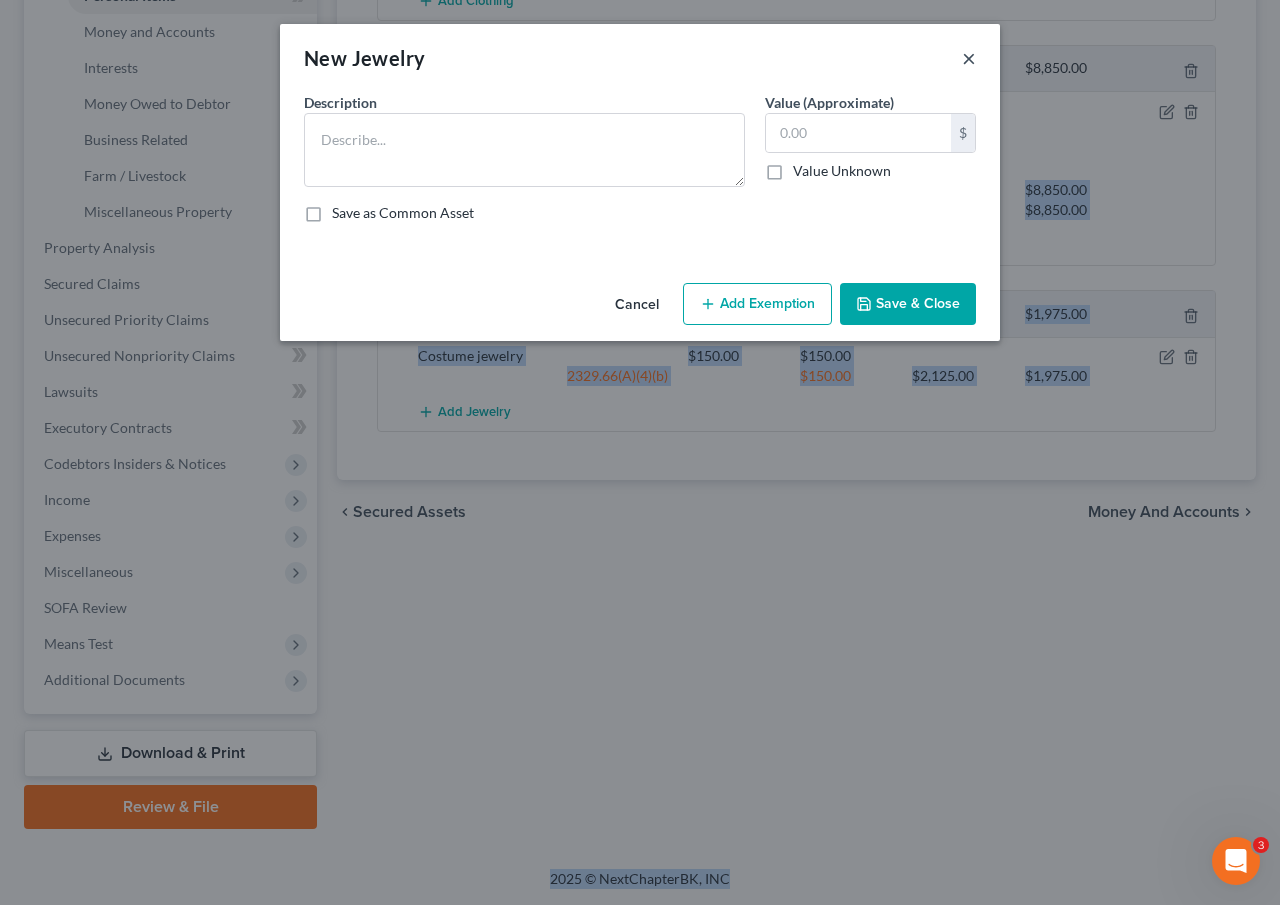 click on "×" at bounding box center (969, 58) 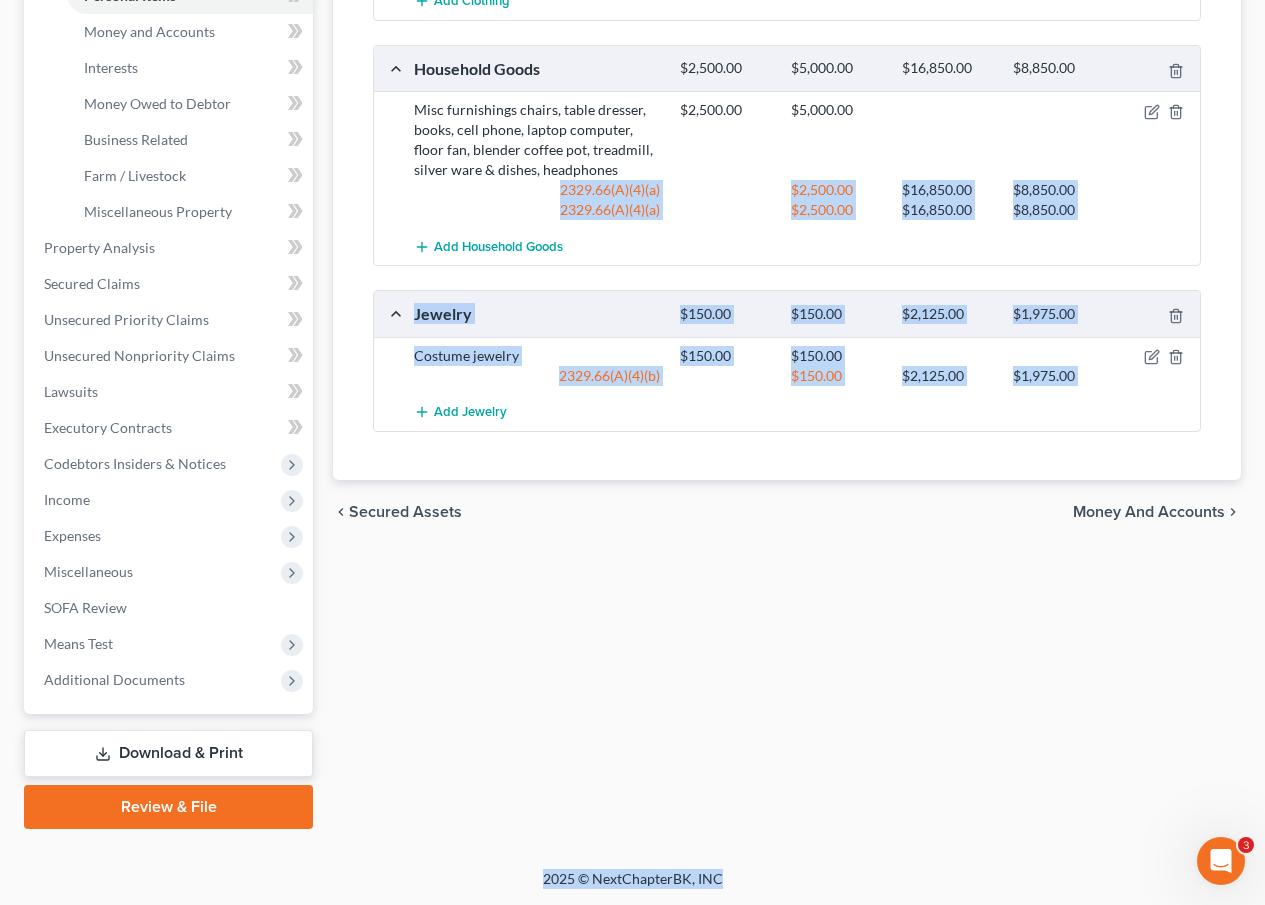 click on "Money and Accounts" at bounding box center [1149, 512] 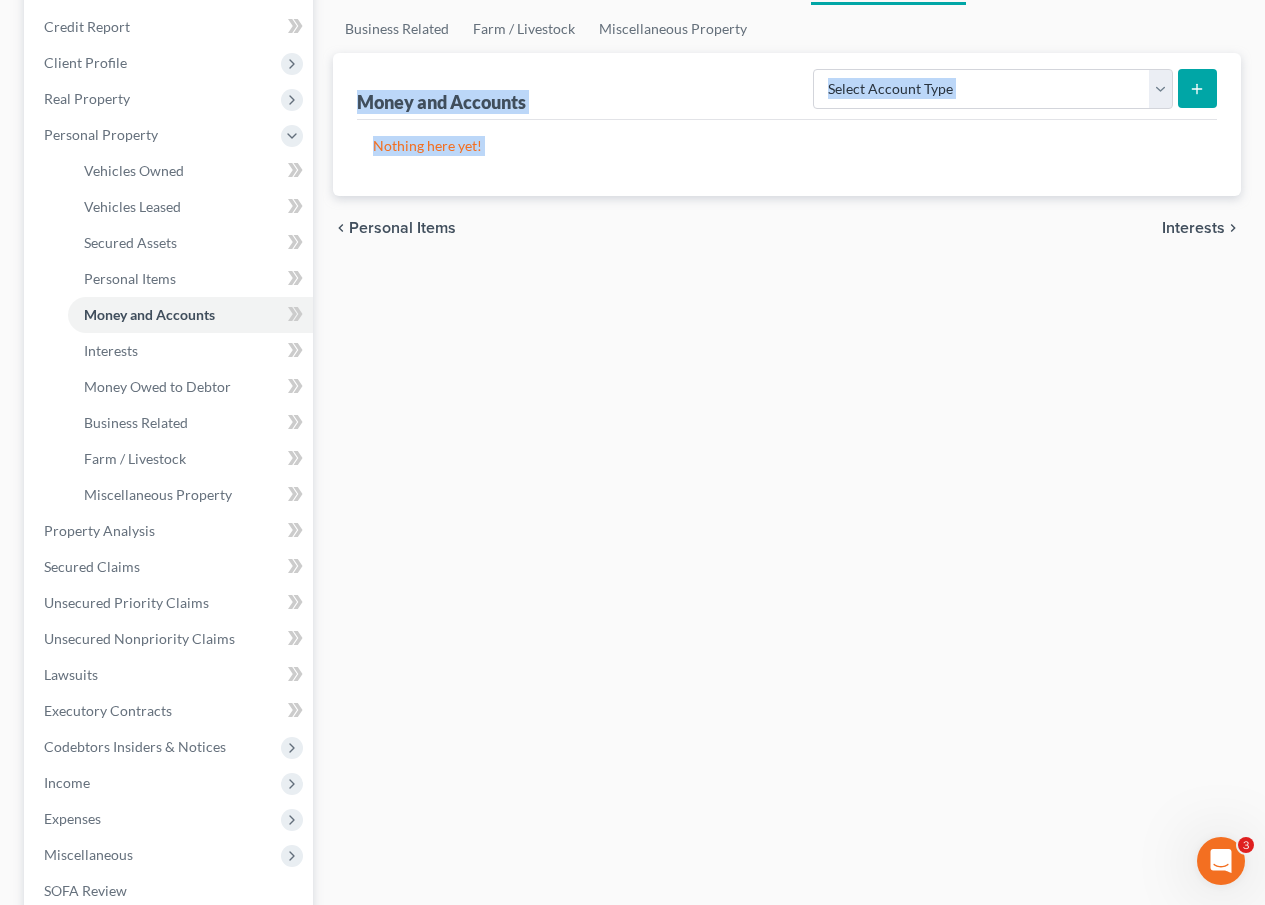 scroll, scrollTop: 0, scrollLeft: 0, axis: both 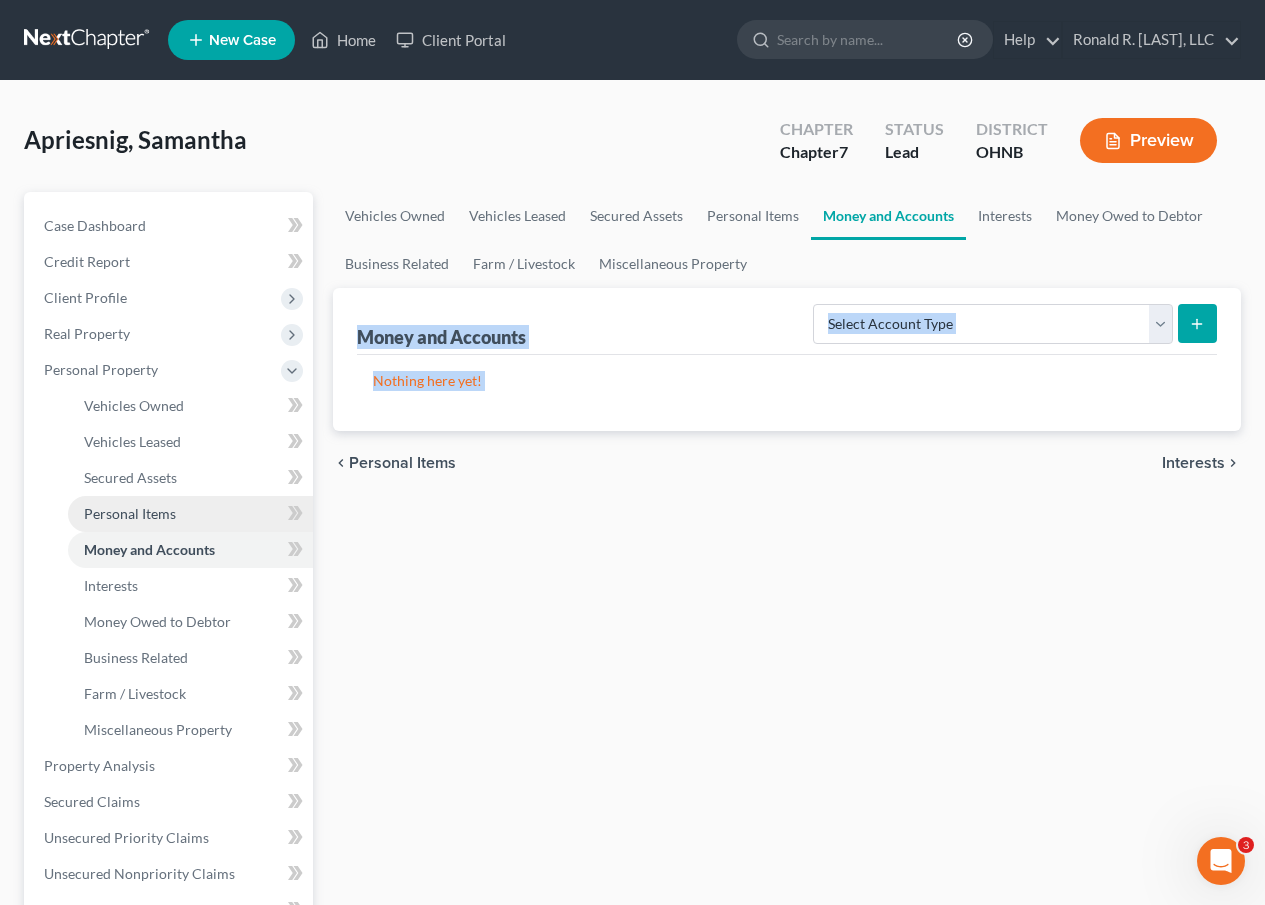 click on "Personal Items" at bounding box center [130, 513] 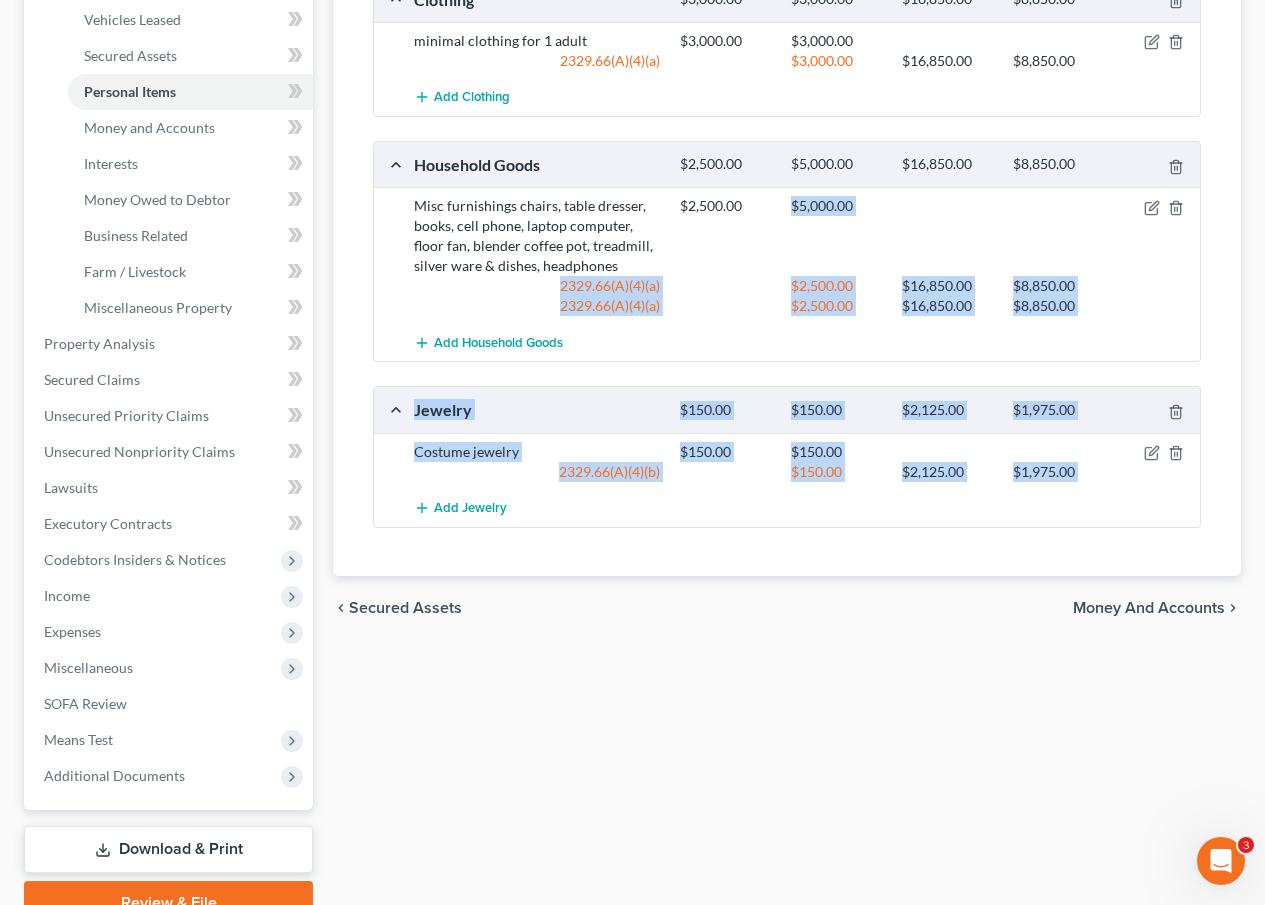 scroll, scrollTop: 426, scrollLeft: 0, axis: vertical 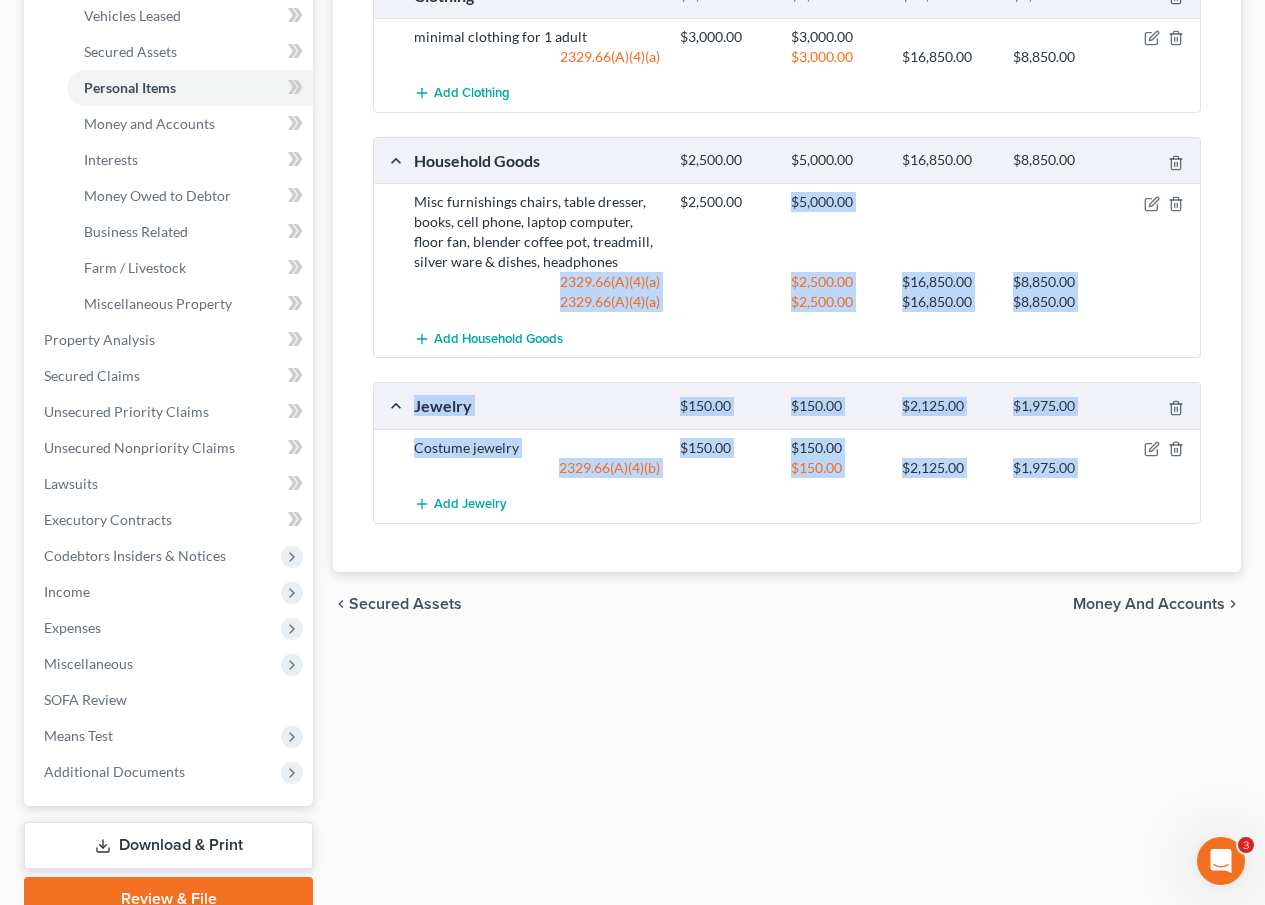 drag, startPoint x: 740, startPoint y: 678, endPoint x: 777, endPoint y: 877, distance: 202.41048 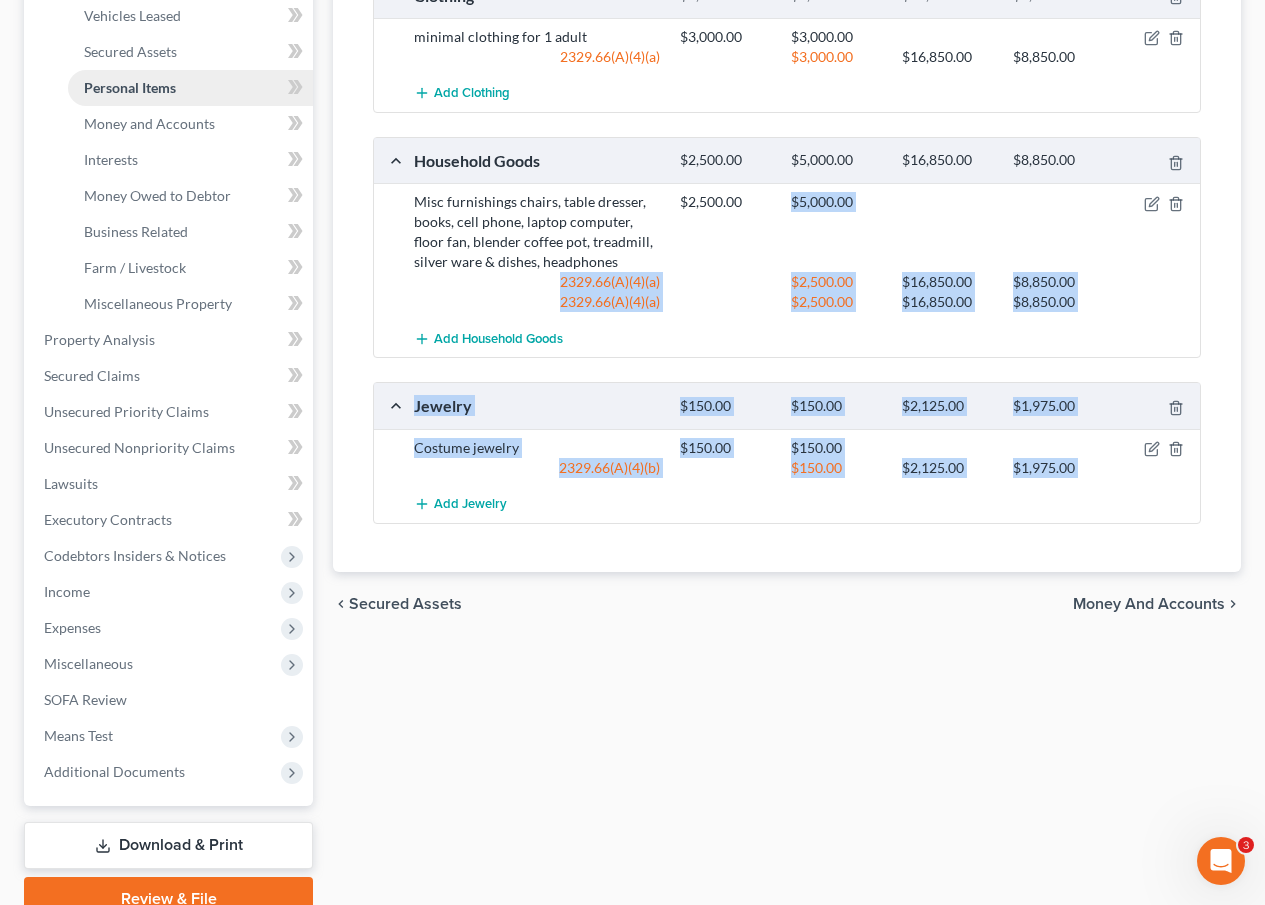 click on "Personal Items" at bounding box center (130, 87) 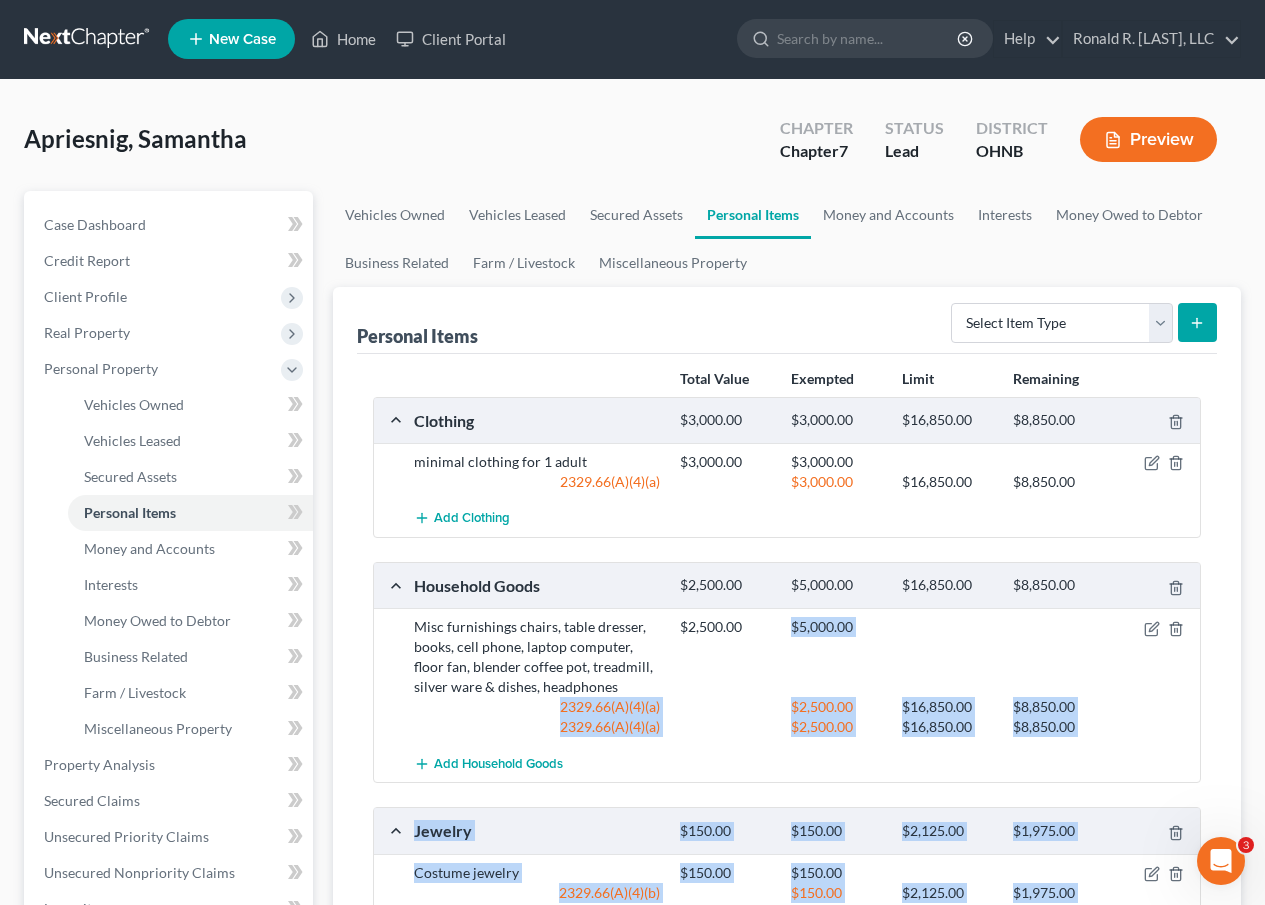 scroll, scrollTop: 0, scrollLeft: 0, axis: both 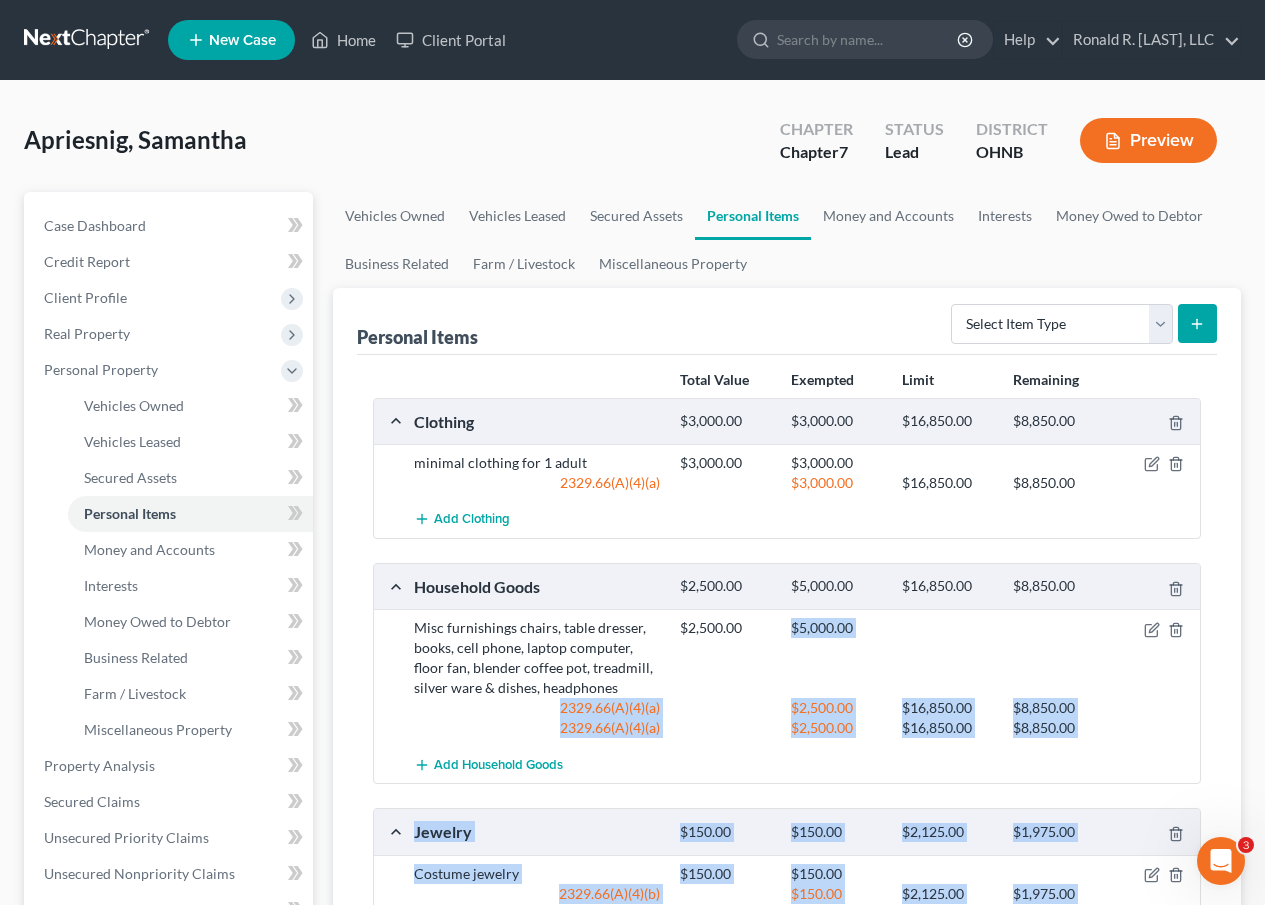 drag, startPoint x: 1193, startPoint y: 103, endPoint x: 1229, endPoint y: -41, distance: 148.43181 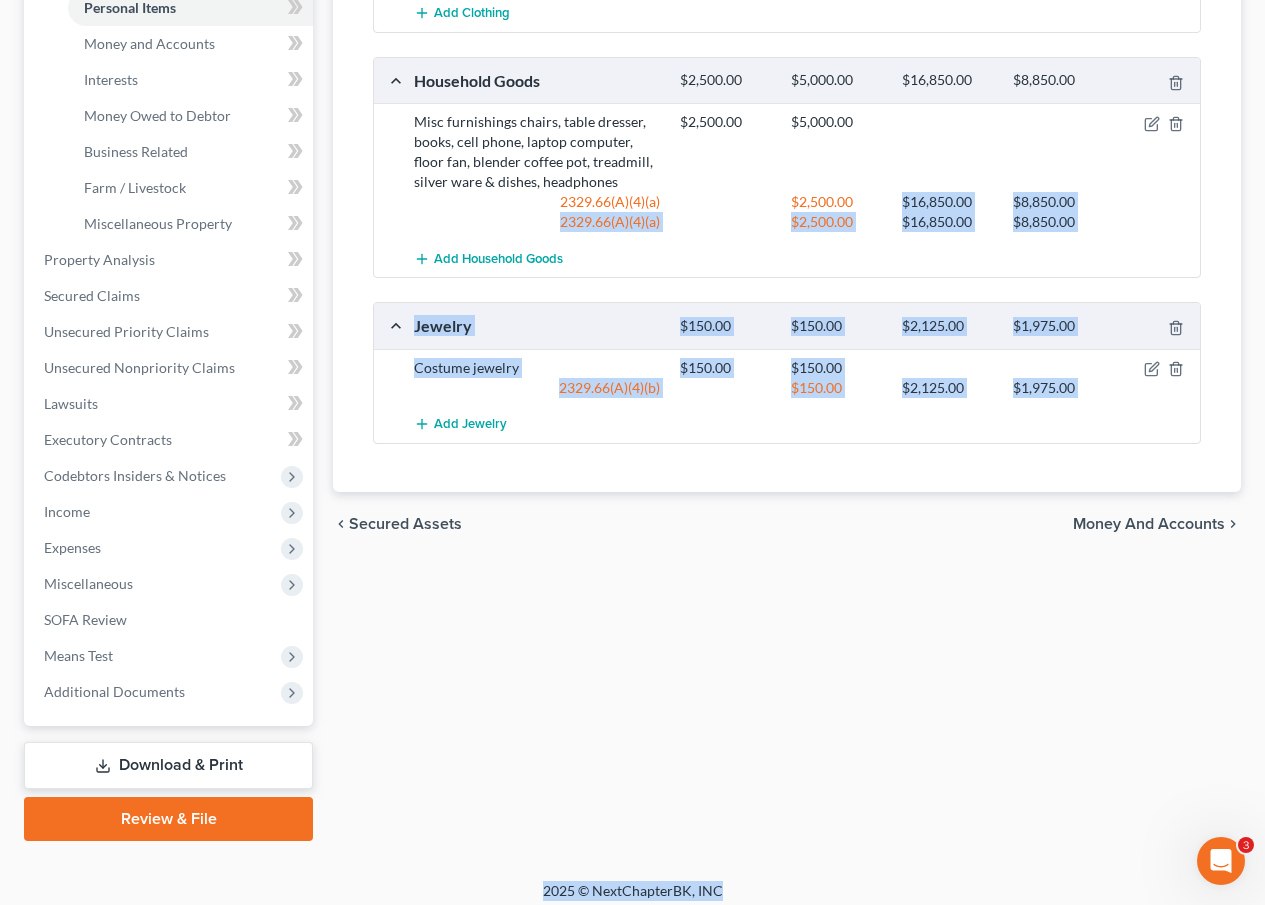 scroll, scrollTop: 518, scrollLeft: 0, axis: vertical 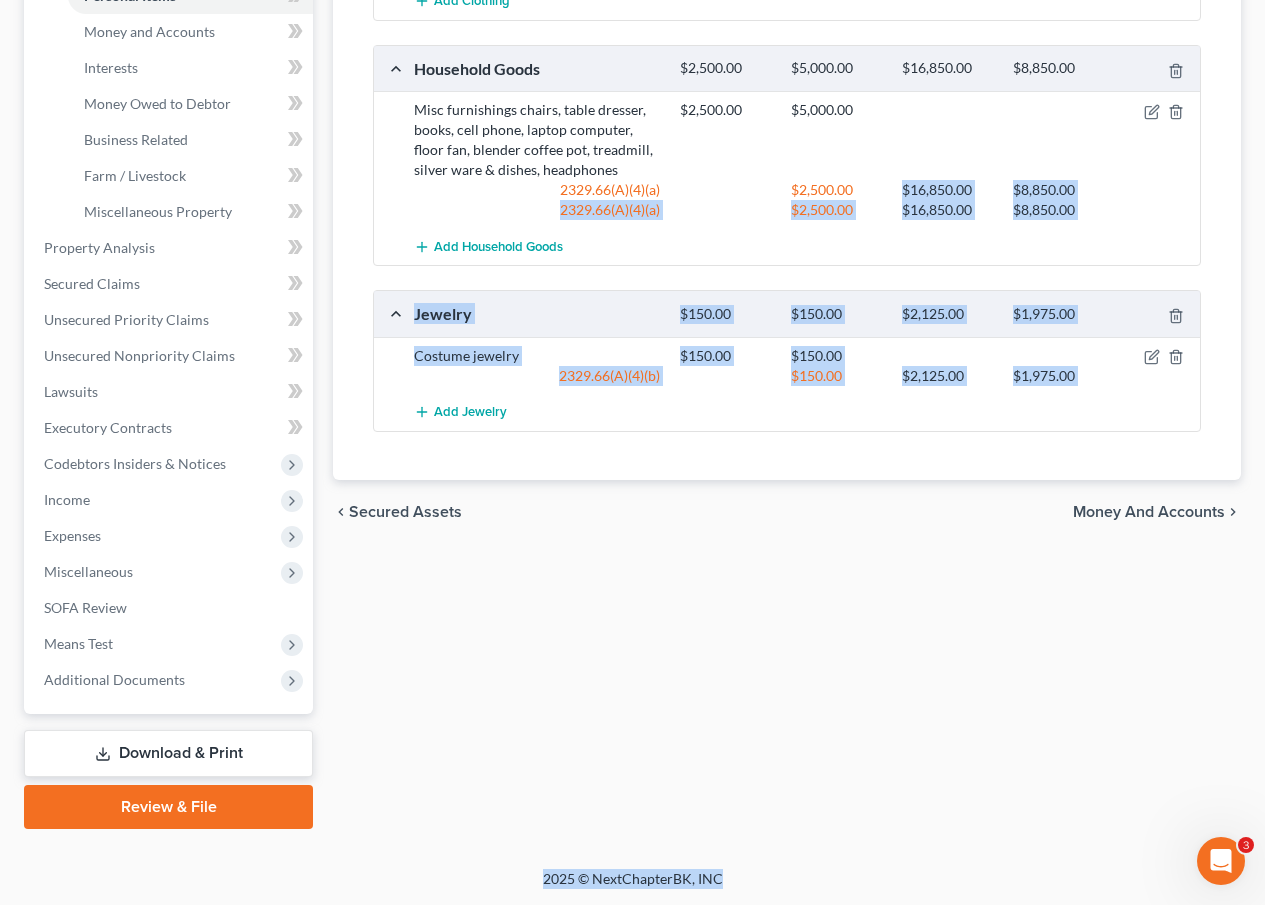 drag, startPoint x: 851, startPoint y: 717, endPoint x: 864, endPoint y: 819, distance: 102.825096 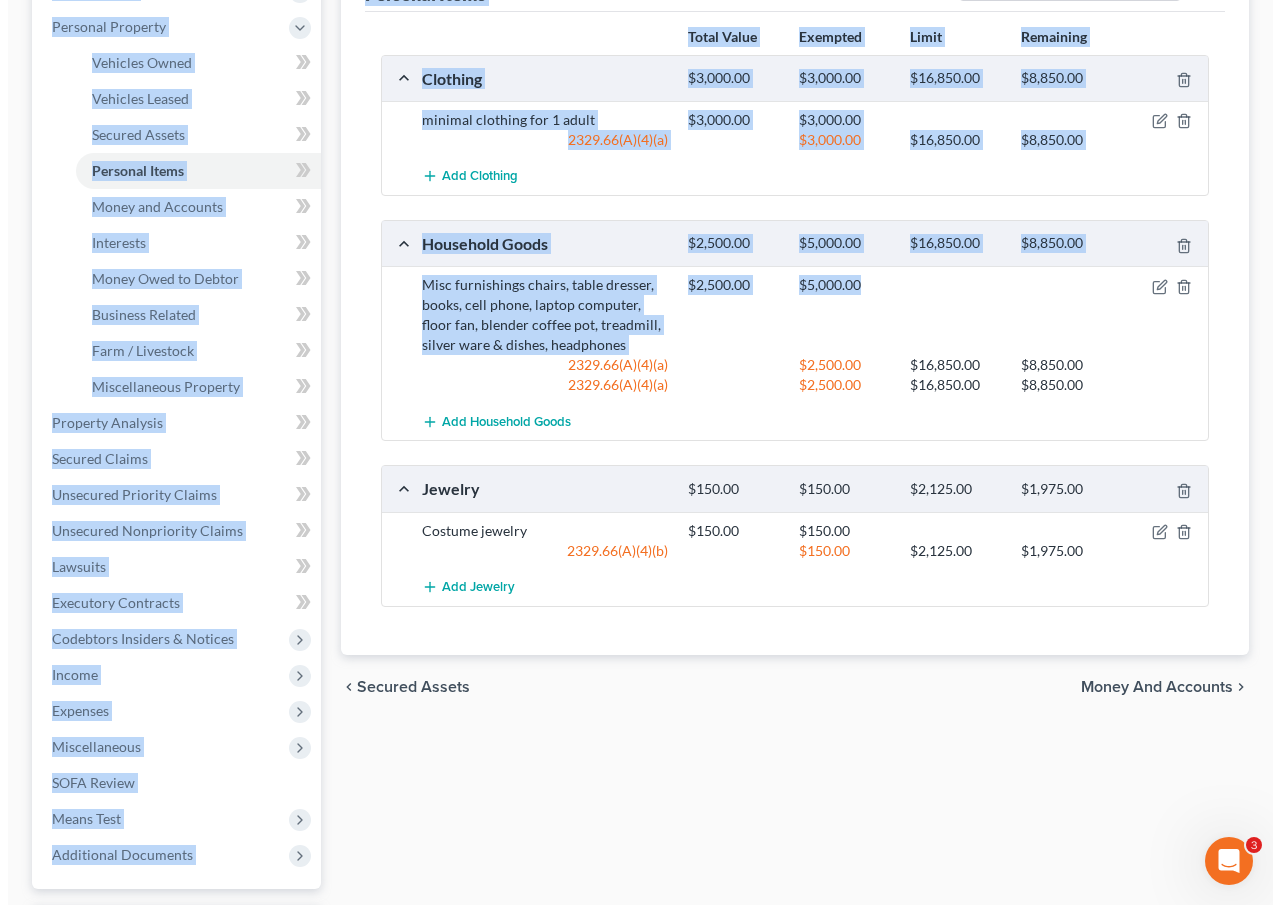 scroll, scrollTop: 0, scrollLeft: 0, axis: both 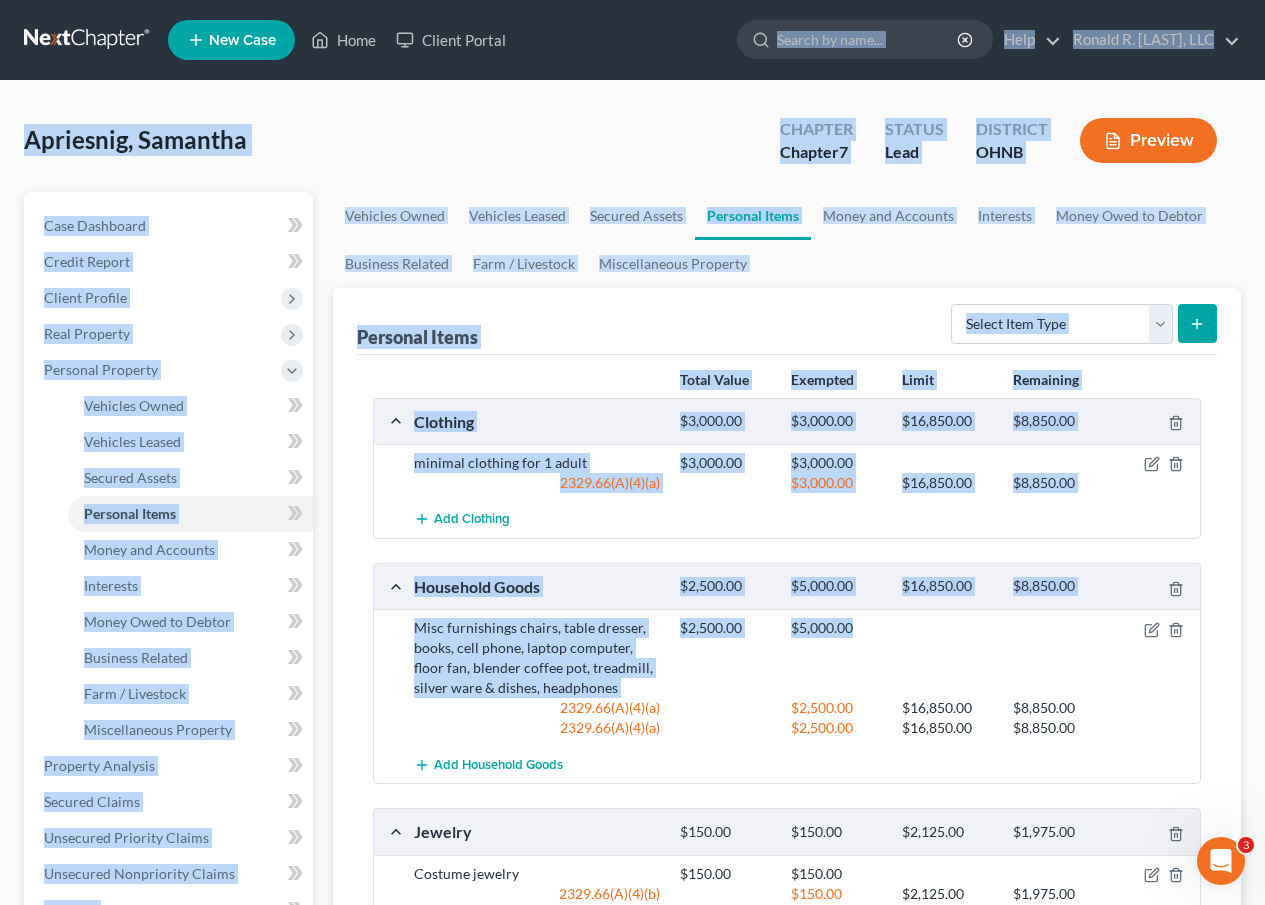 drag, startPoint x: 864, startPoint y: 134, endPoint x: 908, endPoint y: -88, distance: 226.31836 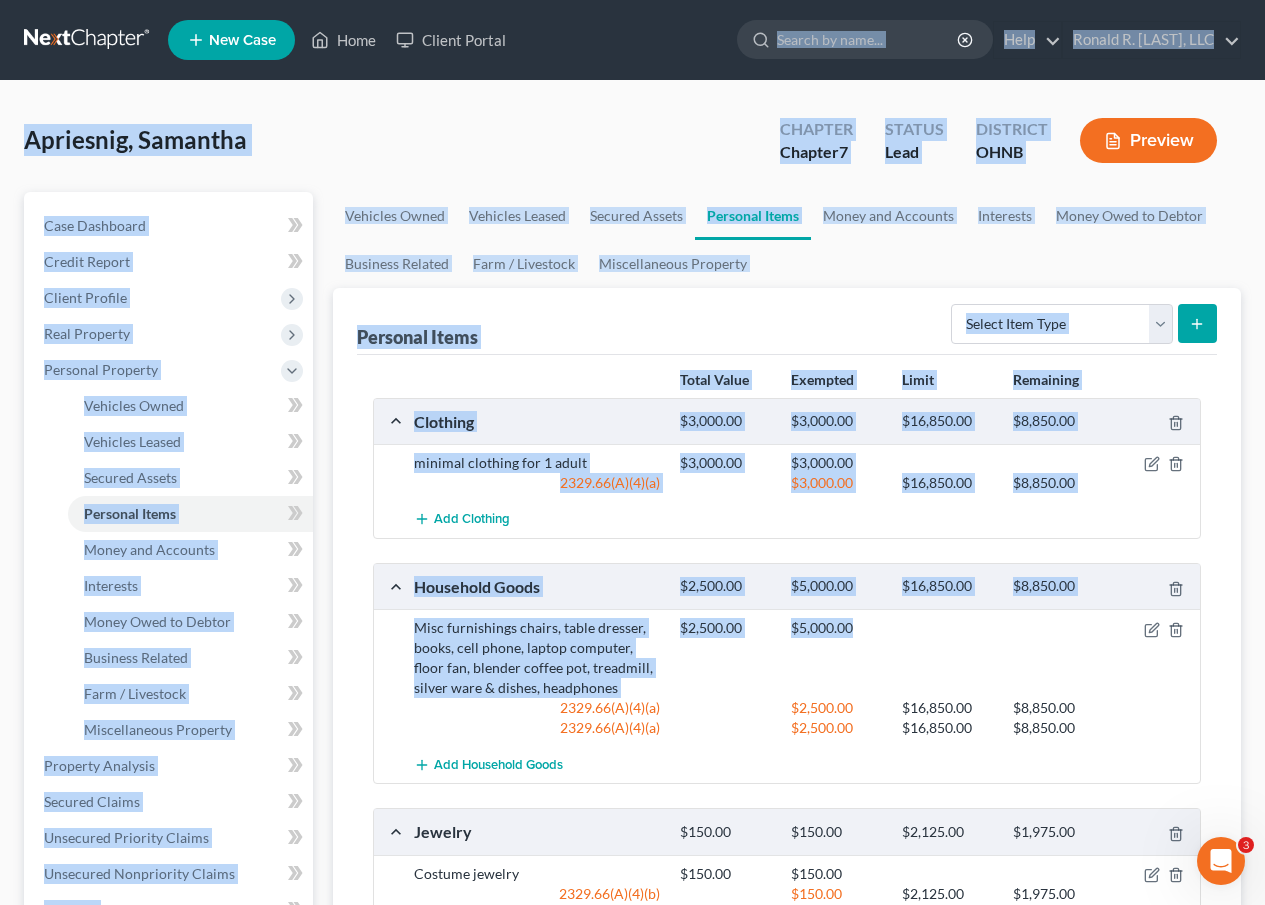 click on "Preview" at bounding box center (1148, 140) 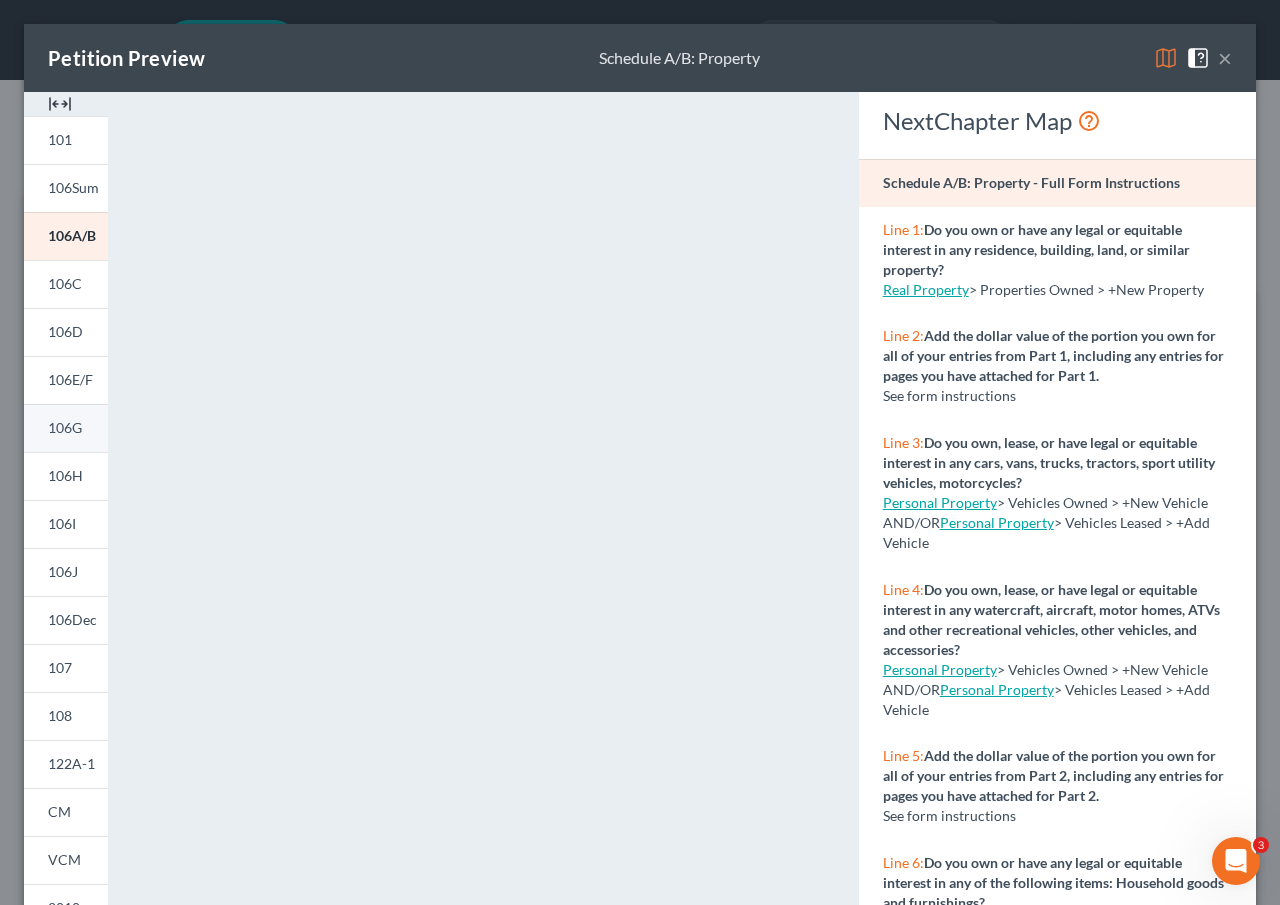 click on "106G" at bounding box center [65, 427] 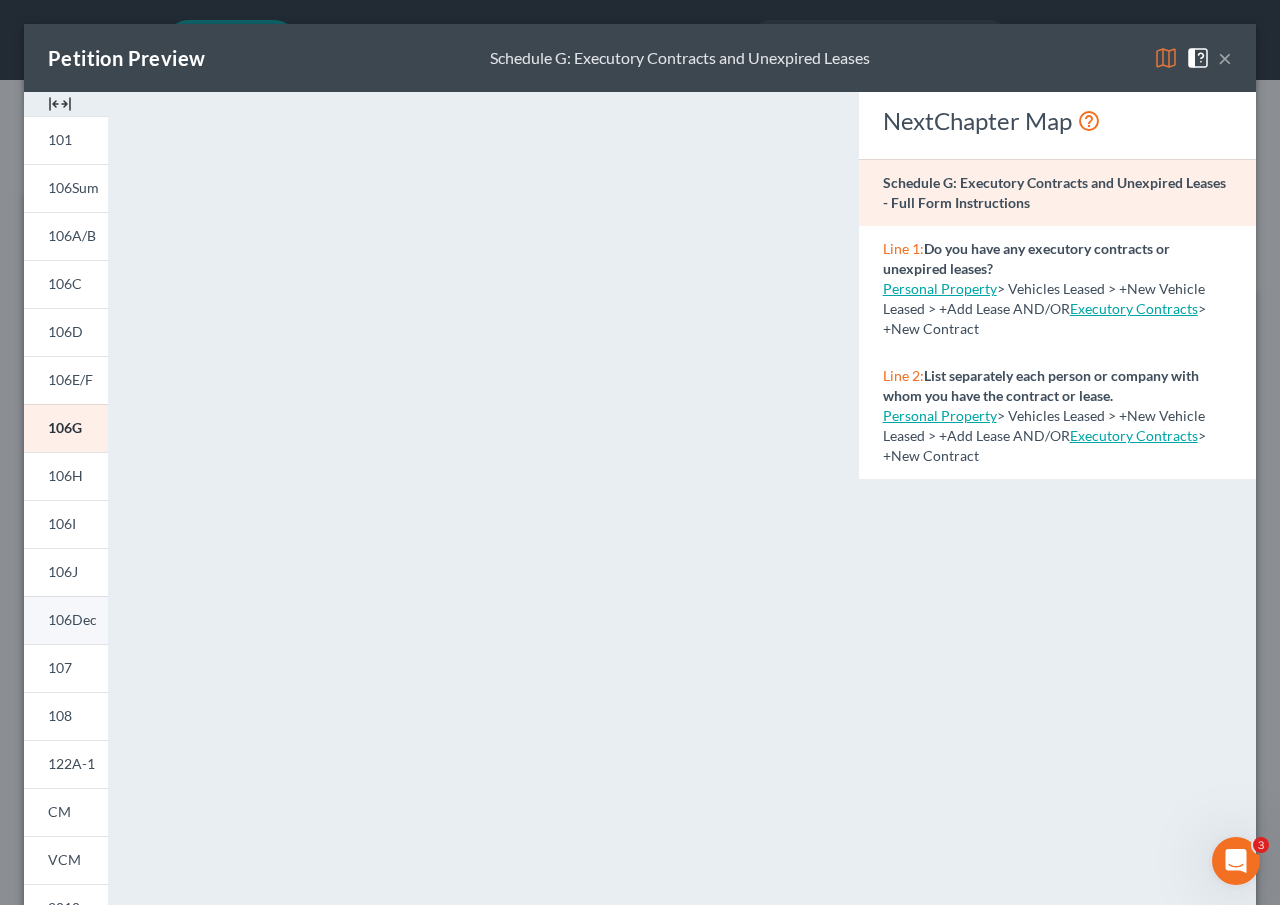 click on "106Dec" at bounding box center (72, 619) 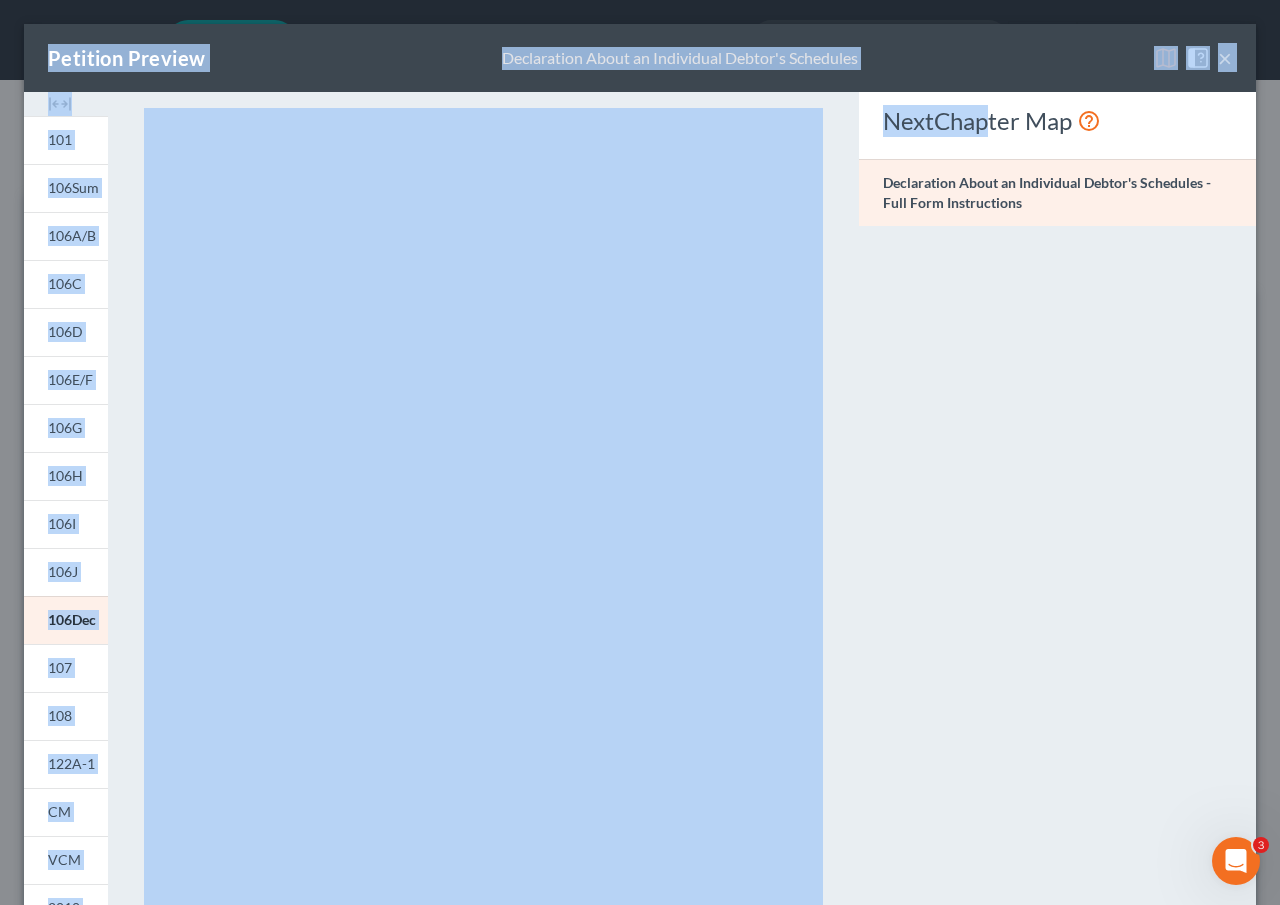 drag, startPoint x: 981, startPoint y: 119, endPoint x: 982, endPoint y: -120, distance: 239.00209 